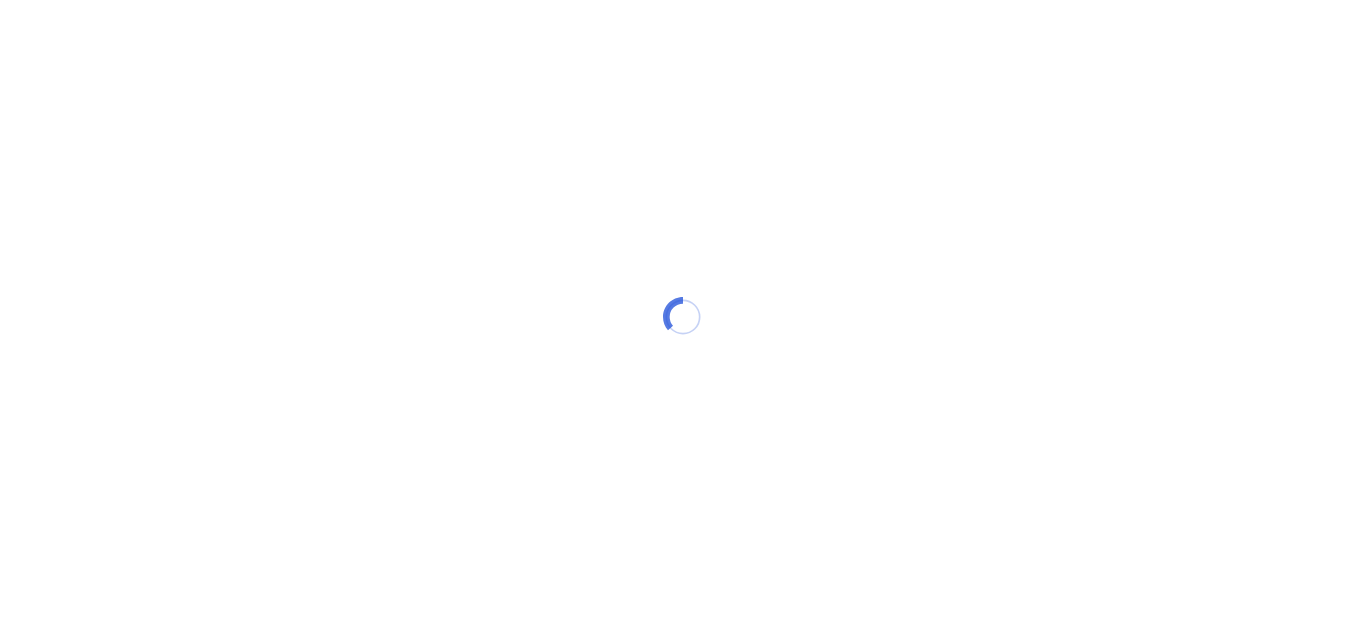 scroll, scrollTop: 0, scrollLeft: 0, axis: both 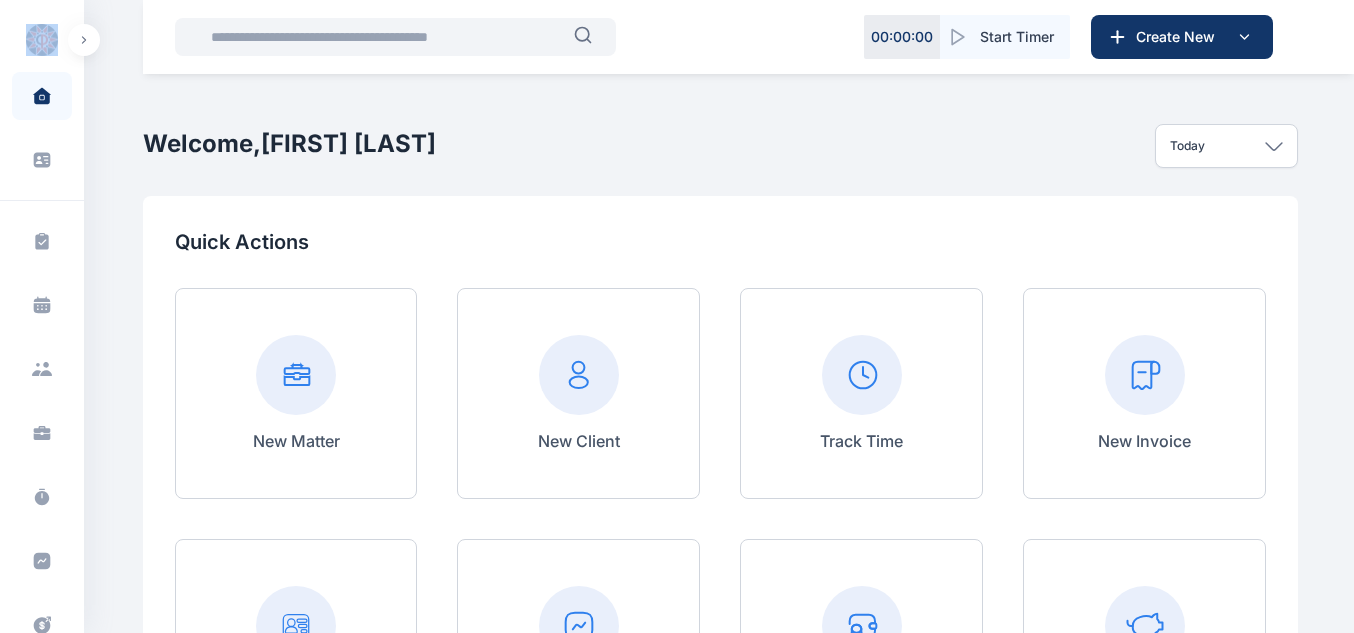 drag, startPoint x: 84, startPoint y: 351, endPoint x: 82, endPoint y: 375, distance: 24.083189 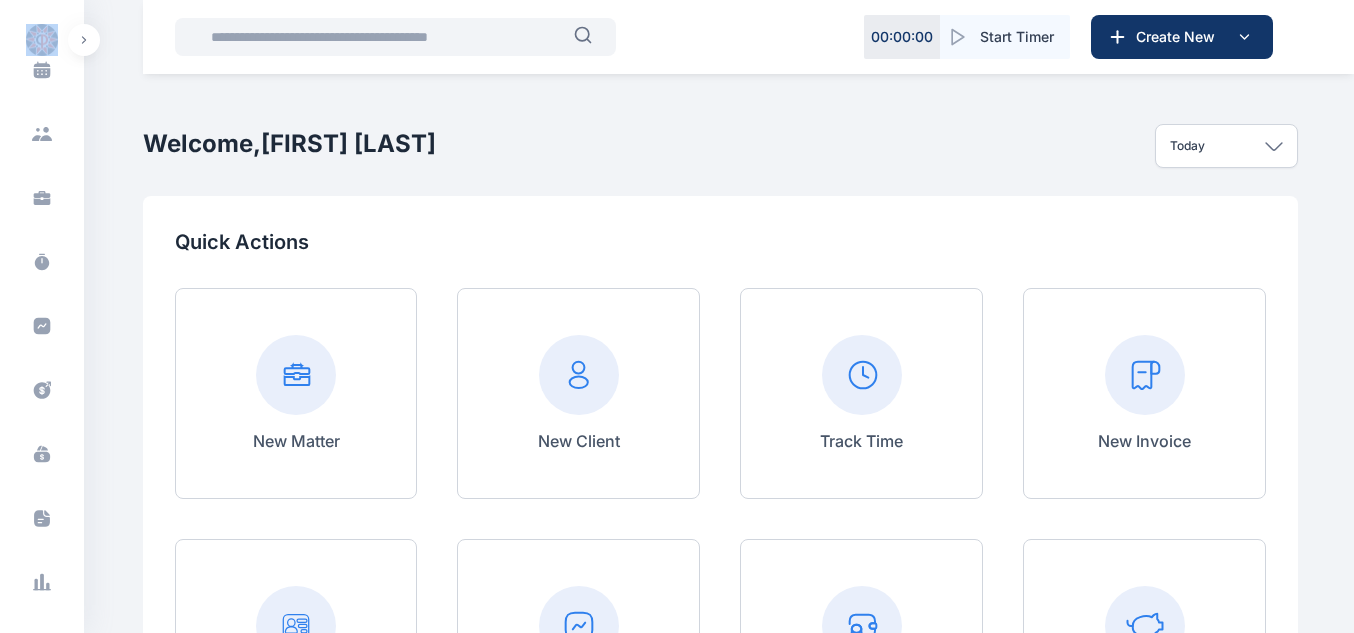 scroll, scrollTop: 242, scrollLeft: 0, axis: vertical 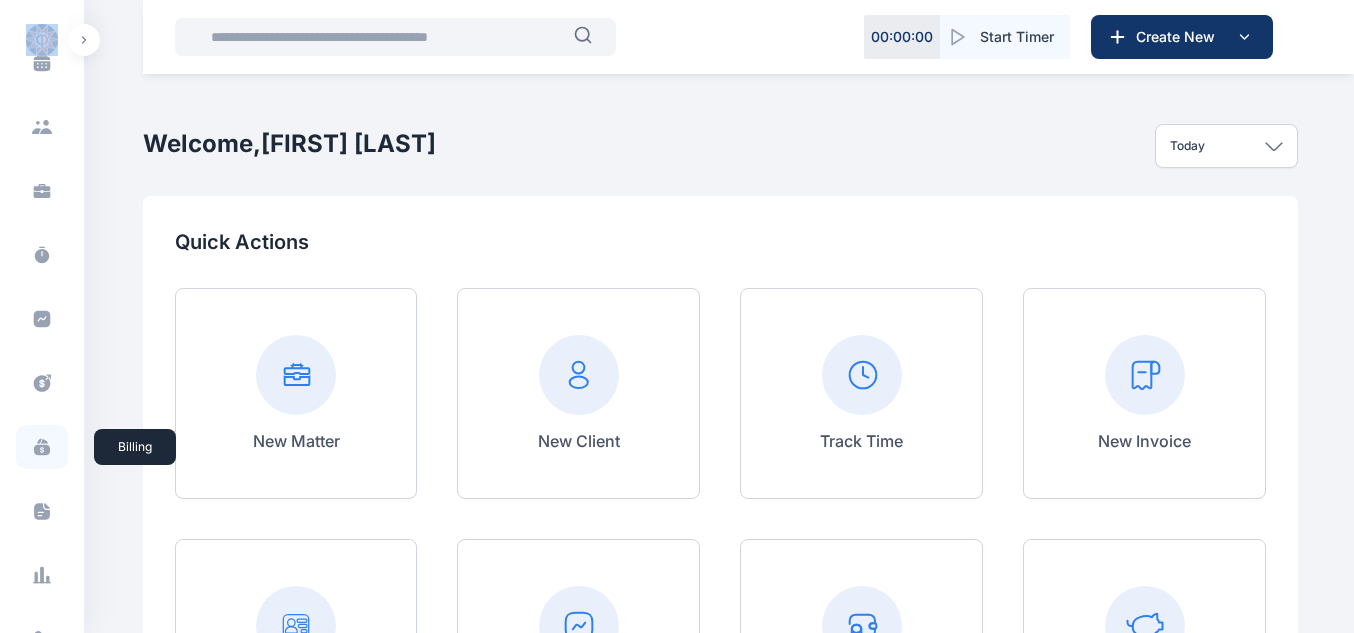 click 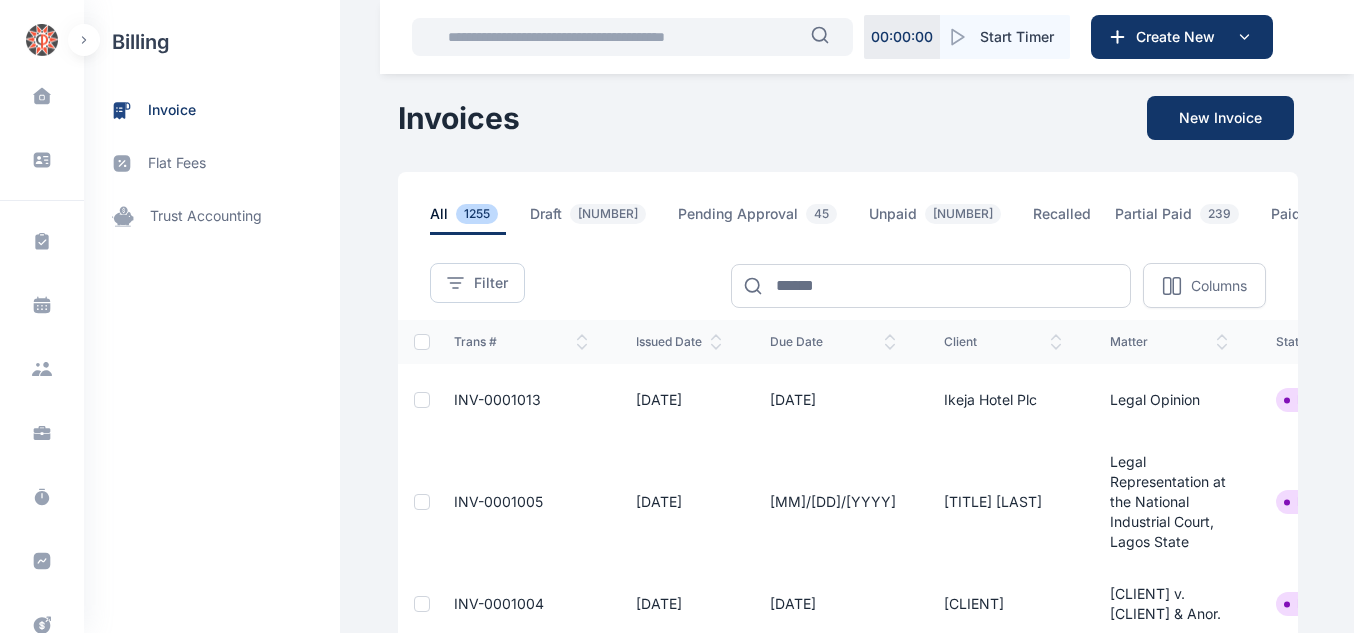click at bounding box center [623, 37] 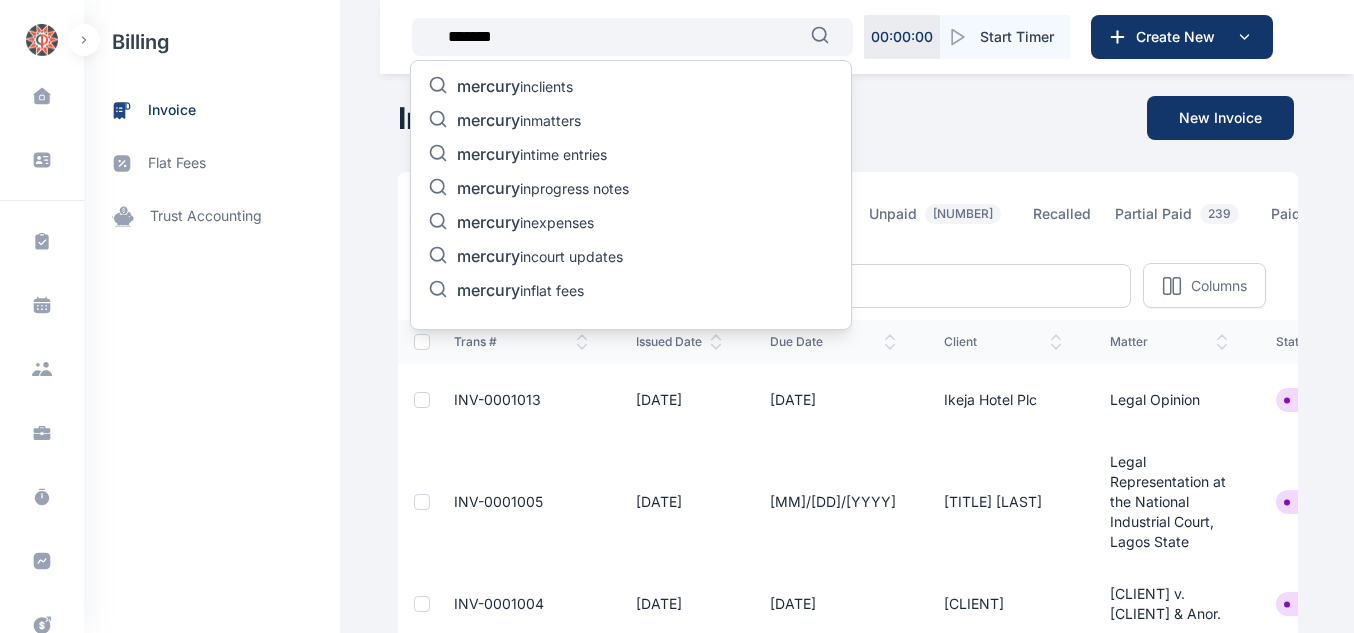 type on "[MASKED]" 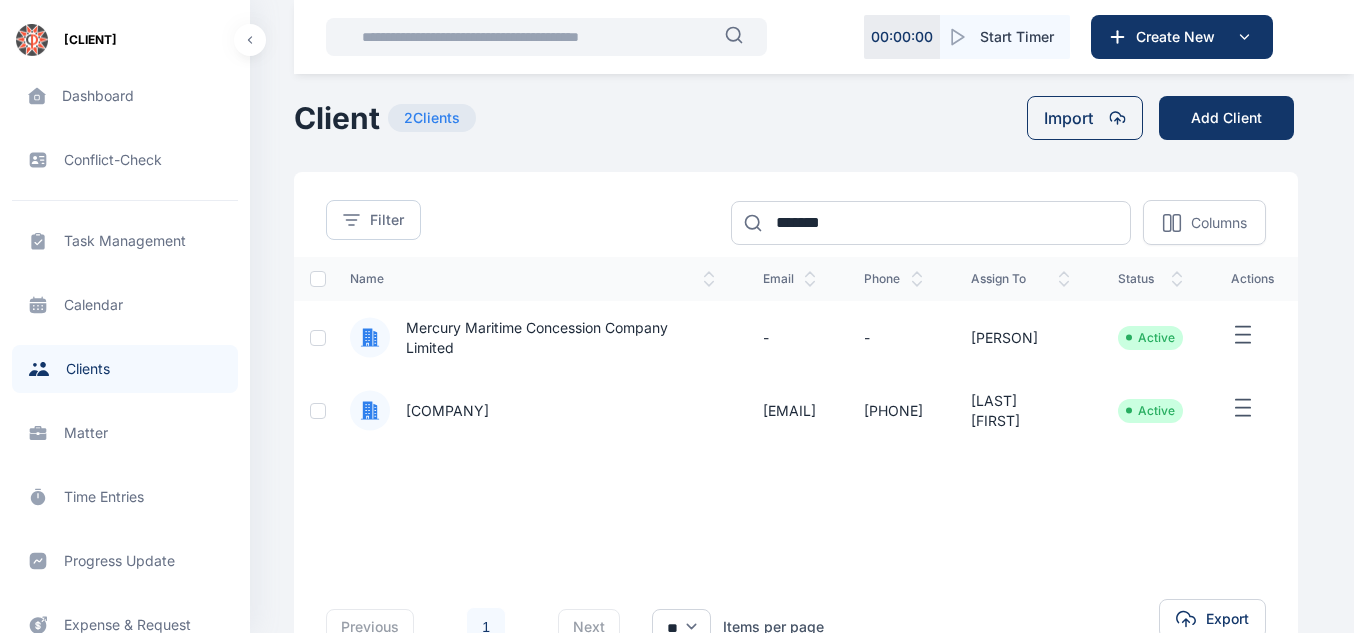 click on "[COMPANY]" at bounding box center [439, 411] 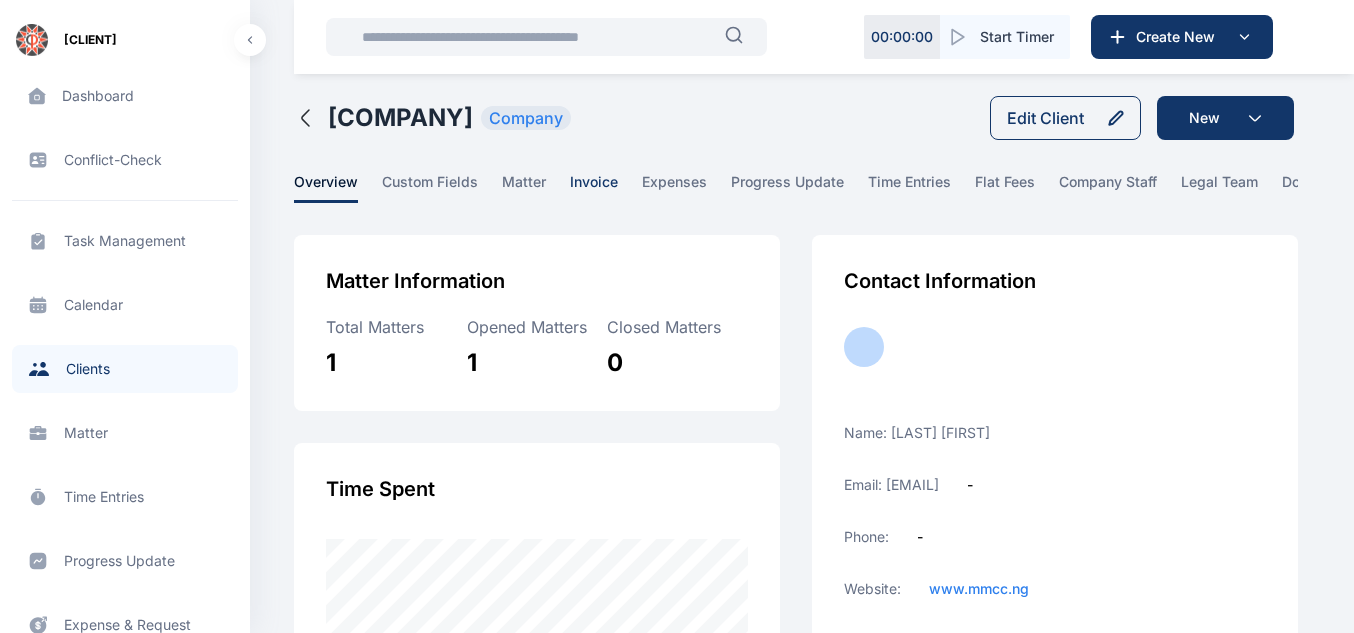 click on "invoice" at bounding box center [594, 187] 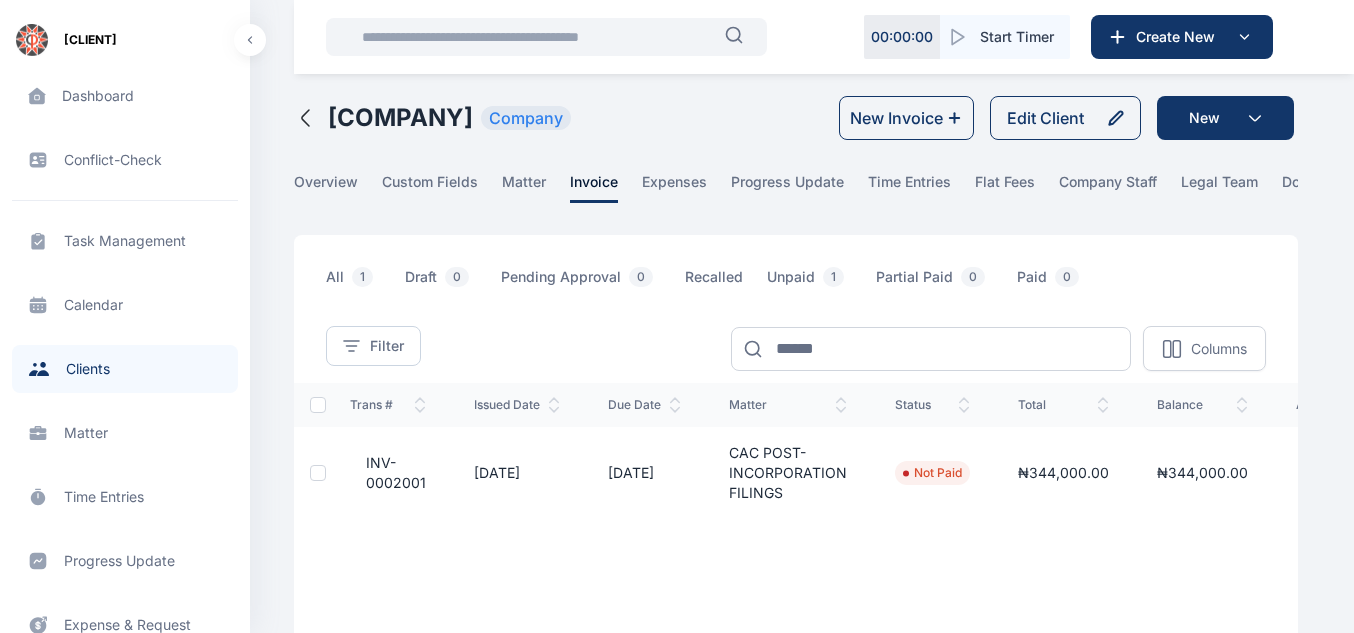 click on "INV-0002001" at bounding box center (388, 473) 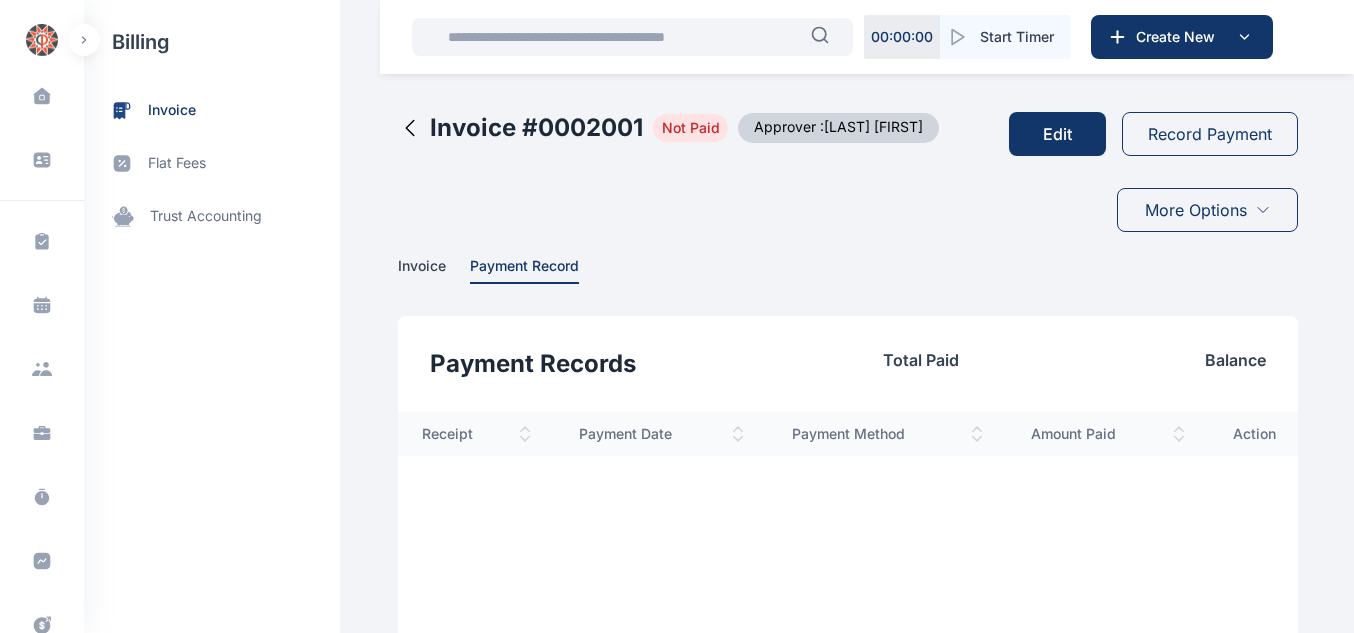 scroll, scrollTop: 222, scrollLeft: 0, axis: vertical 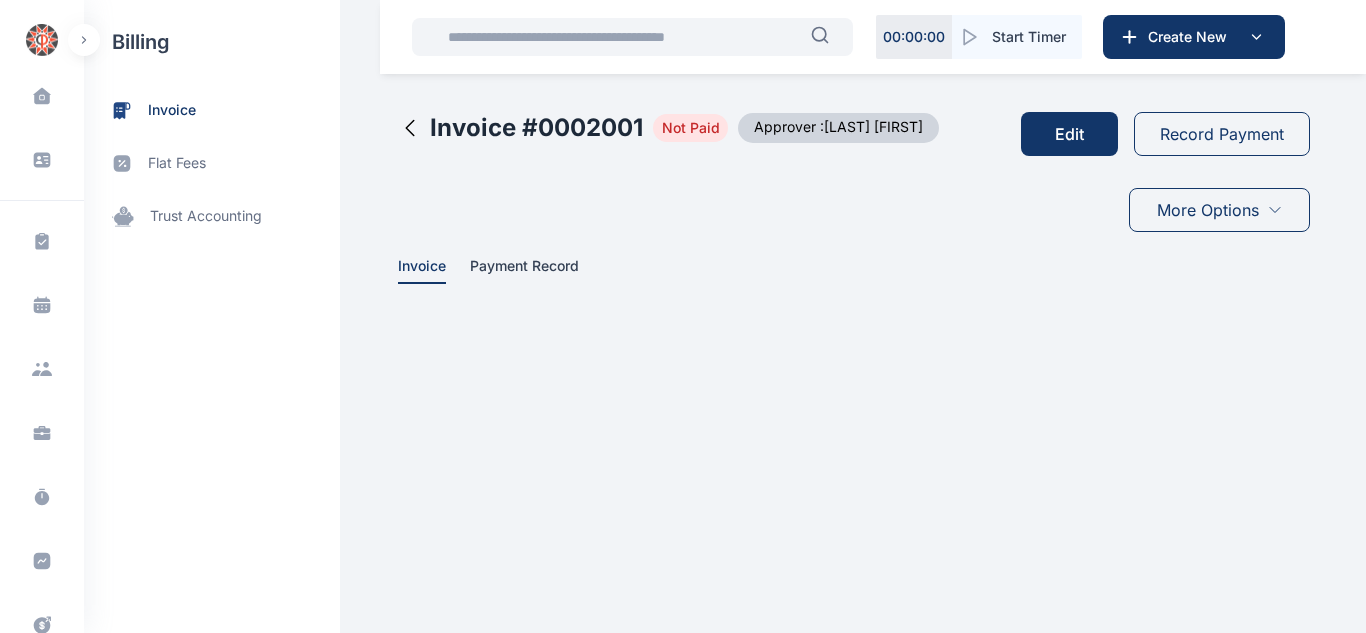 drag, startPoint x: 1365, startPoint y: 273, endPoint x: 1348, endPoint y: 528, distance: 255.56604 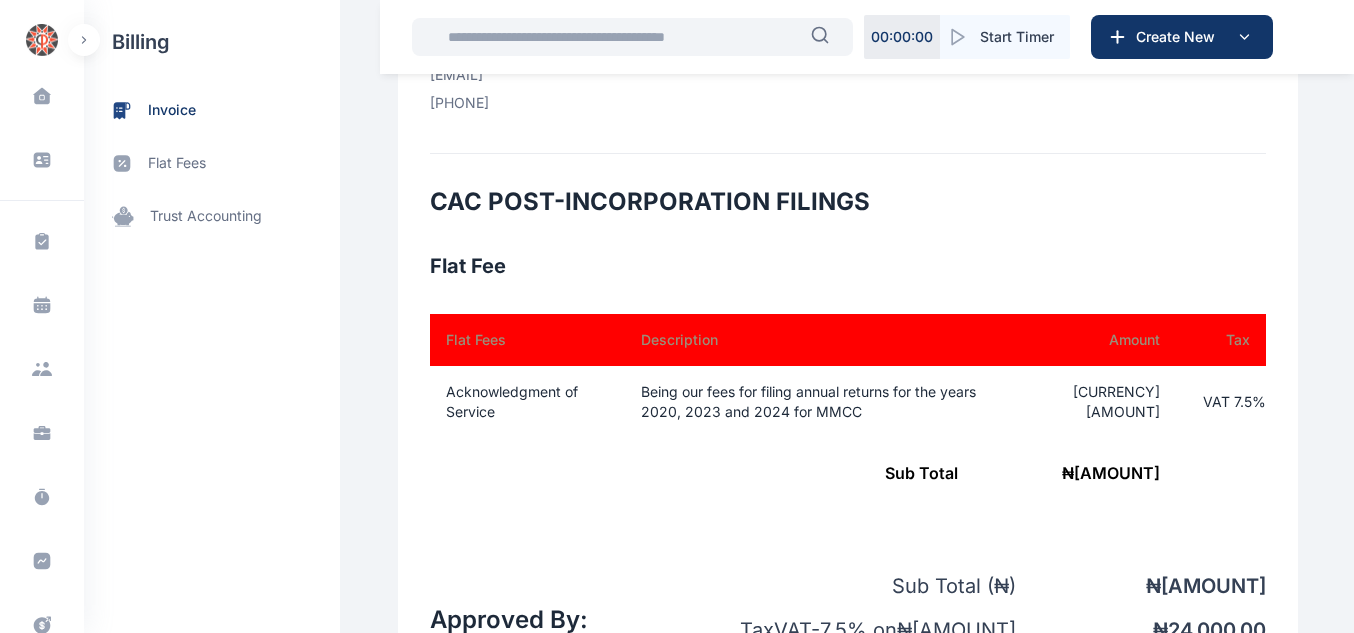 scroll, scrollTop: 694, scrollLeft: 0, axis: vertical 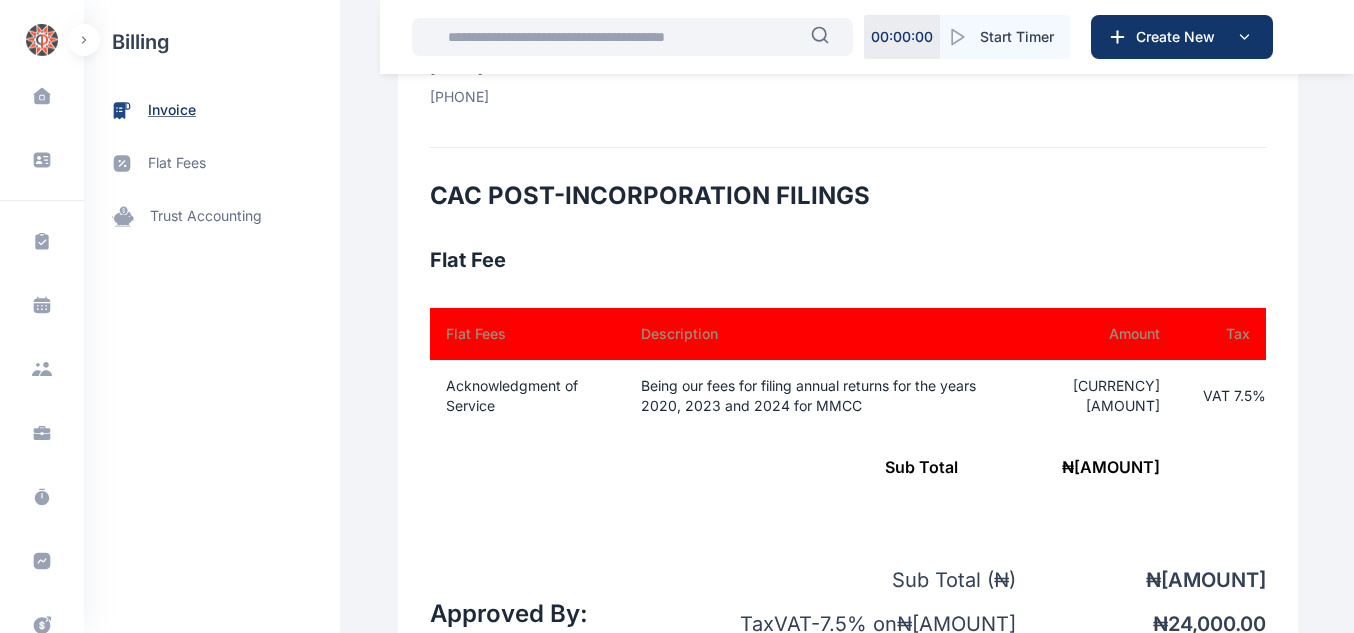 click on "invoice" at bounding box center (172, 110) 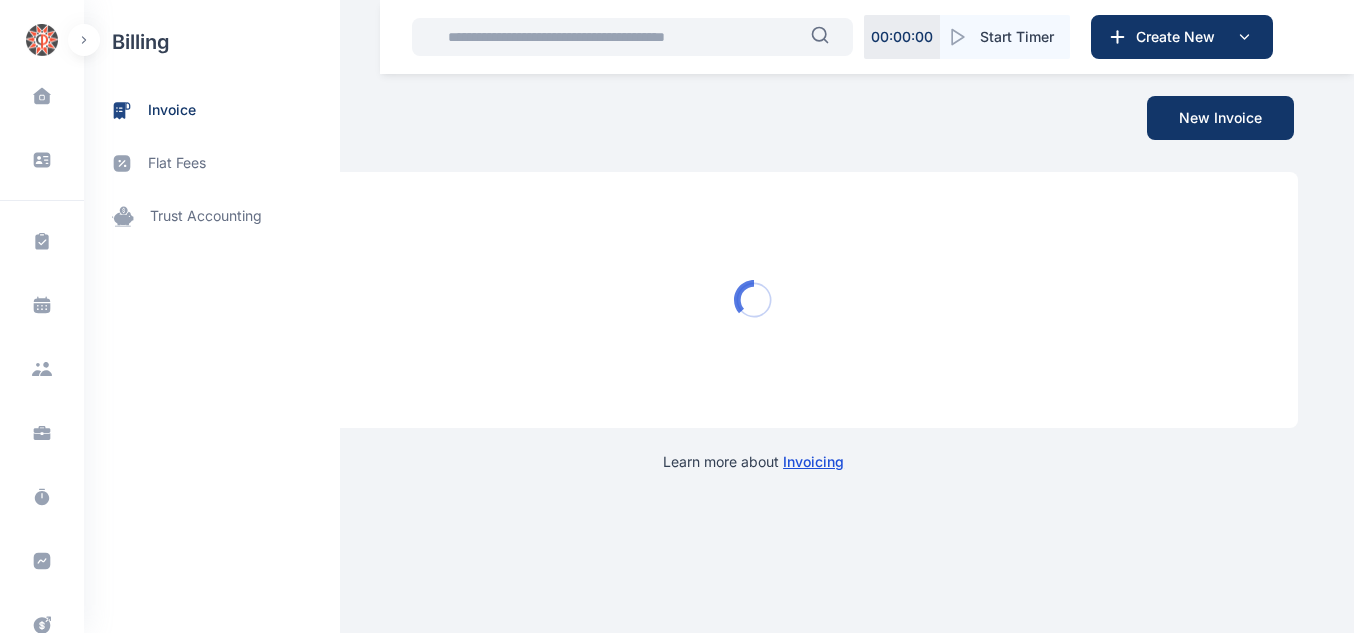 scroll, scrollTop: 0, scrollLeft: 0, axis: both 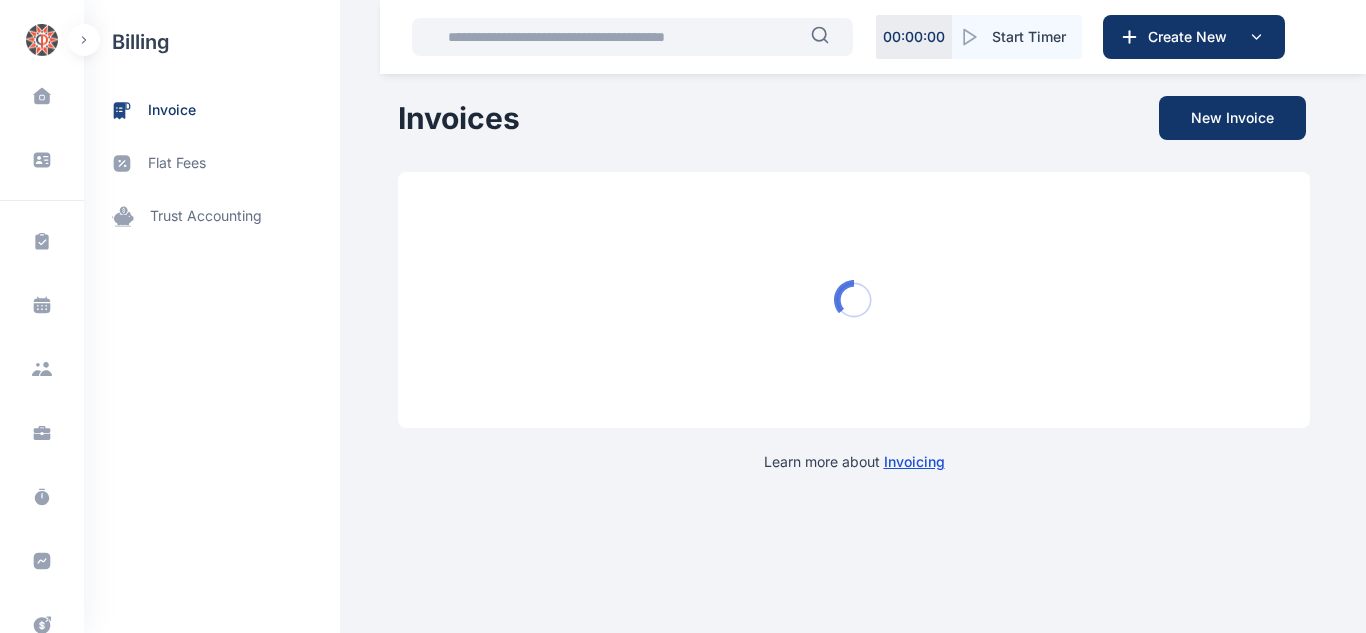 click at bounding box center (623, 37) 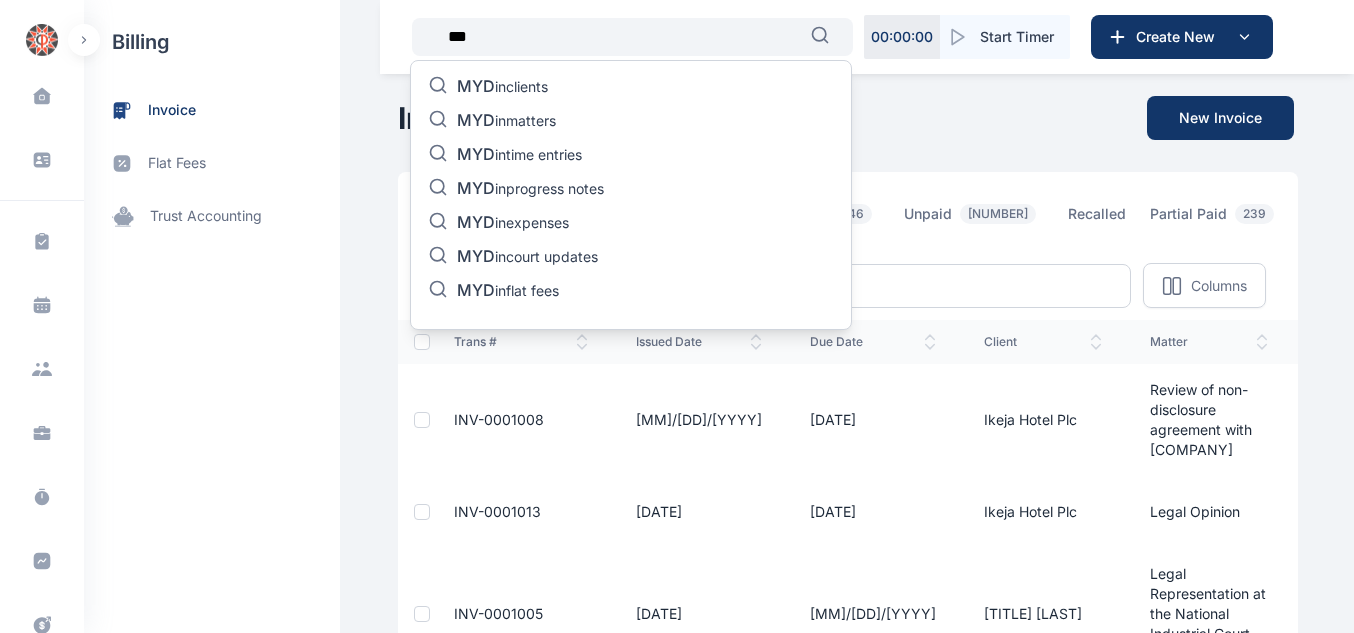type on "[MASKED]" 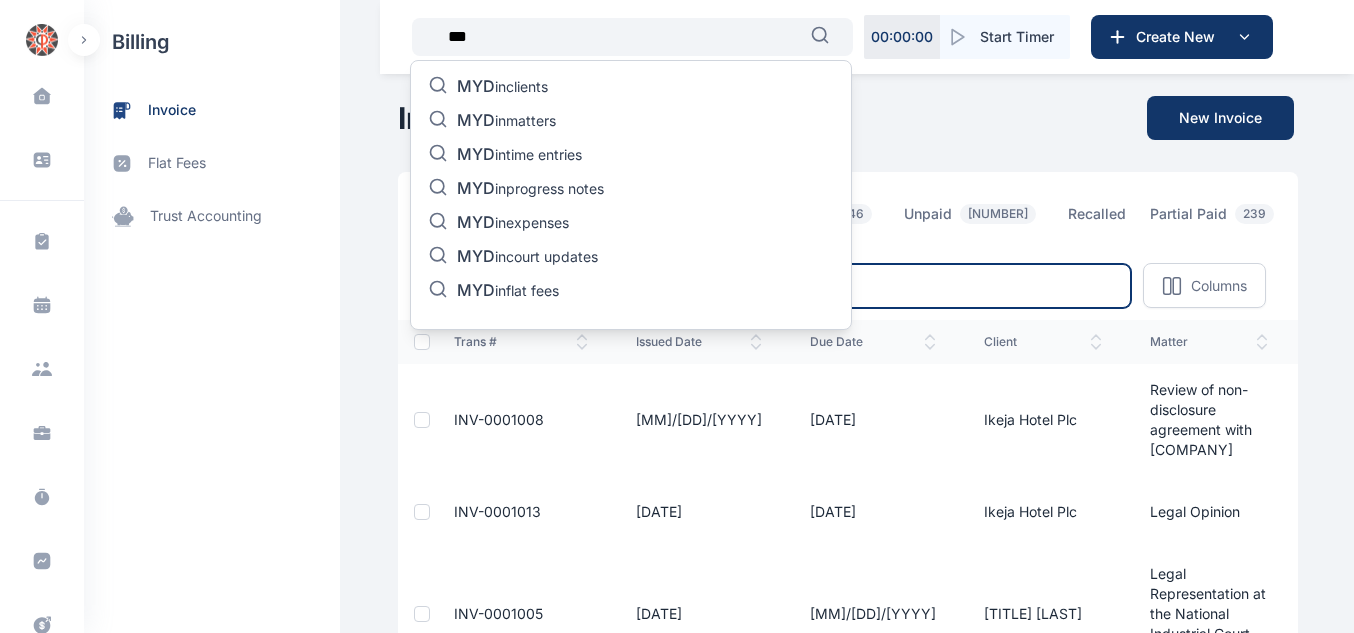 click at bounding box center (931, 286) 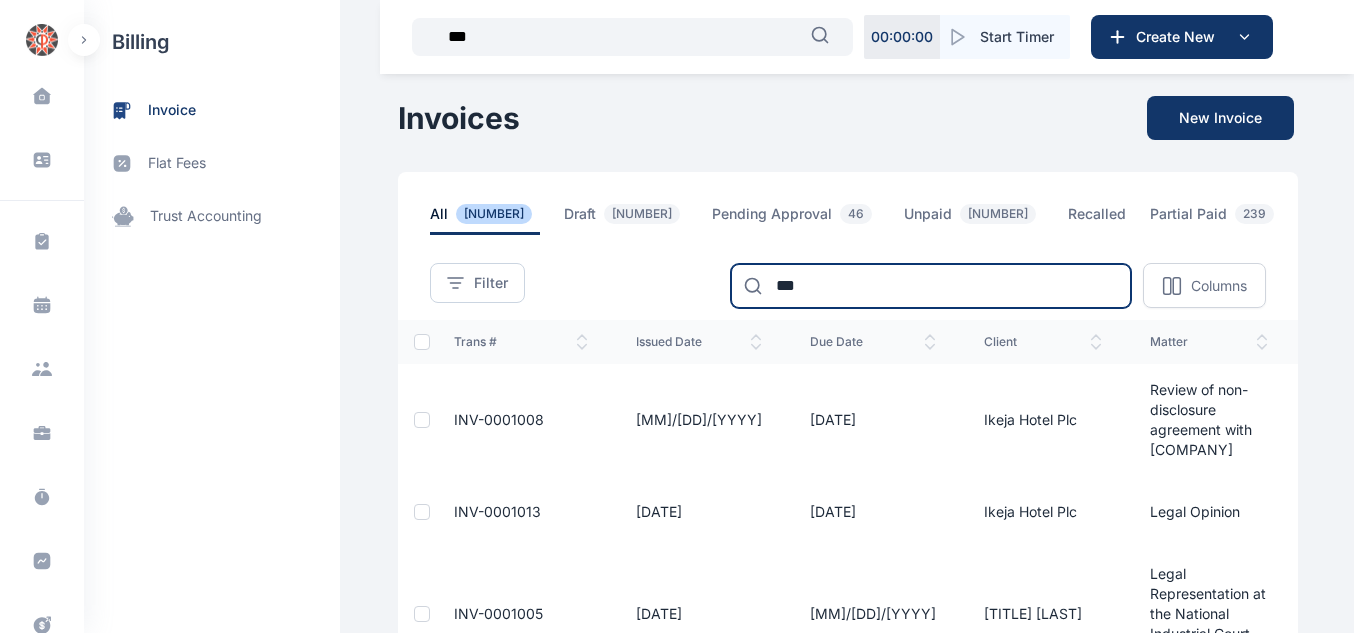 type on "[MASKED]" 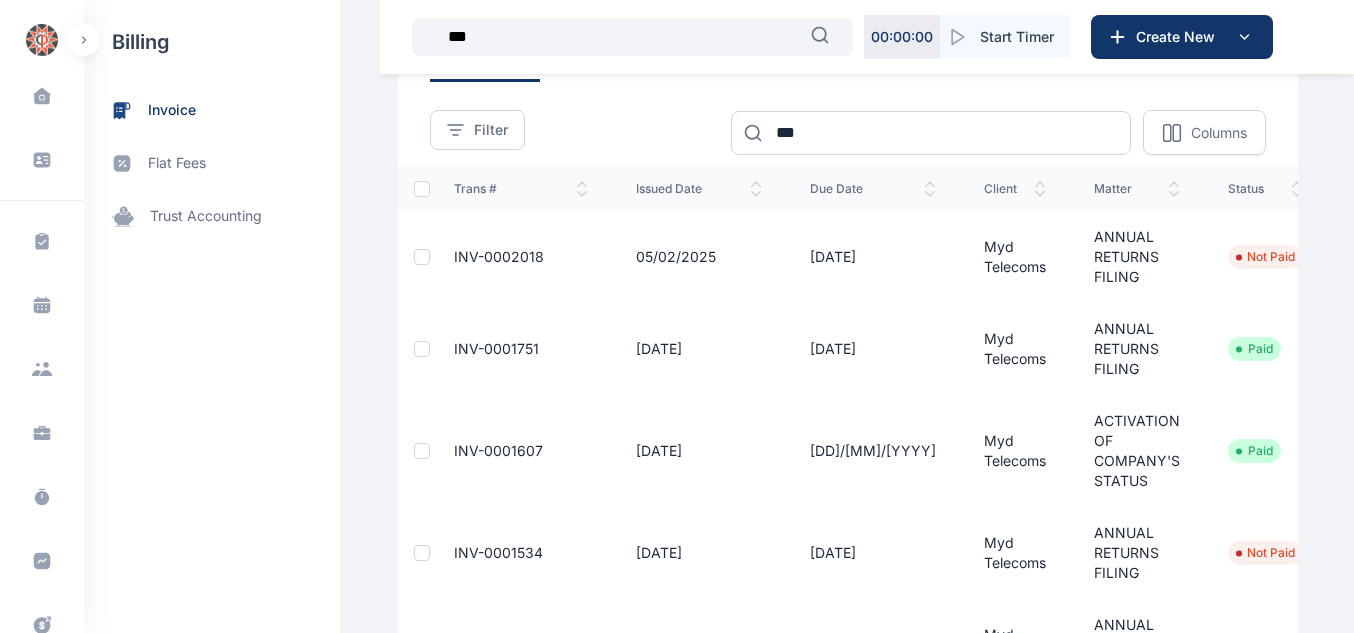 scroll, scrollTop: 170, scrollLeft: 0, axis: vertical 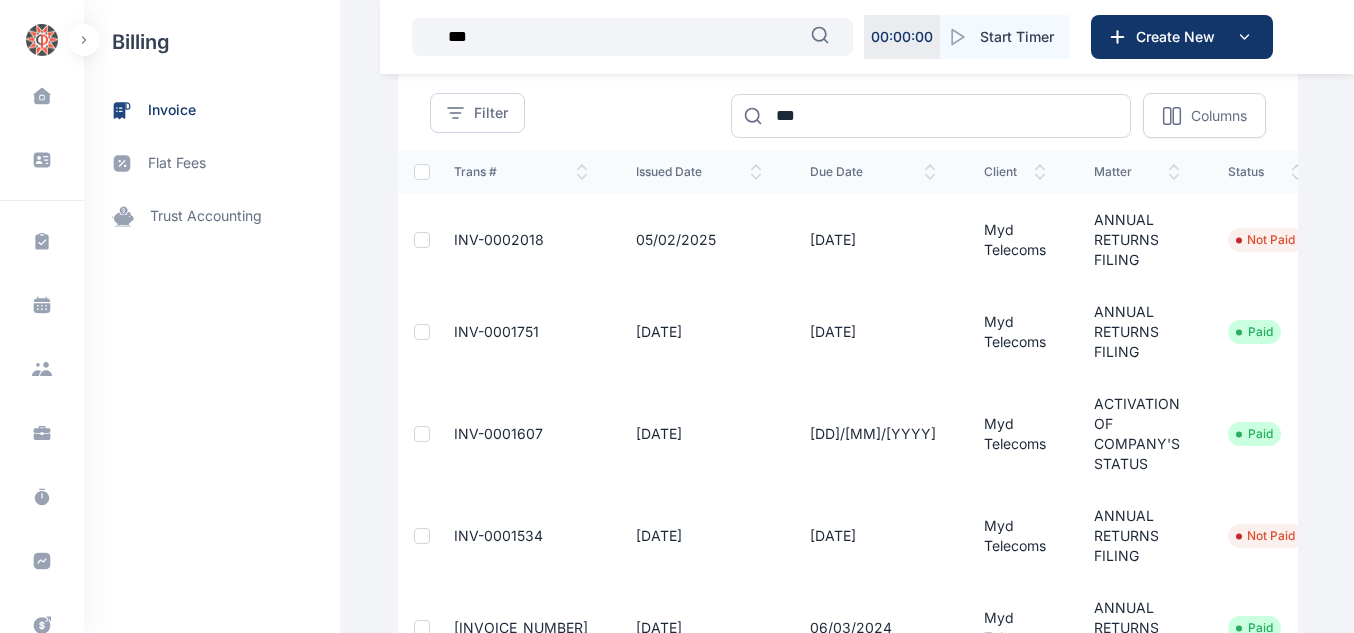 click on "INV-0002018" at bounding box center (521, 240) 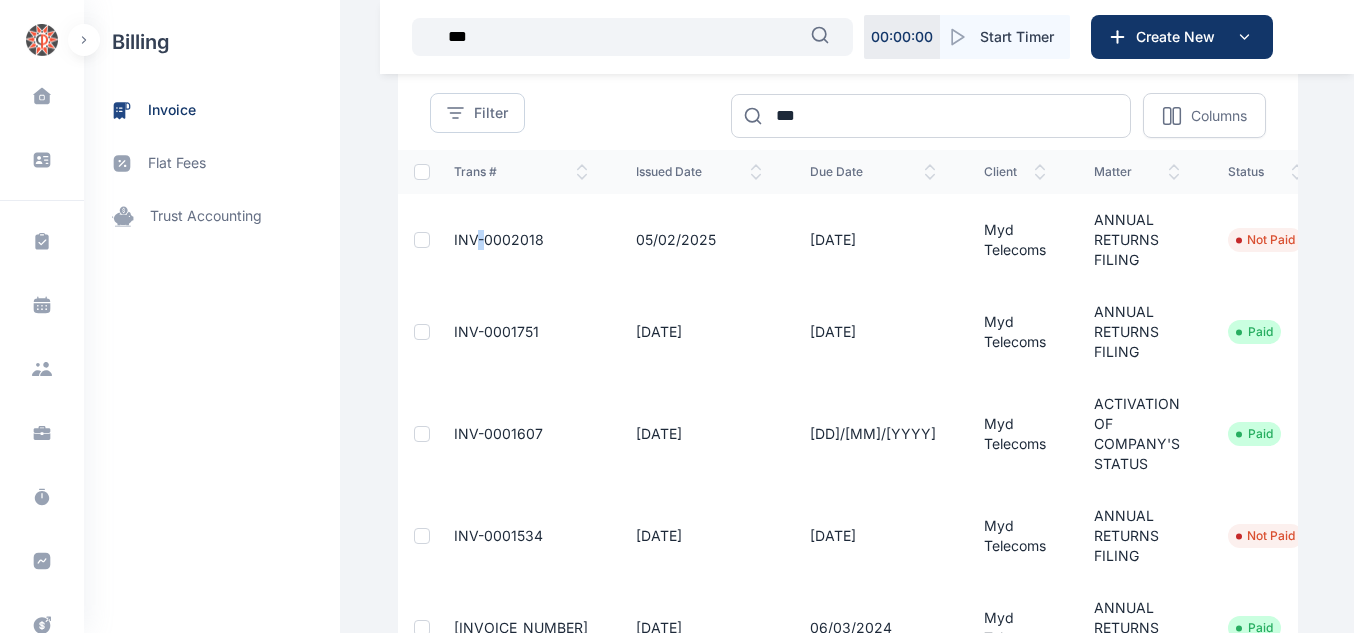 click on "INV-0002018" at bounding box center (521, 240) 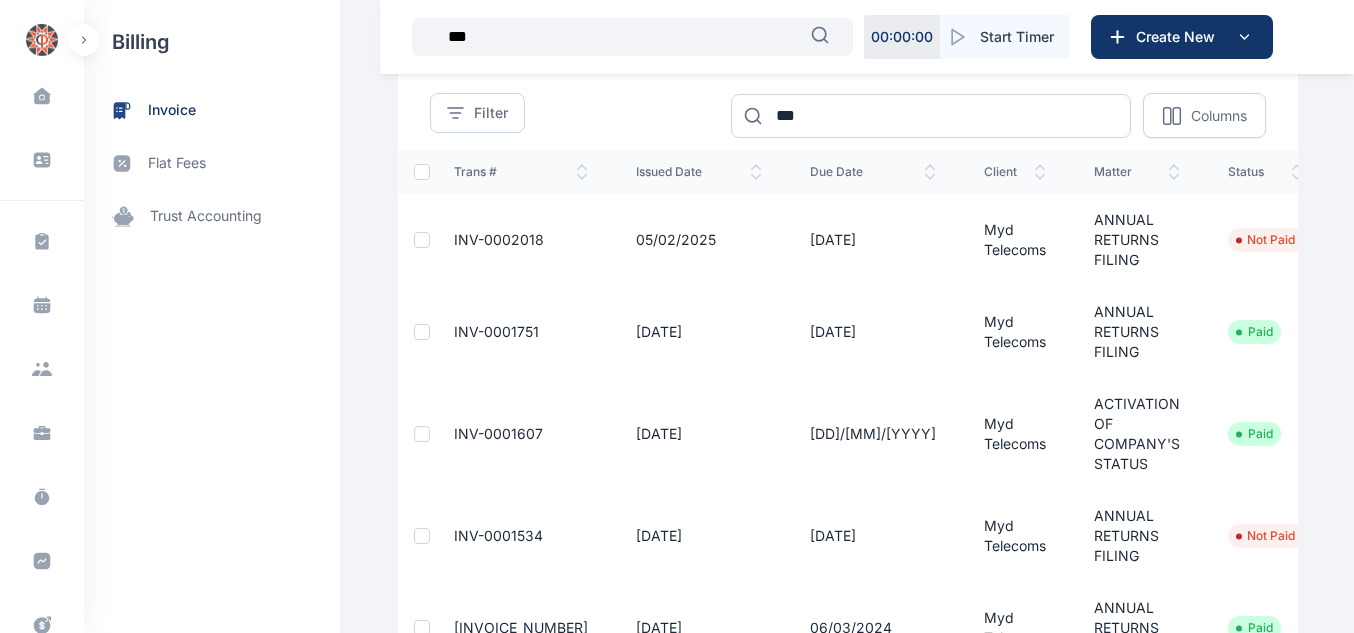 click on "05/02/2025" at bounding box center (699, 240) 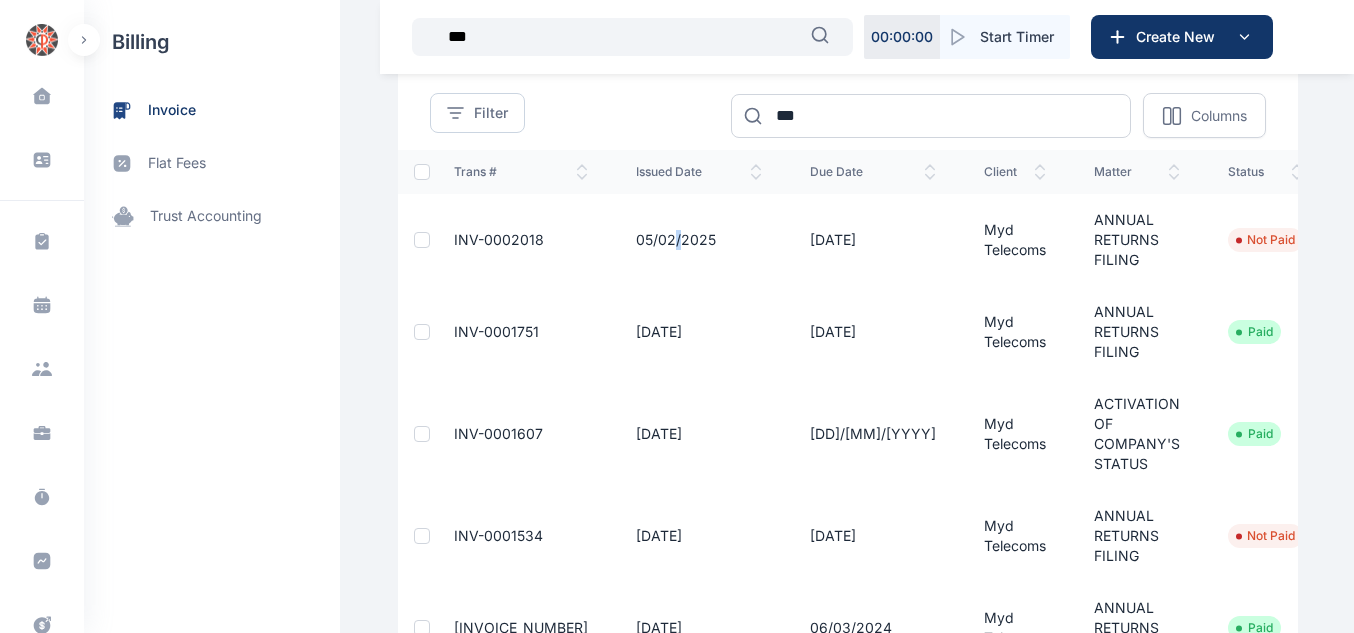 click on "05/02/2025" at bounding box center [699, 240] 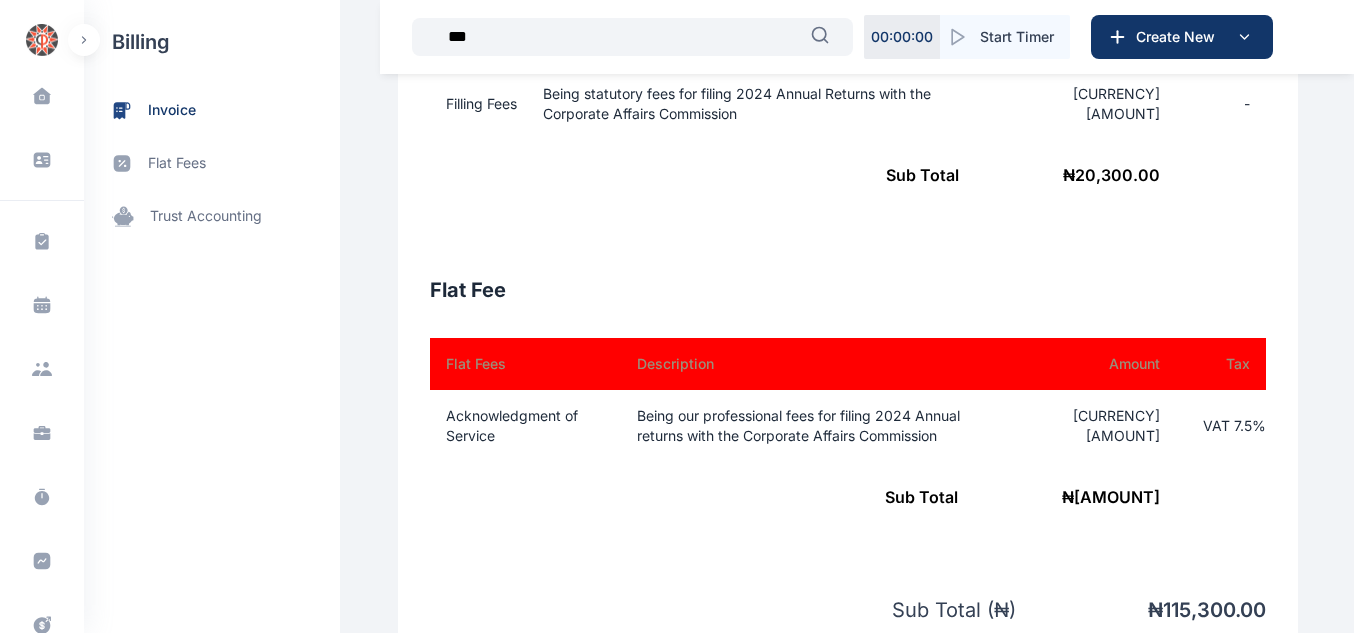 scroll, scrollTop: 832, scrollLeft: 0, axis: vertical 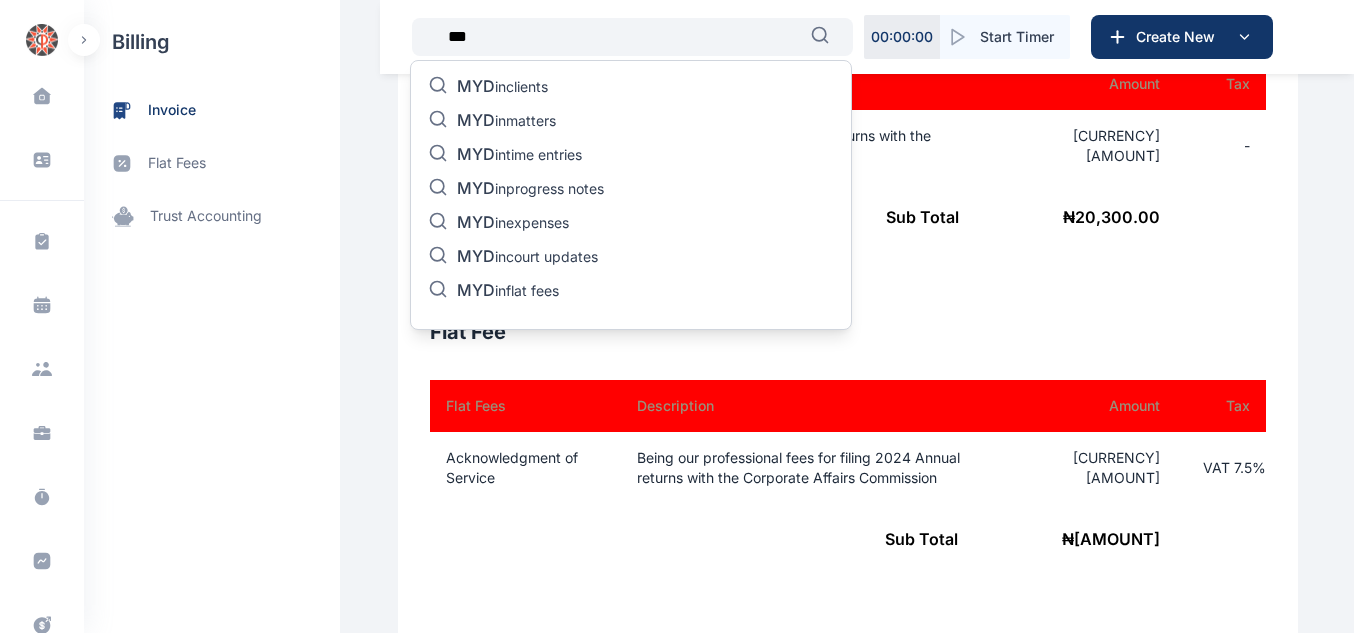 click on "[MASKED]" at bounding box center [623, 37] 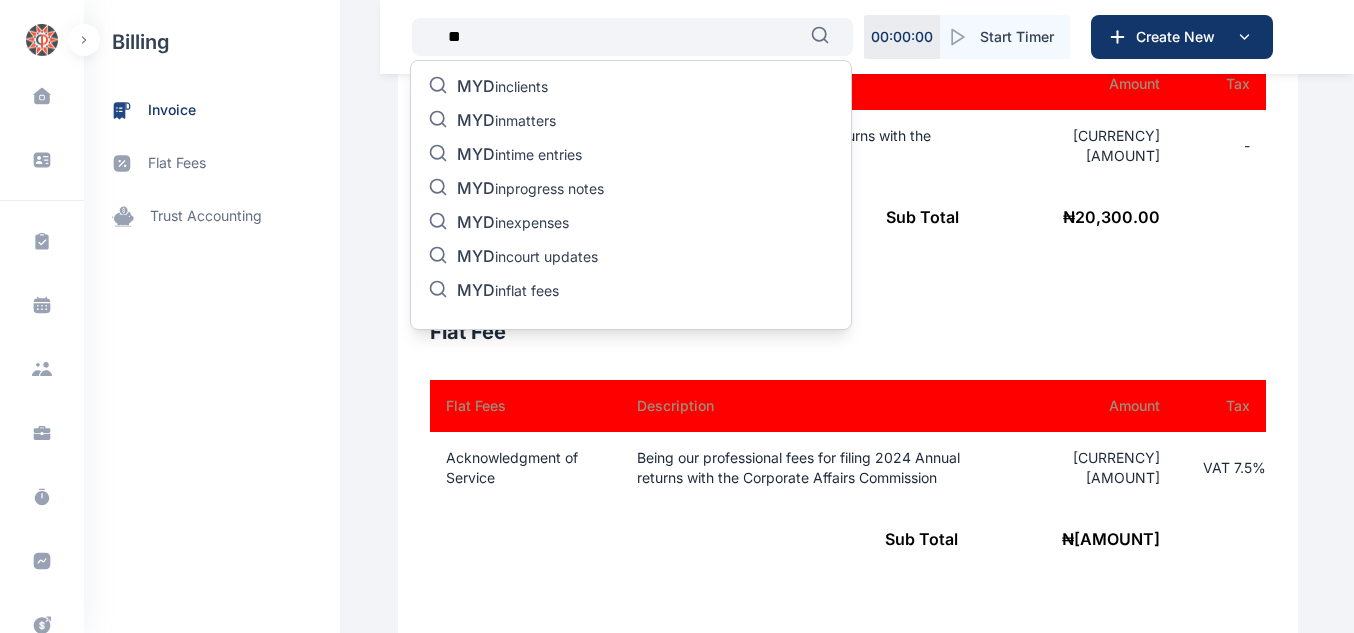type on "*" 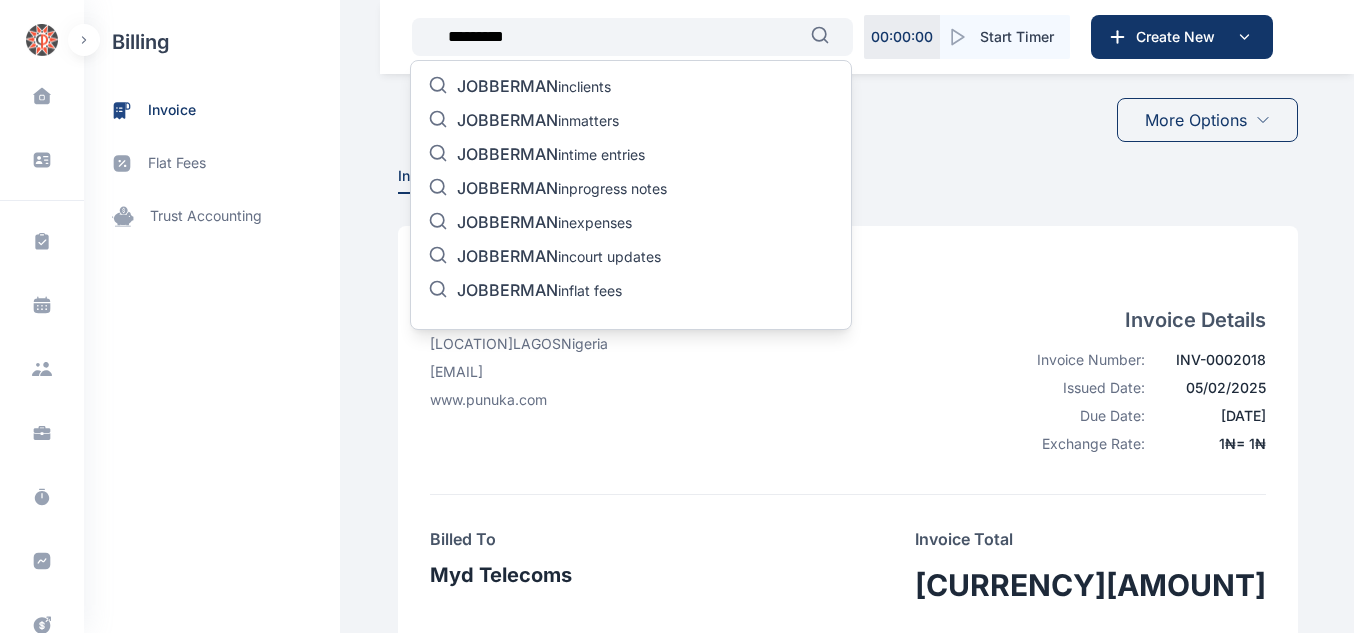 scroll, scrollTop: 12, scrollLeft: 0, axis: vertical 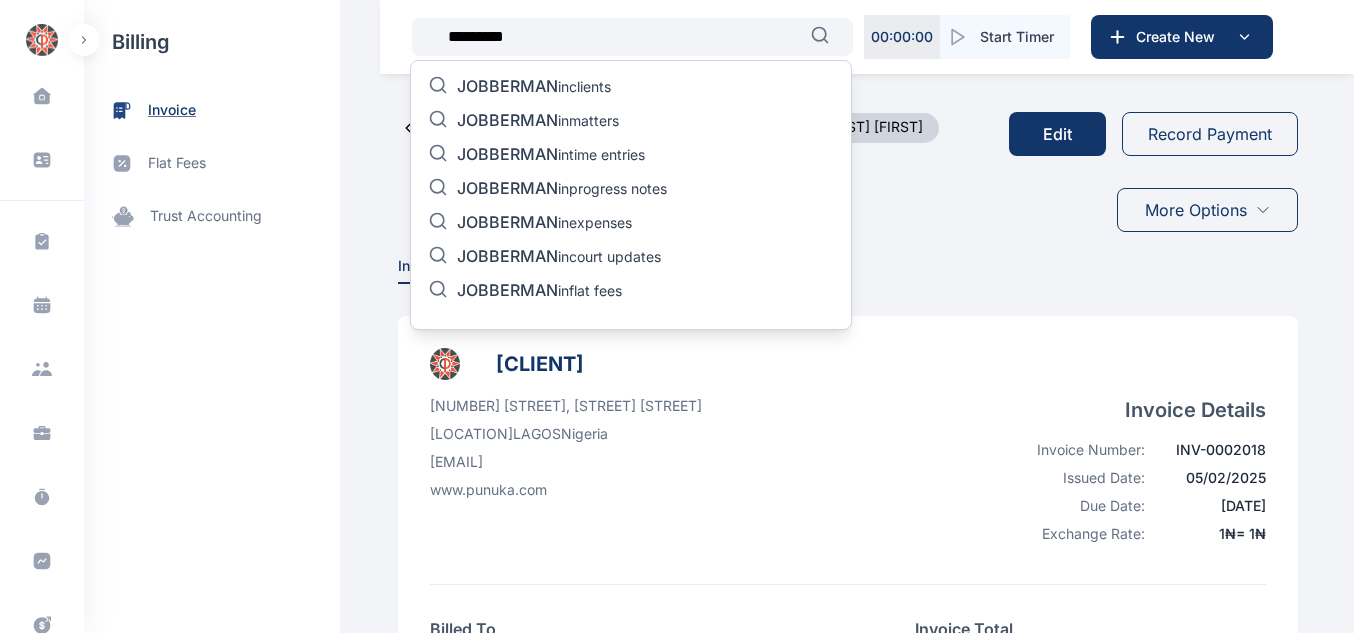 type on "*********" 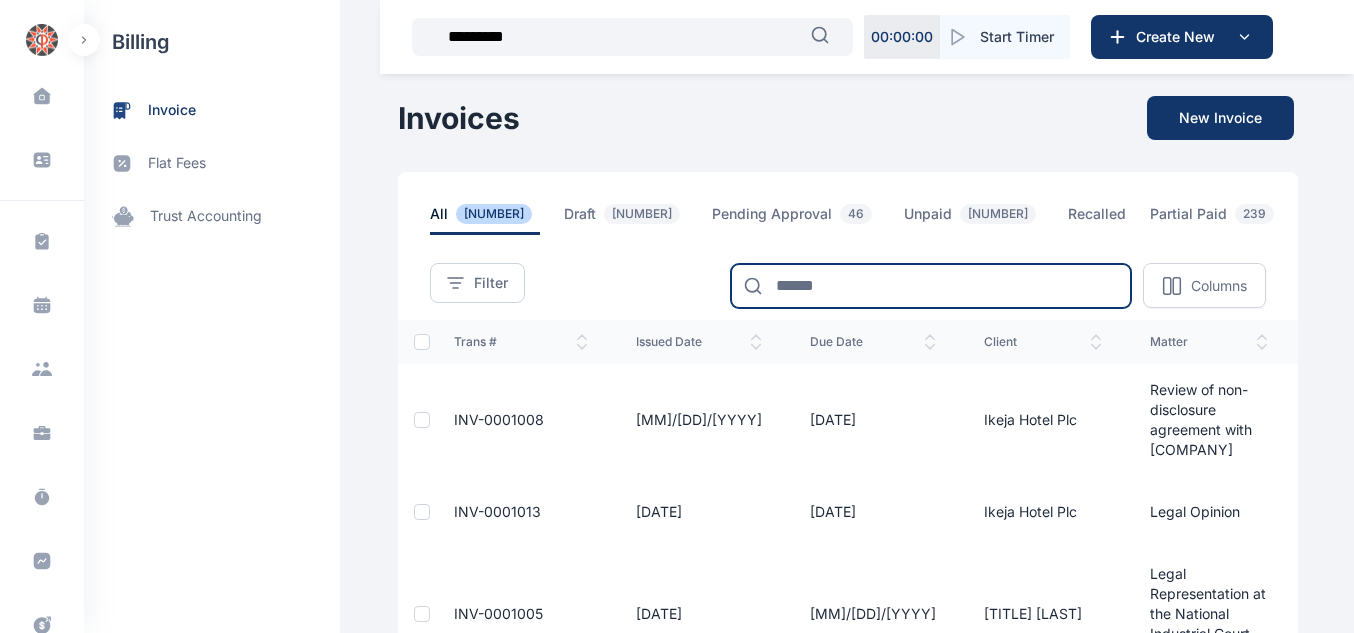 click at bounding box center (931, 286) 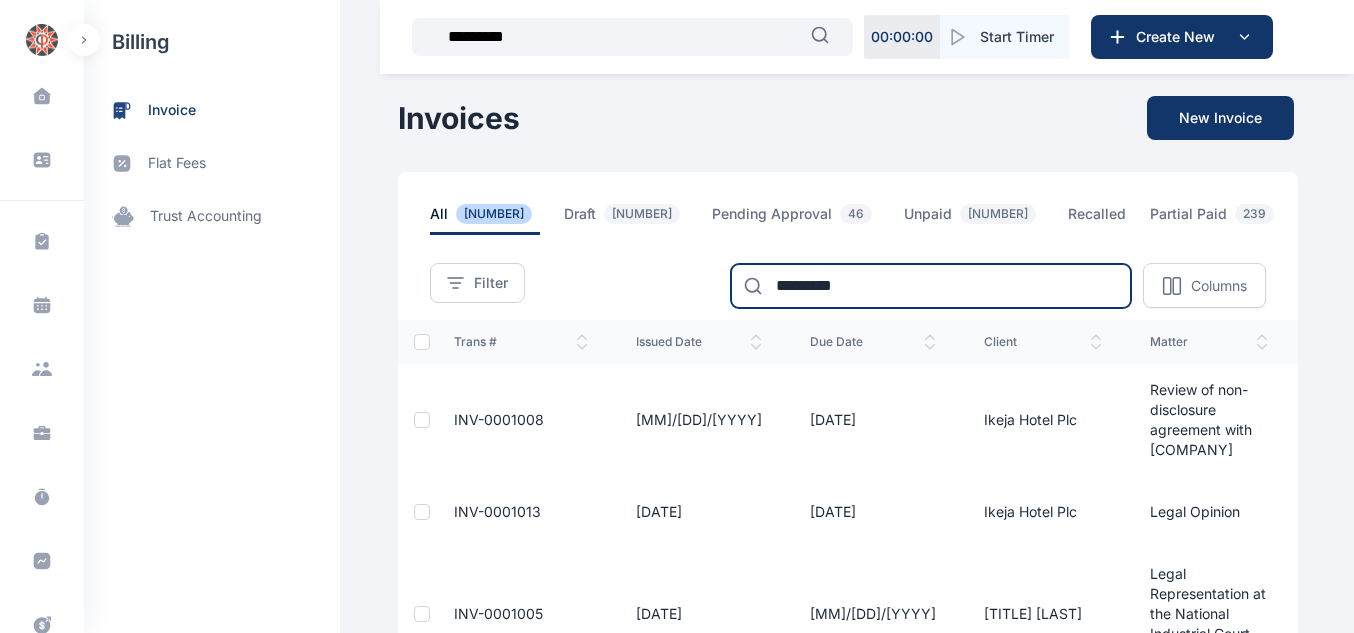 type on "*********" 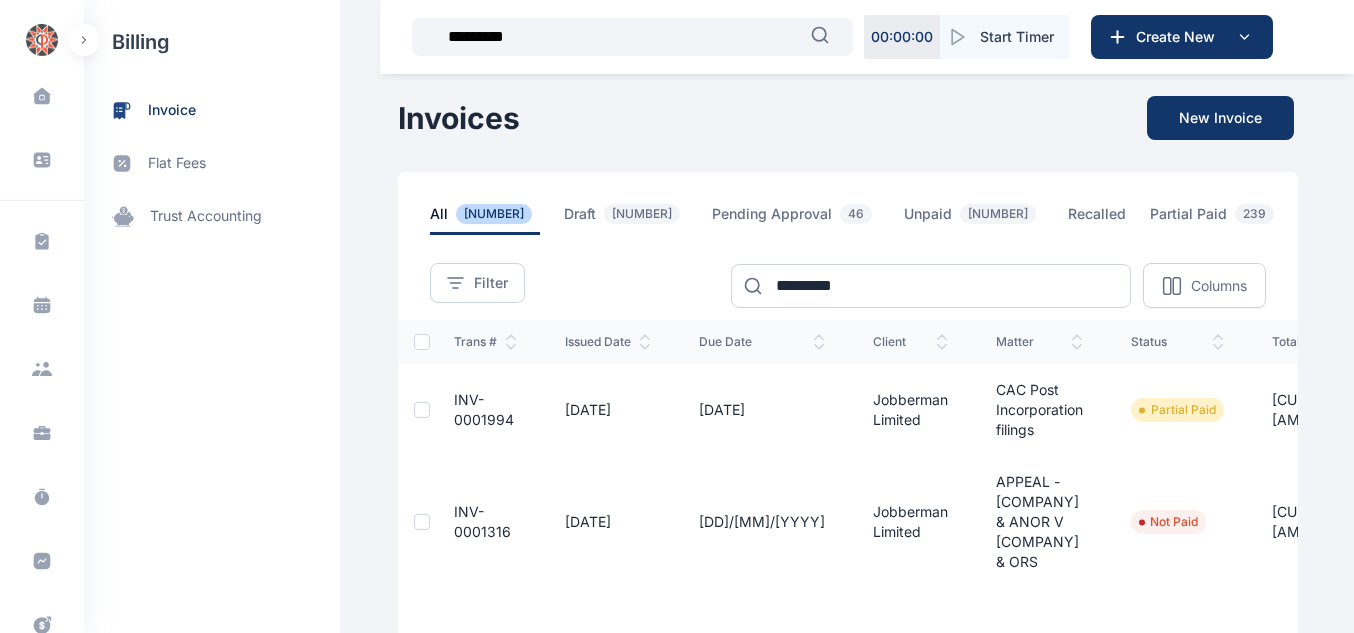 click on "INV-0001994" at bounding box center (484, 409) 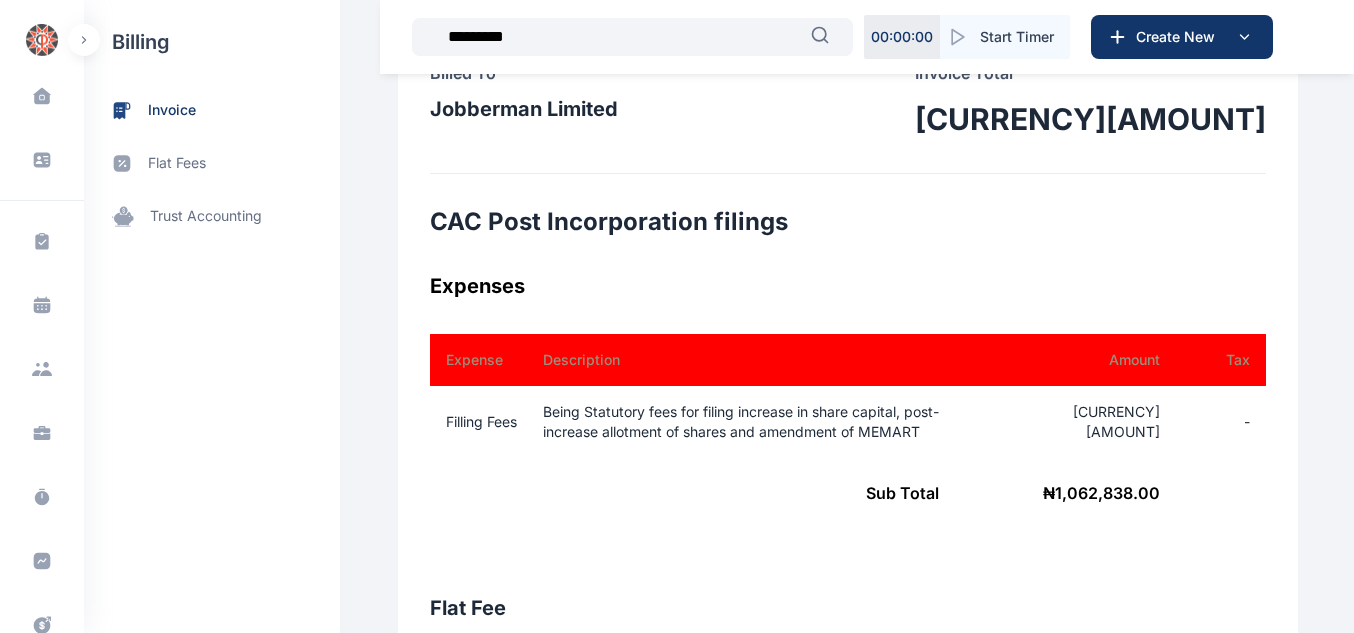 scroll, scrollTop: 567, scrollLeft: 0, axis: vertical 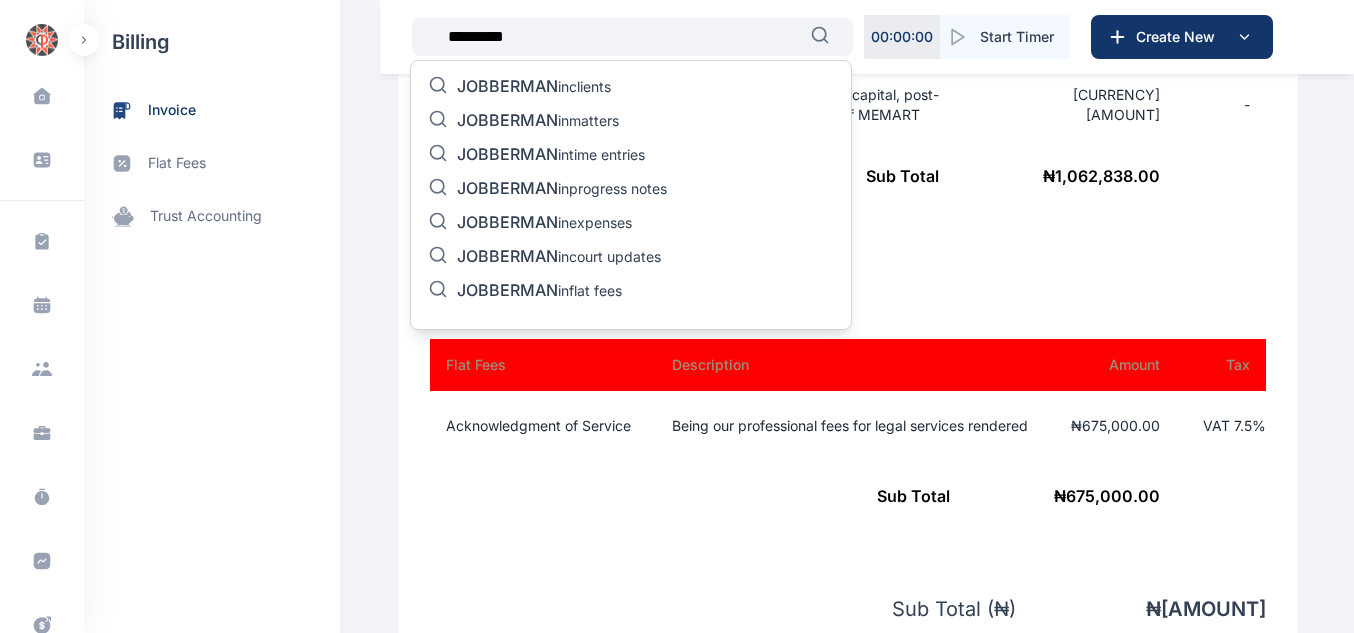 click on "*********" at bounding box center [623, 37] 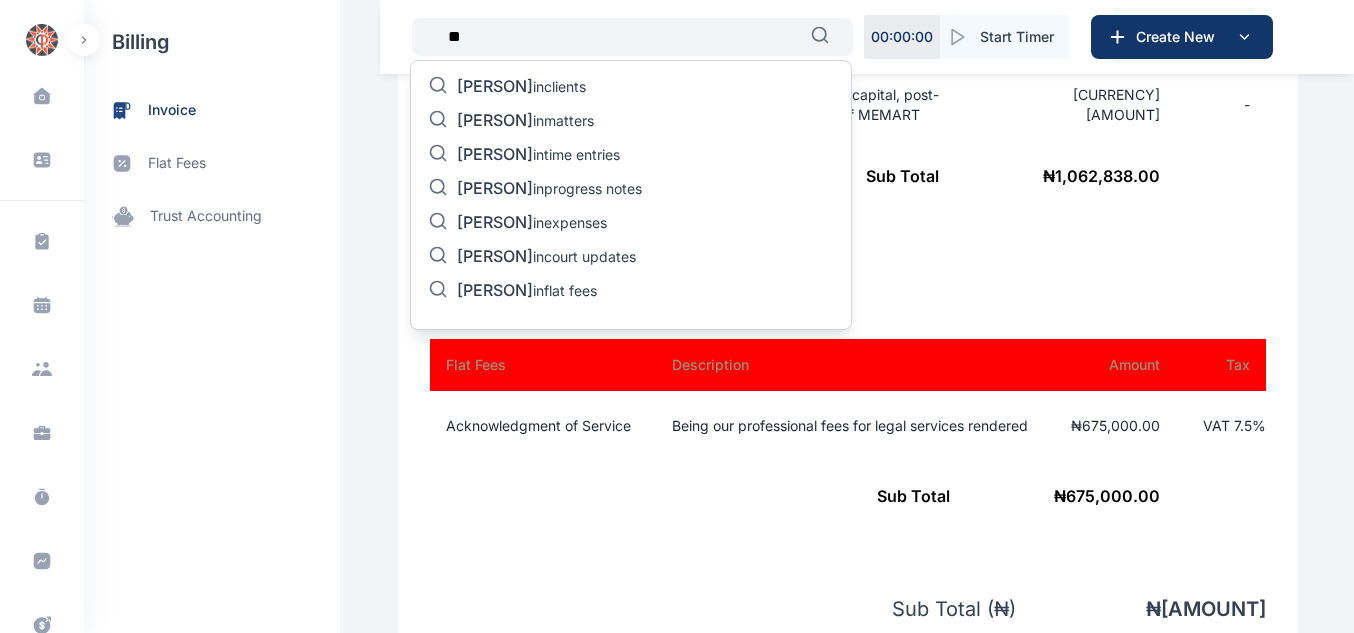 type on "*" 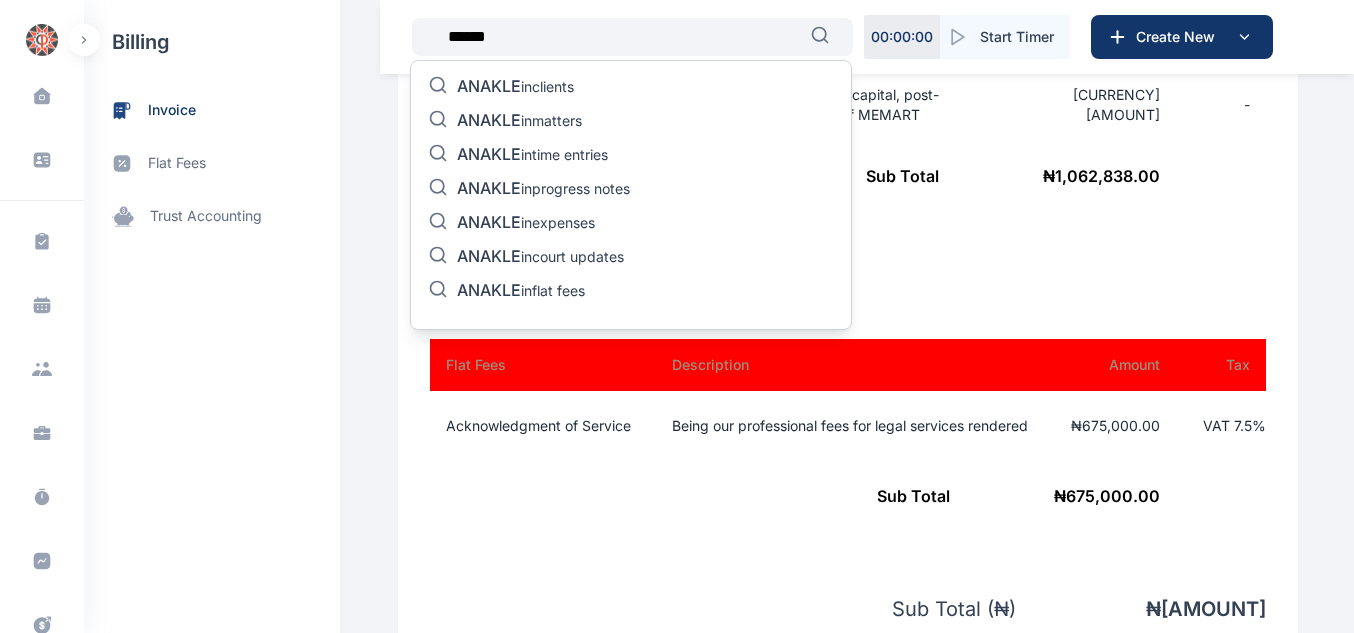 type on "[MASKED]" 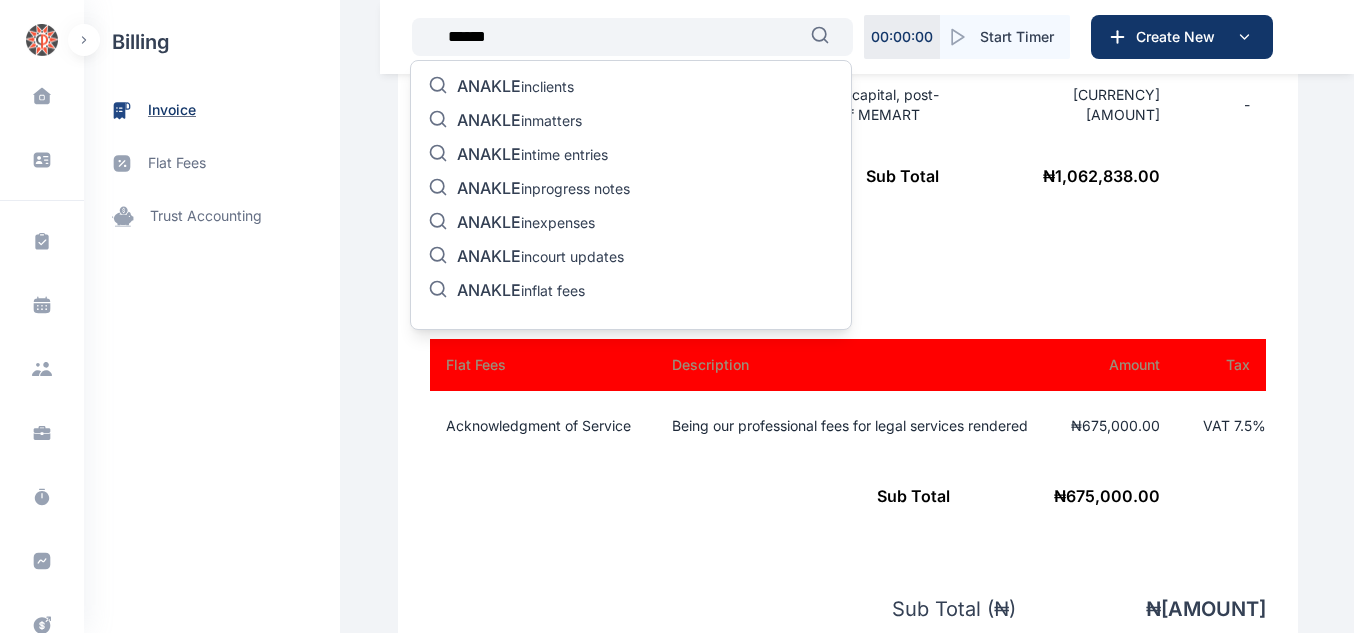 click on "invoice" at bounding box center (172, 110) 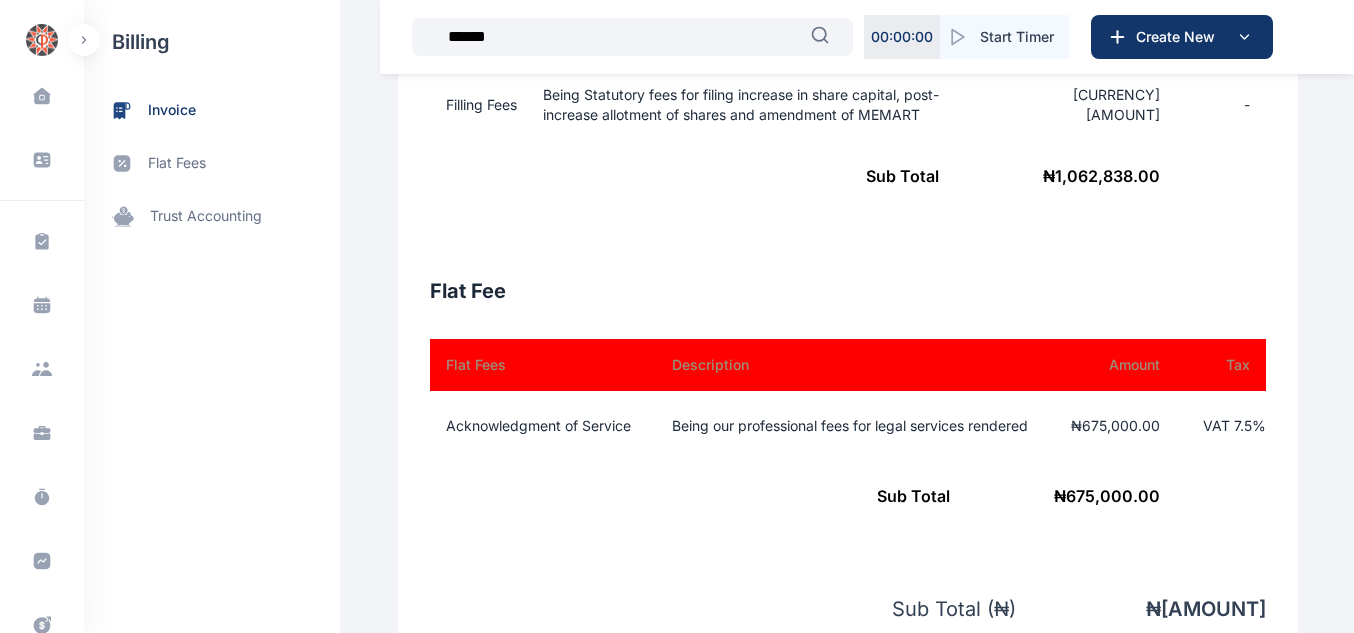 scroll, scrollTop: 0, scrollLeft: 0, axis: both 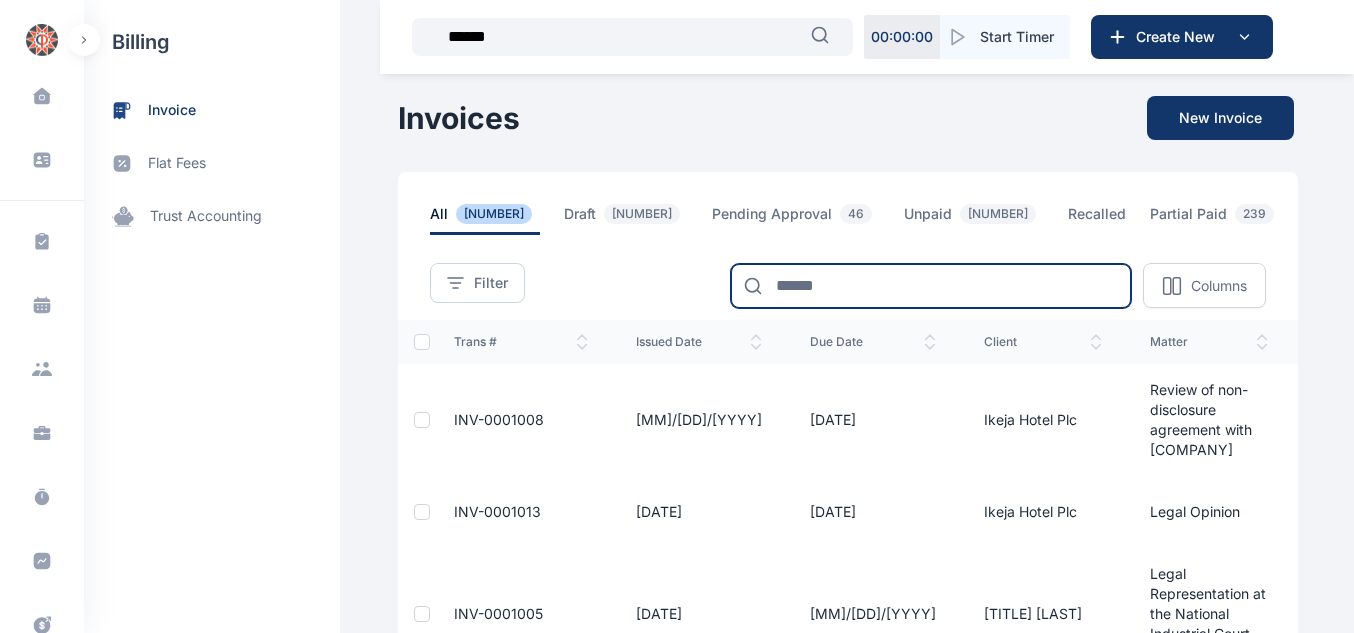 click at bounding box center (931, 286) 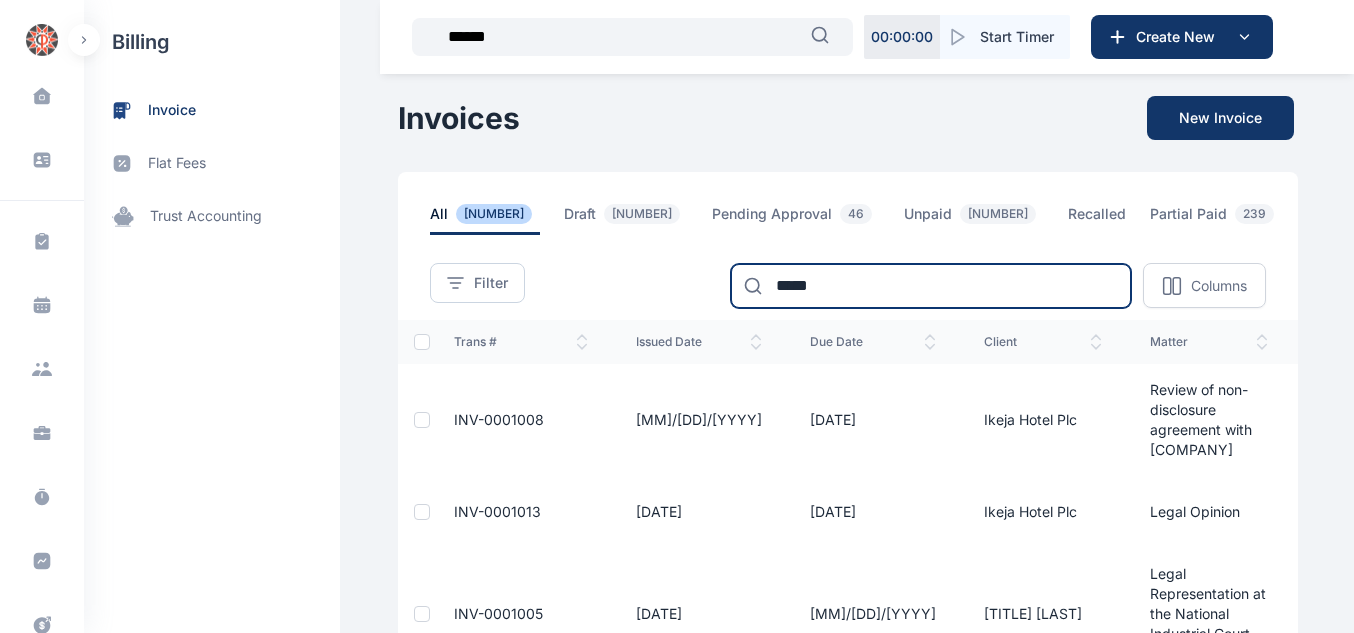 type on "[MASKED]" 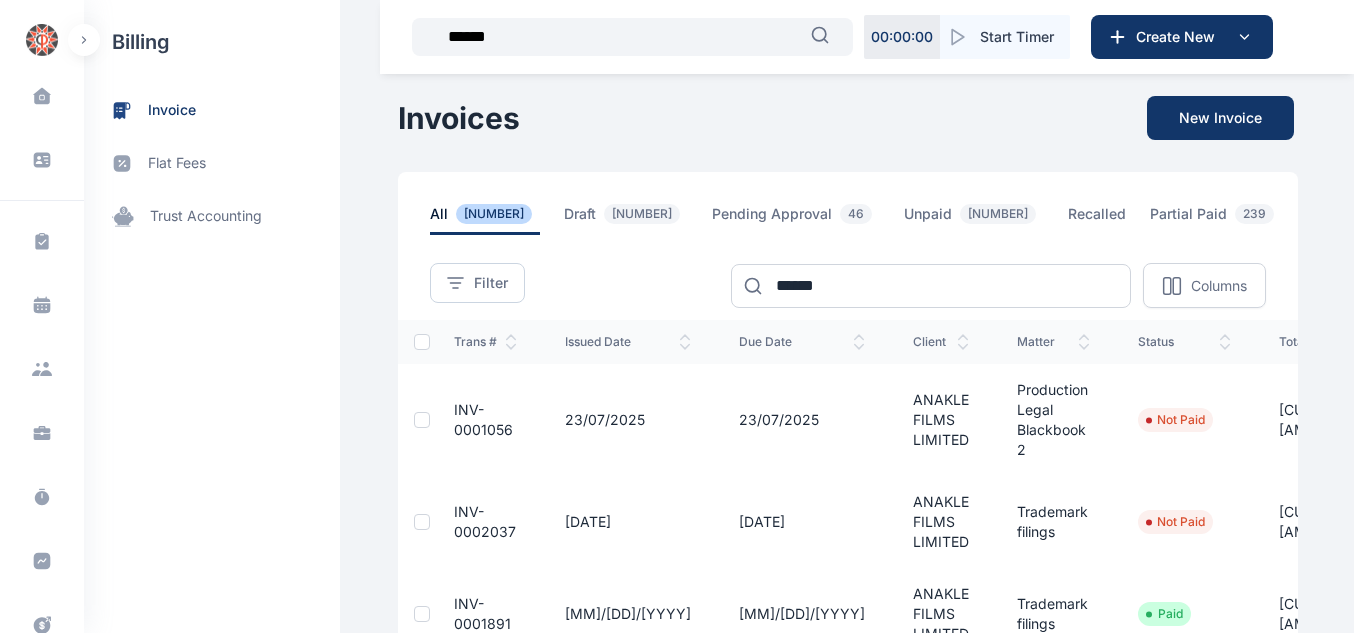 click on "INV-0001056" at bounding box center (483, 419) 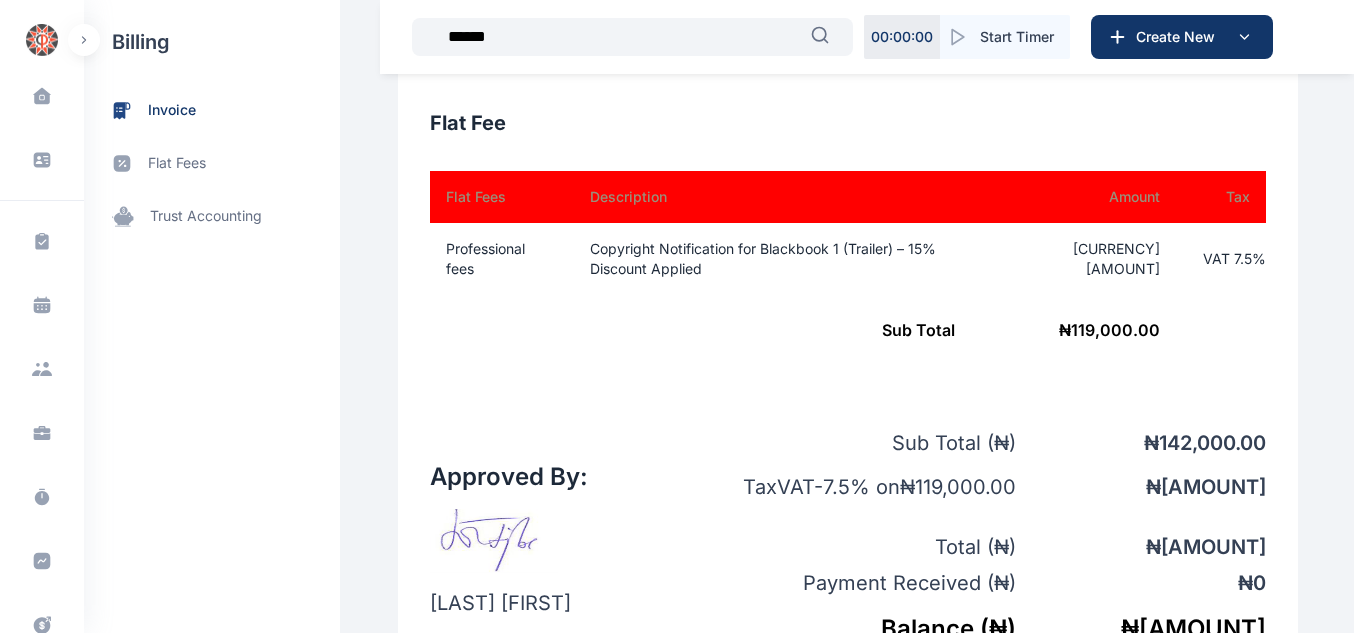 scroll, scrollTop: 1127, scrollLeft: 0, axis: vertical 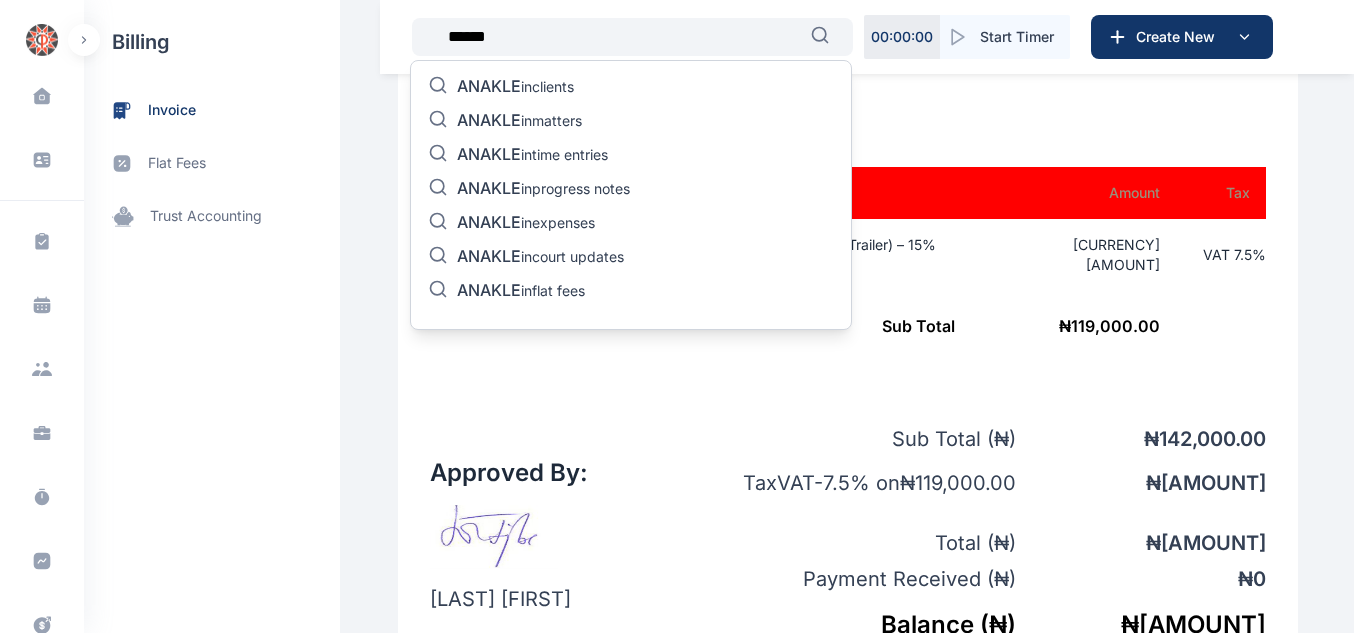 click on "[MASKED]" at bounding box center [623, 37] 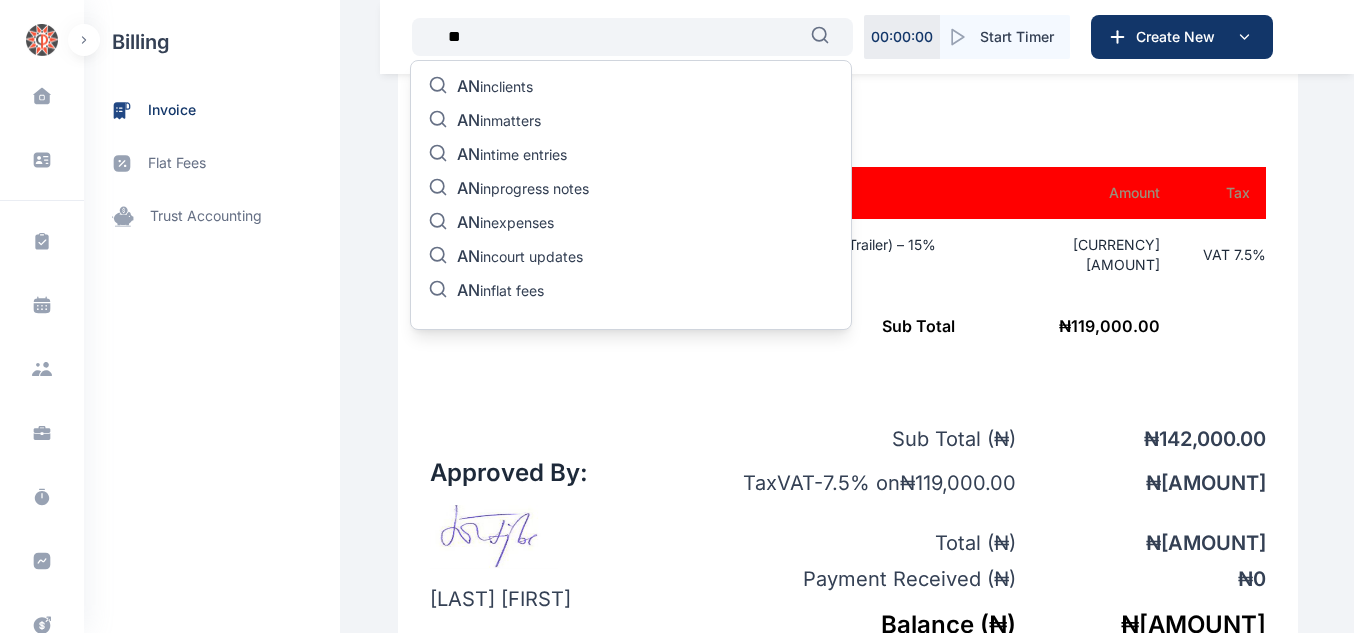 type on "*" 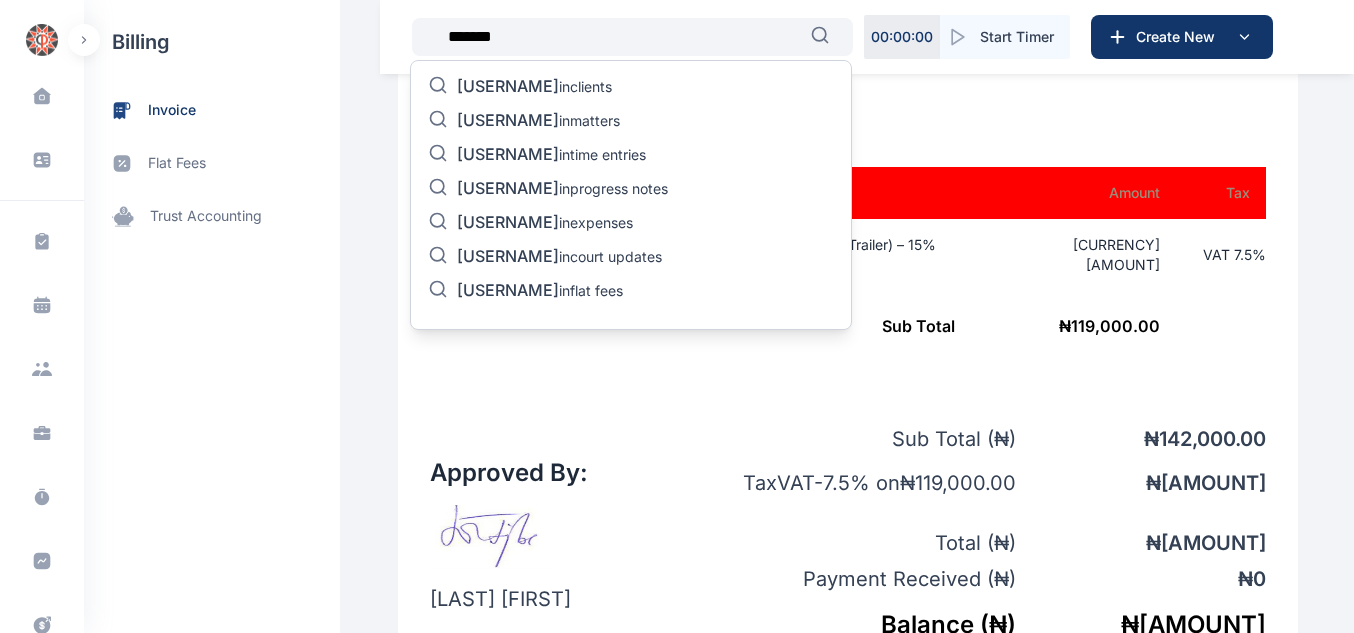 type on "[MASKED]" 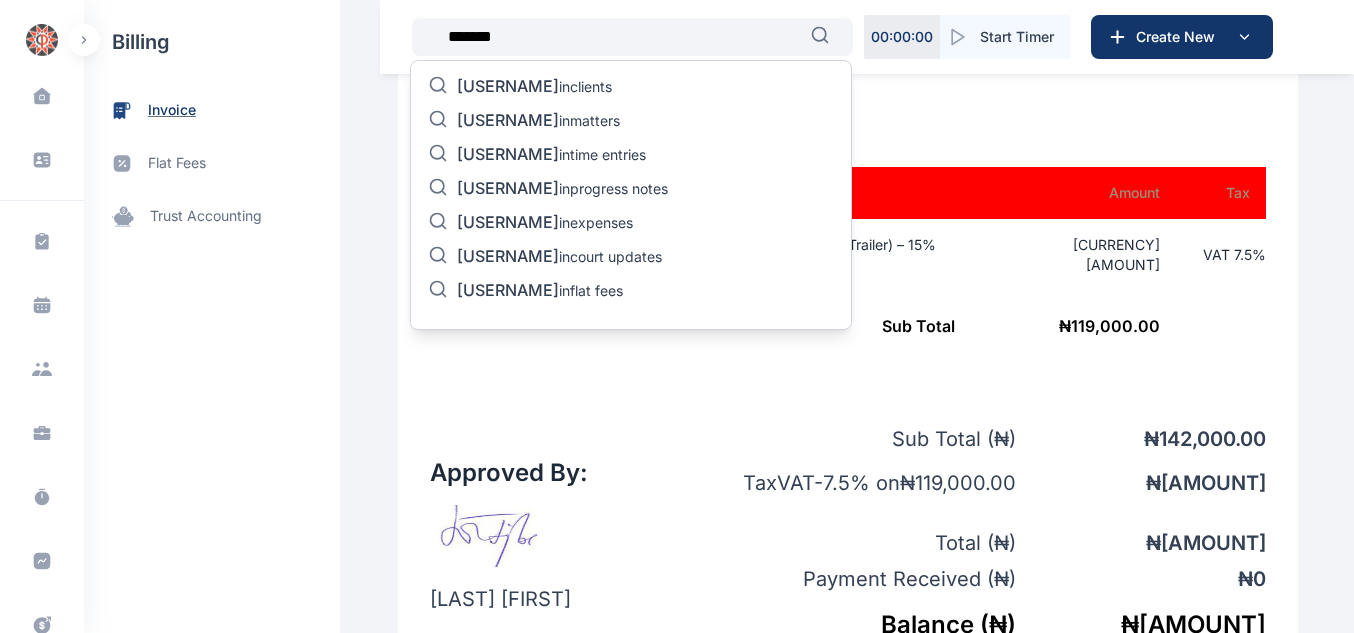 click on "invoice" at bounding box center (172, 110) 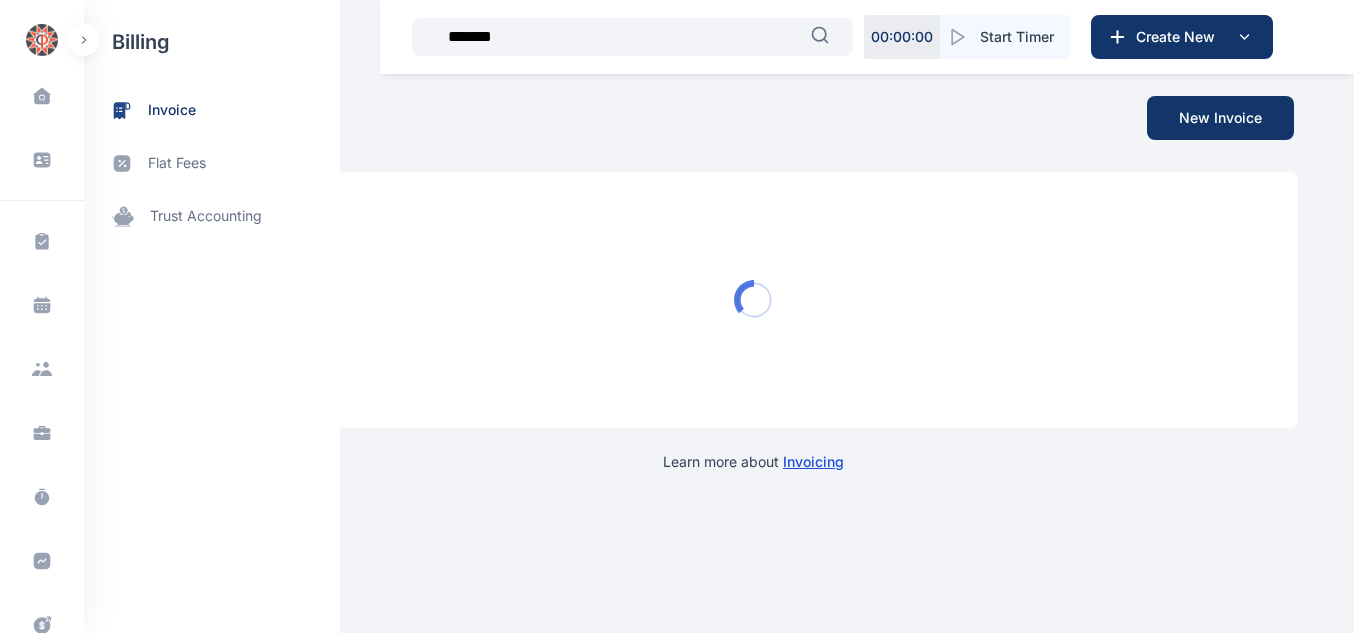 scroll, scrollTop: 0, scrollLeft: 0, axis: both 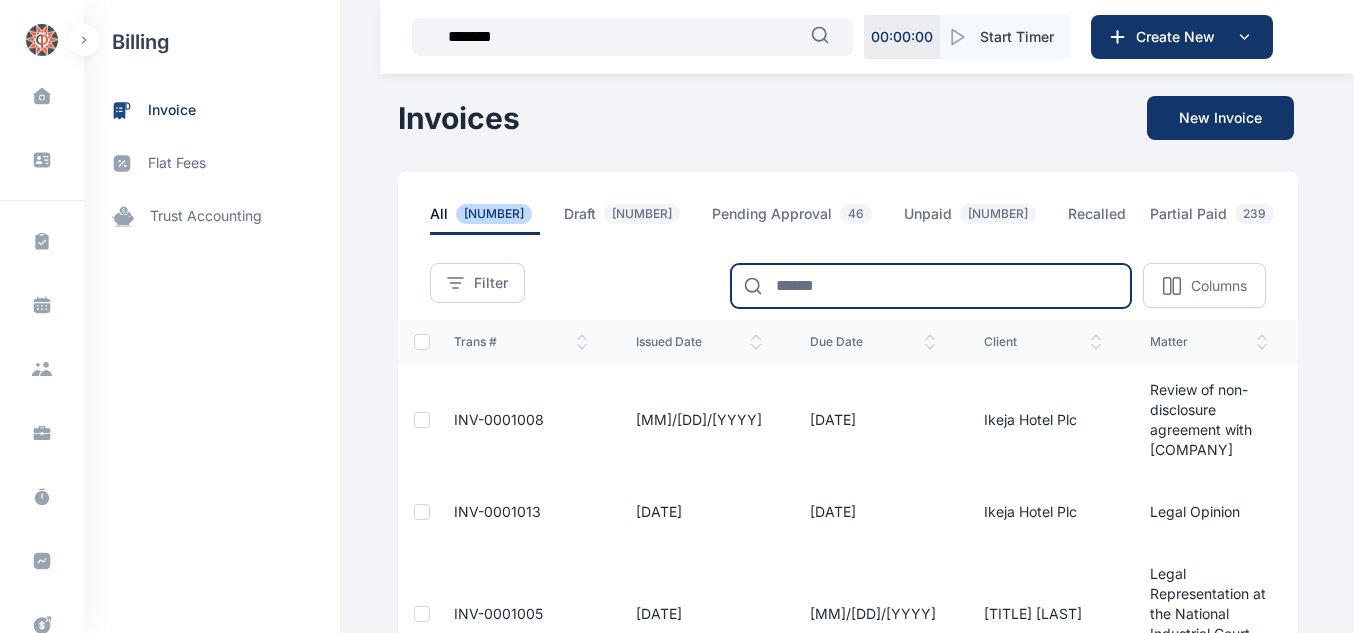 click at bounding box center (931, 286) 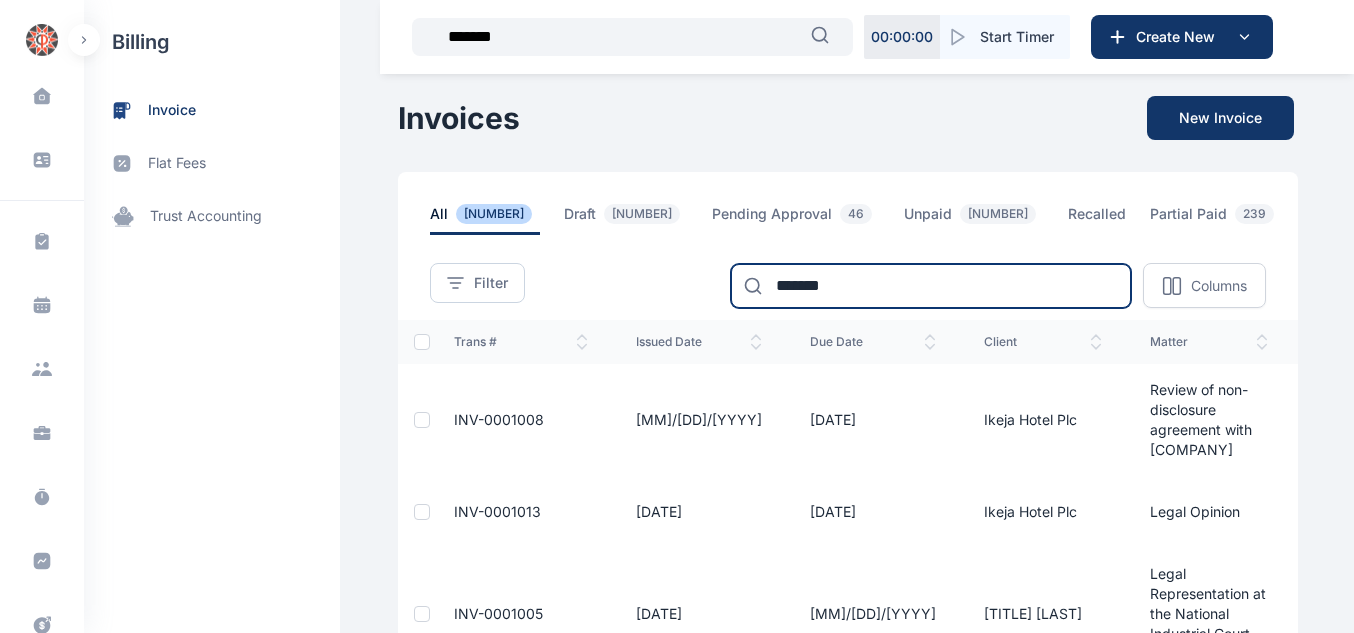 type on "[MASKED]" 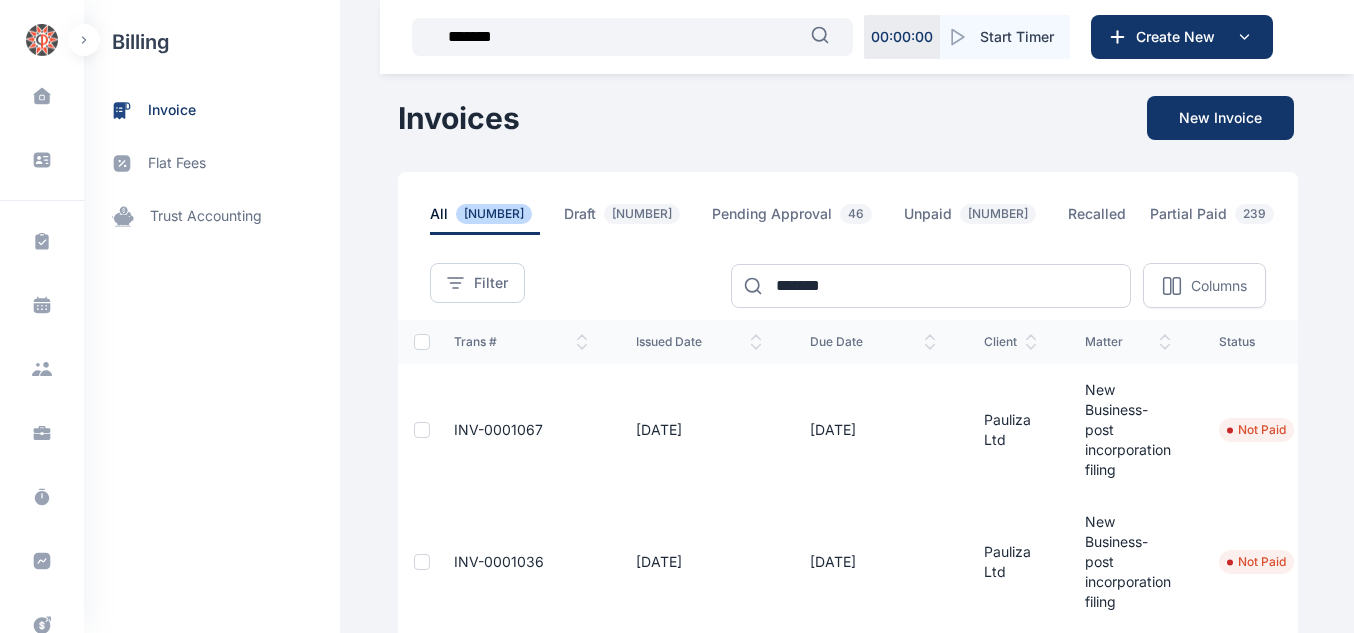 click on "INV-0001036" at bounding box center [521, 562] 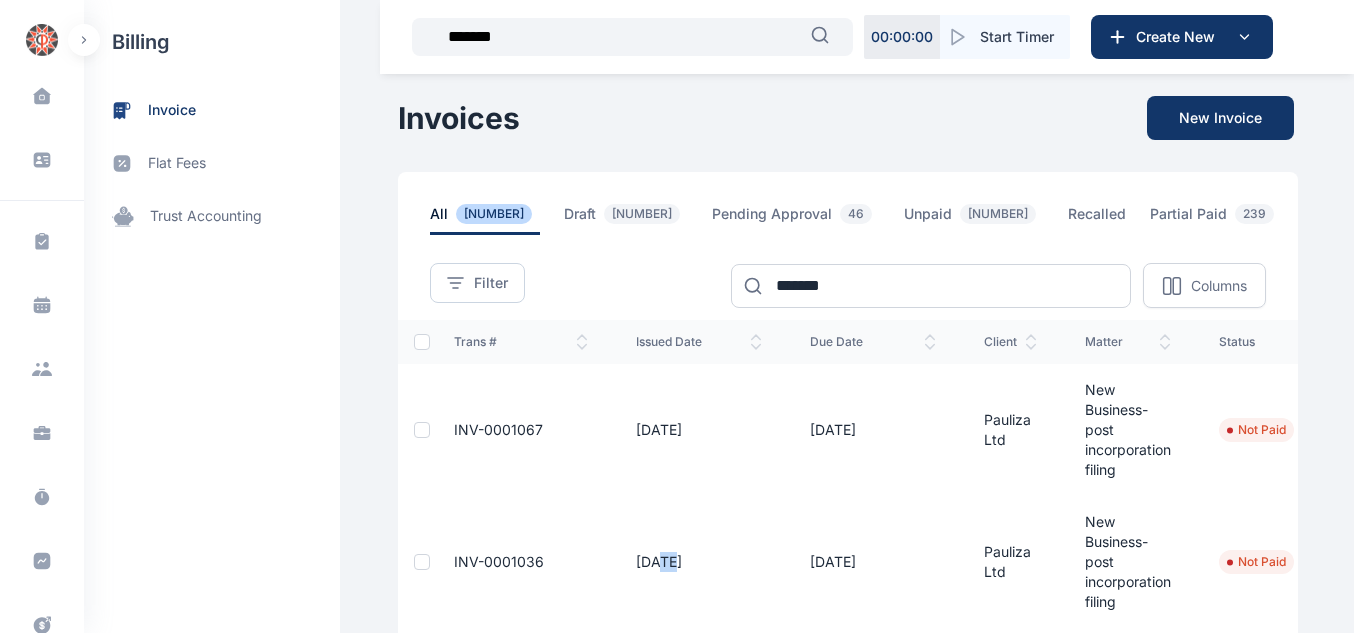 click on "[DATE]" at bounding box center [699, 562] 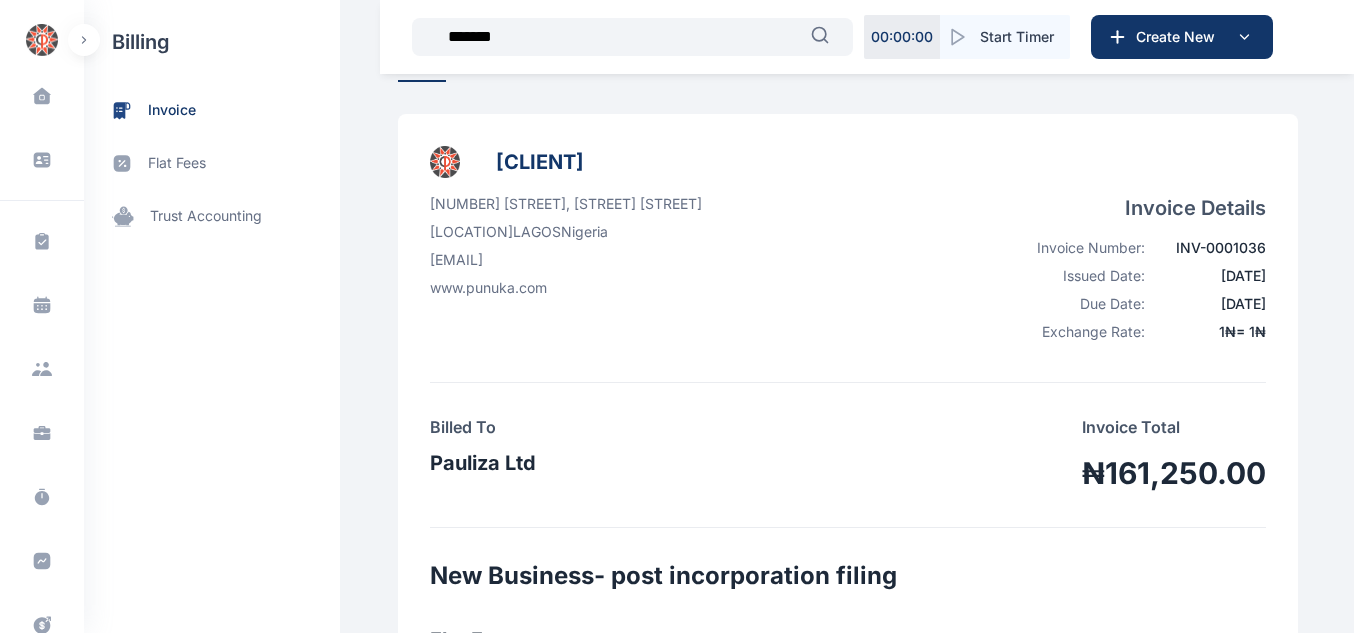 scroll, scrollTop: 186, scrollLeft: 0, axis: vertical 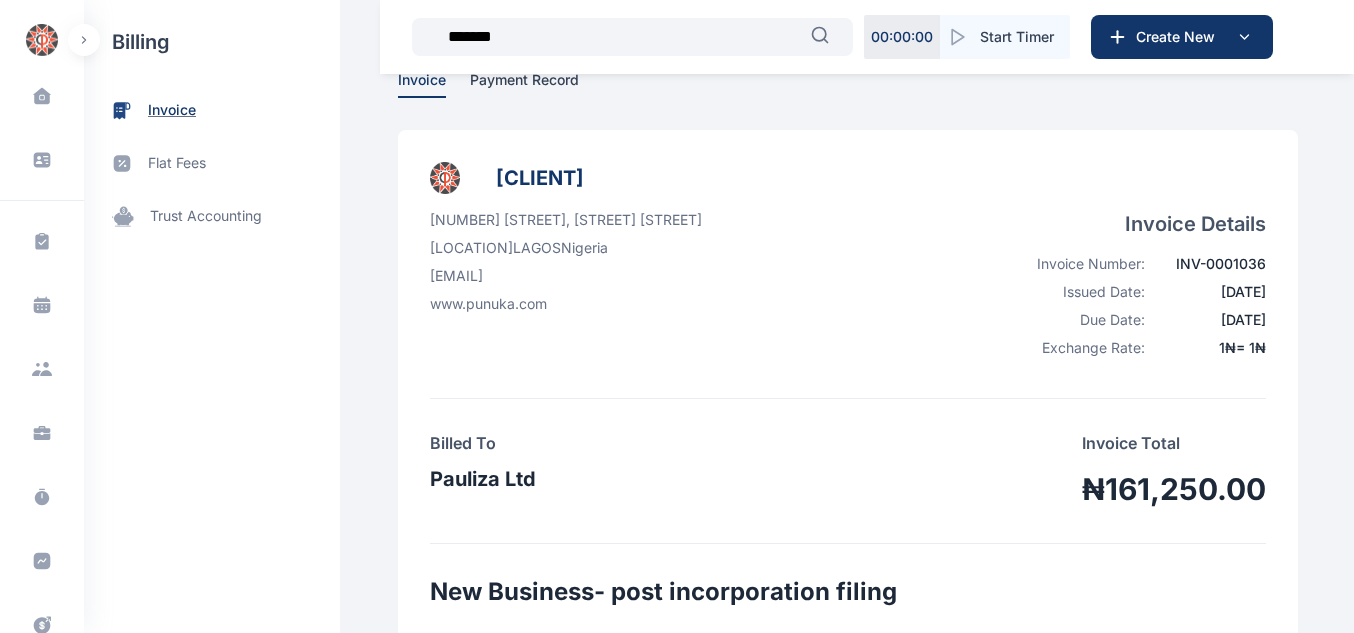 click on "invoice" at bounding box center (172, 110) 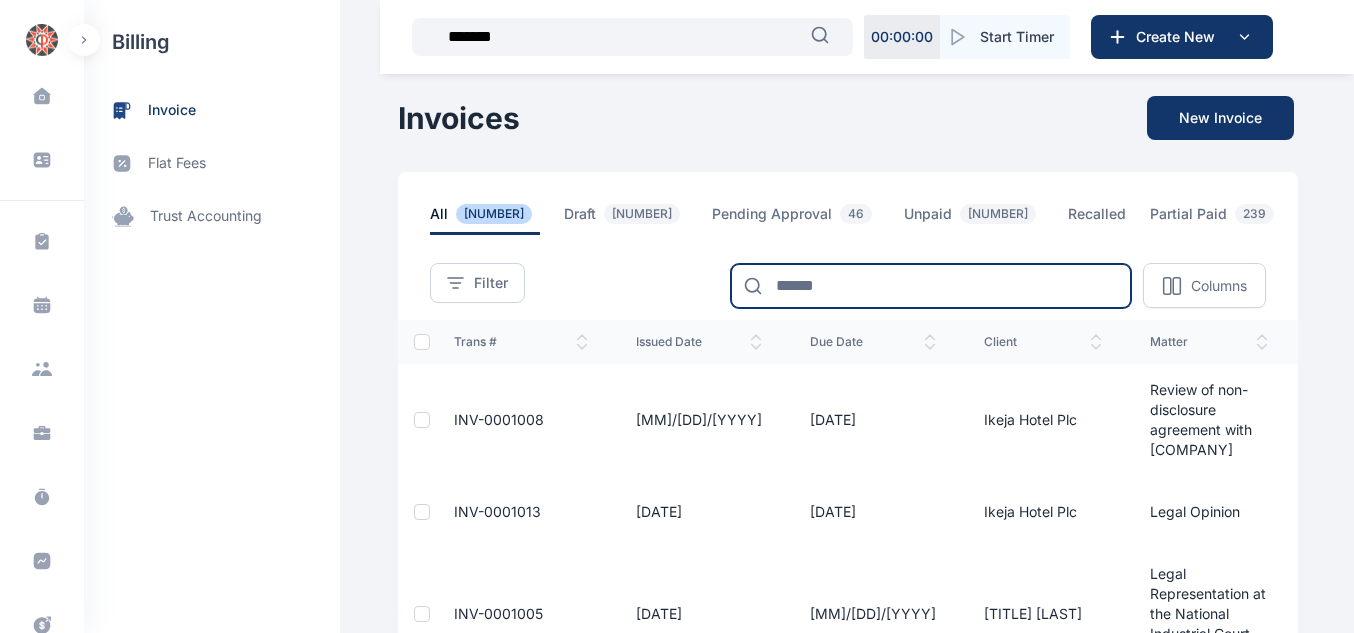 click at bounding box center (931, 286) 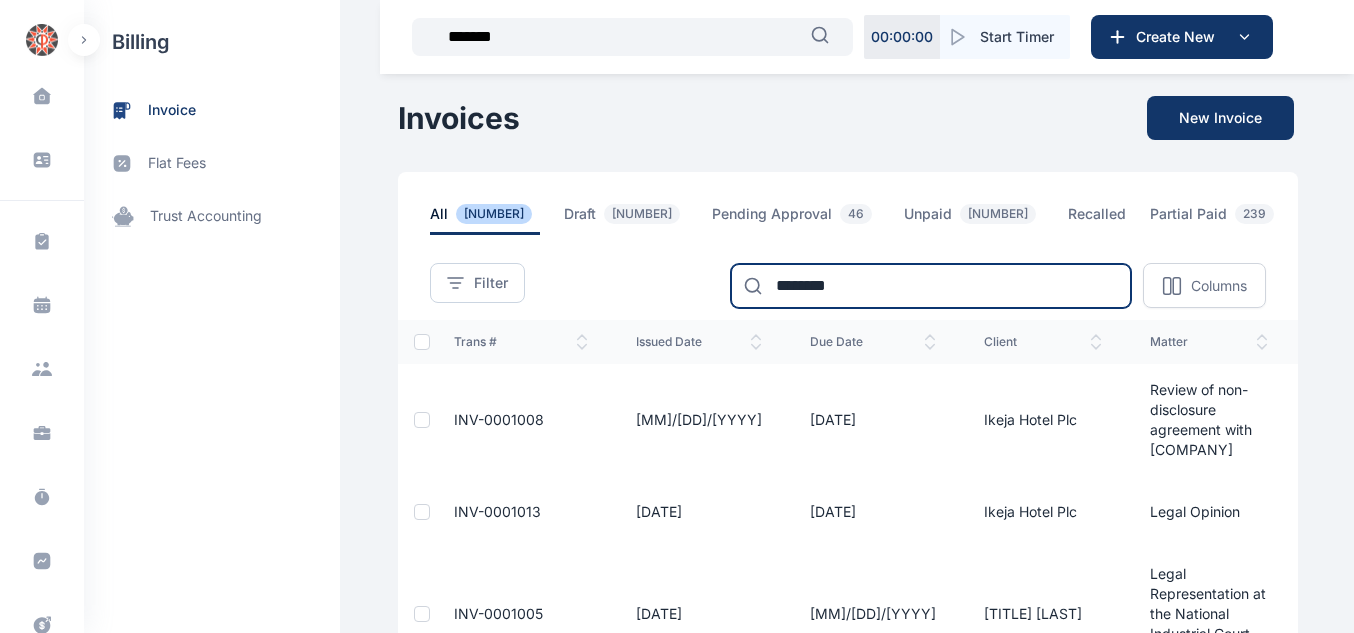 type on "*********" 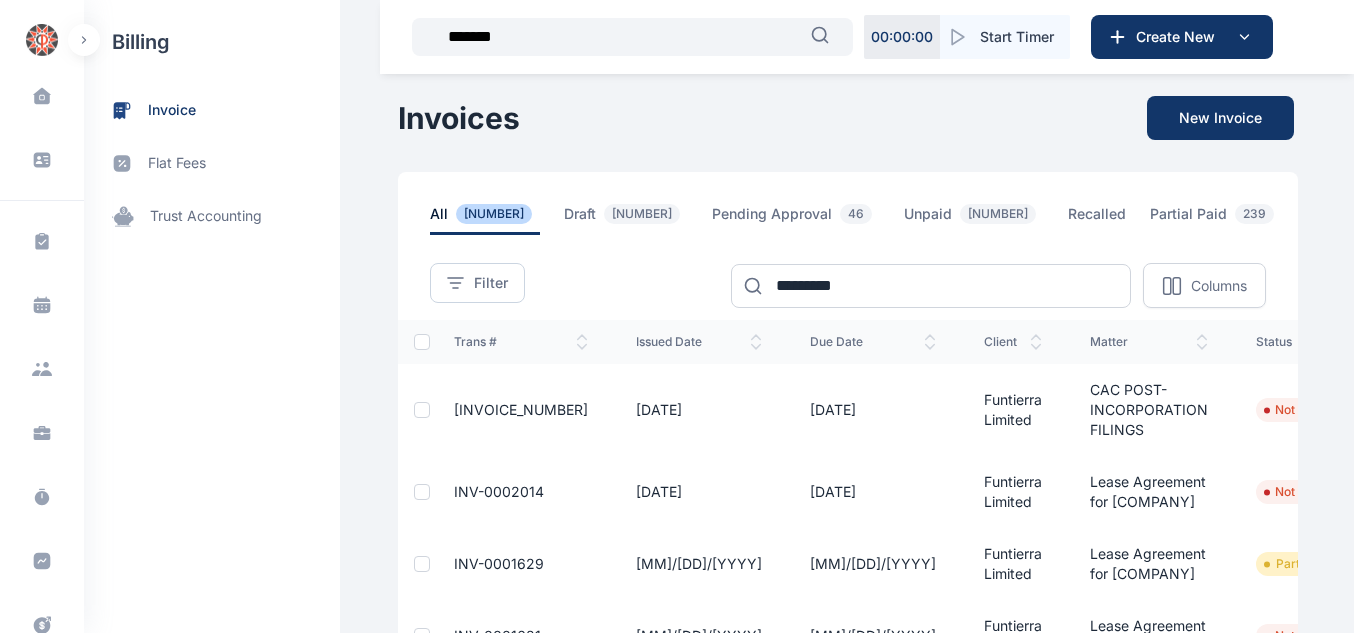 click on "[INVOICE_NUMBER]" at bounding box center (521, 409) 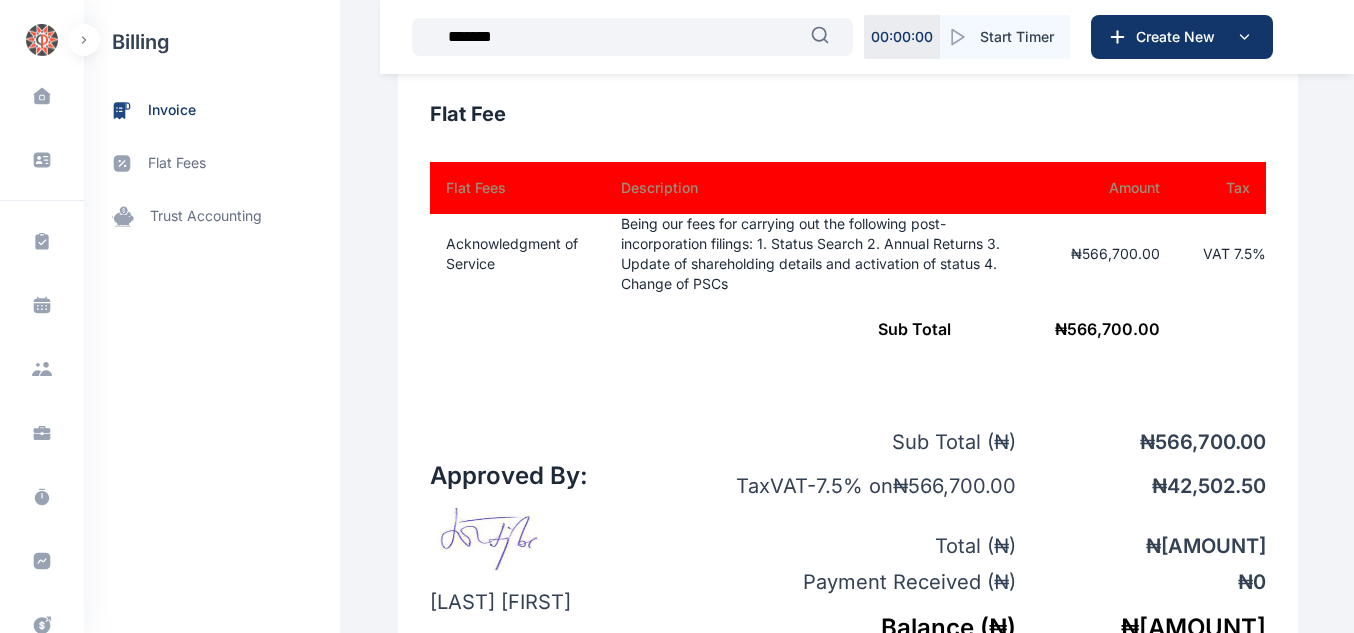 scroll, scrollTop: 774, scrollLeft: 0, axis: vertical 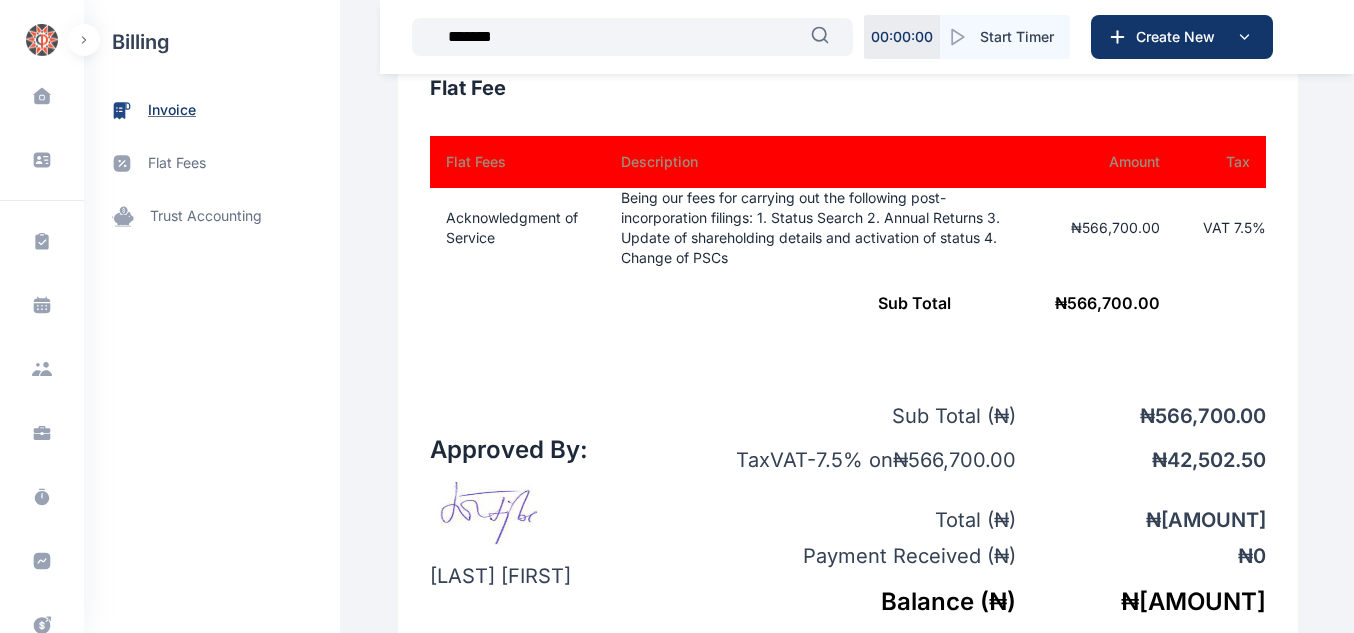 click on "invoice" at bounding box center (212, 110) 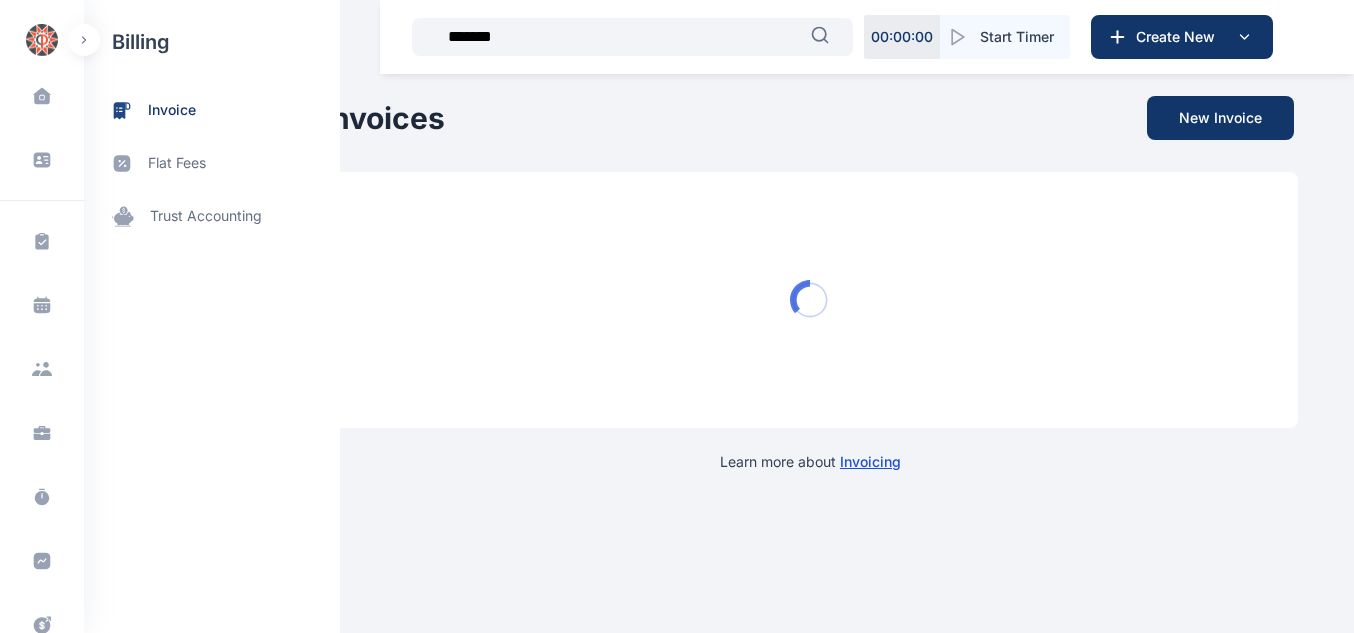 scroll, scrollTop: 0, scrollLeft: 0, axis: both 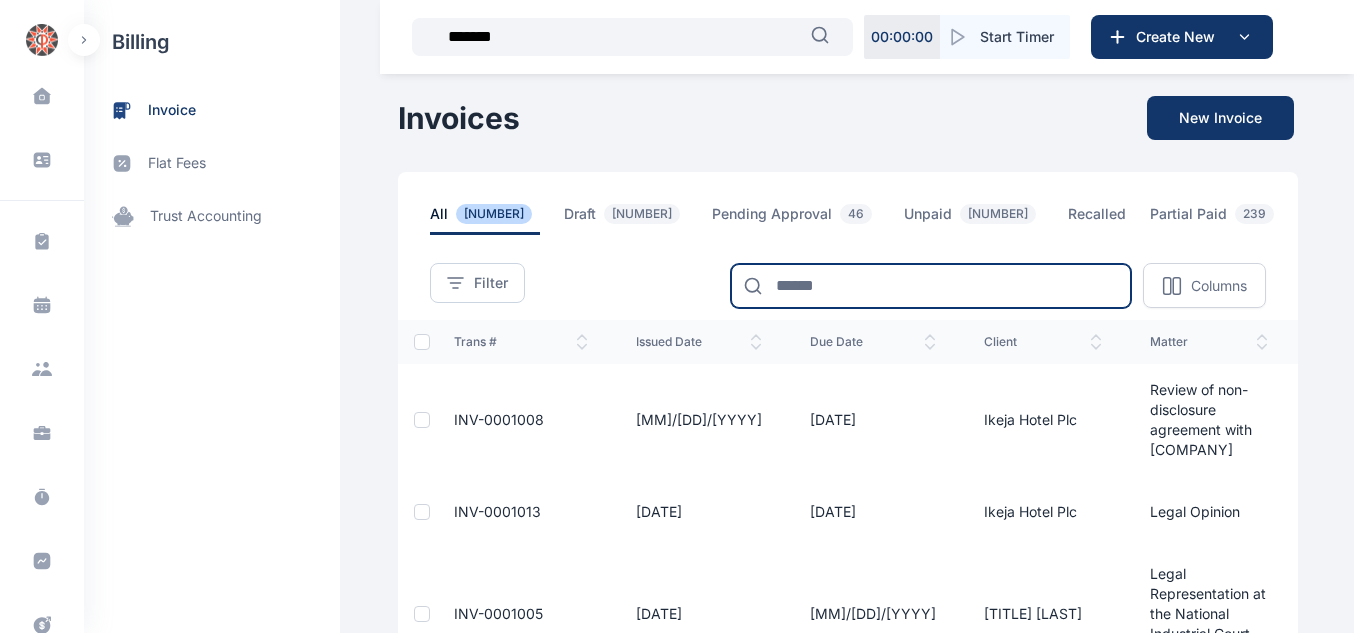 click at bounding box center (931, 286) 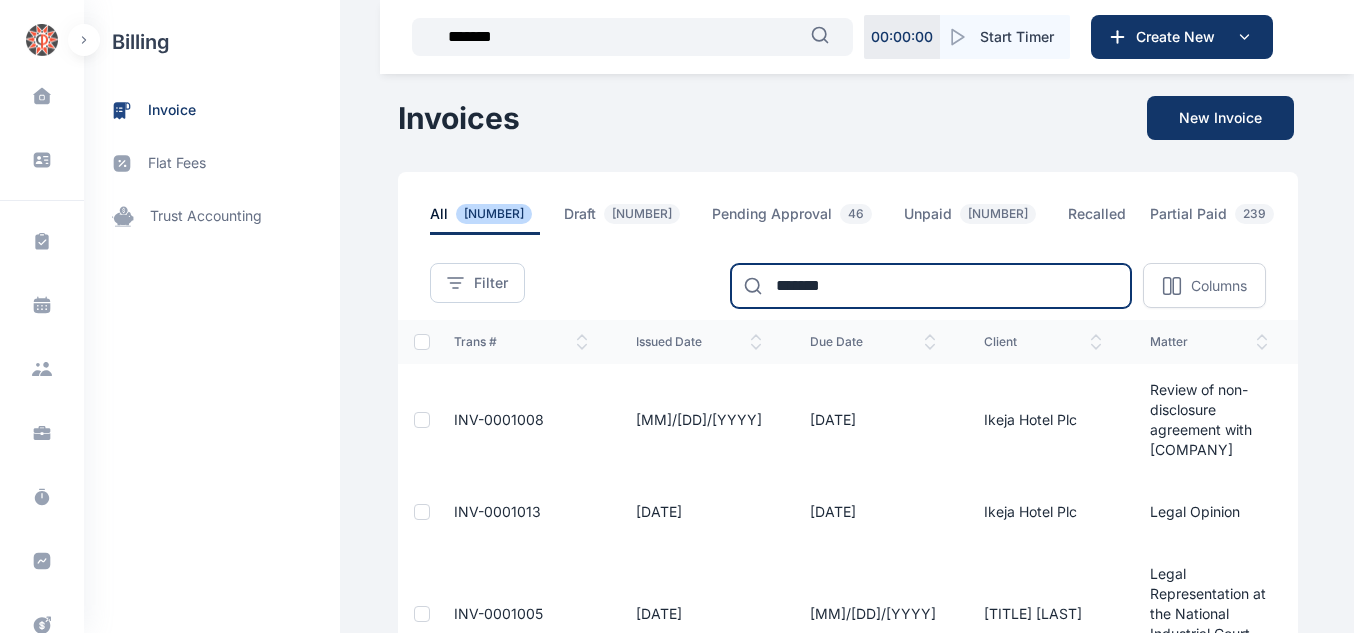 type on "[MASKED]" 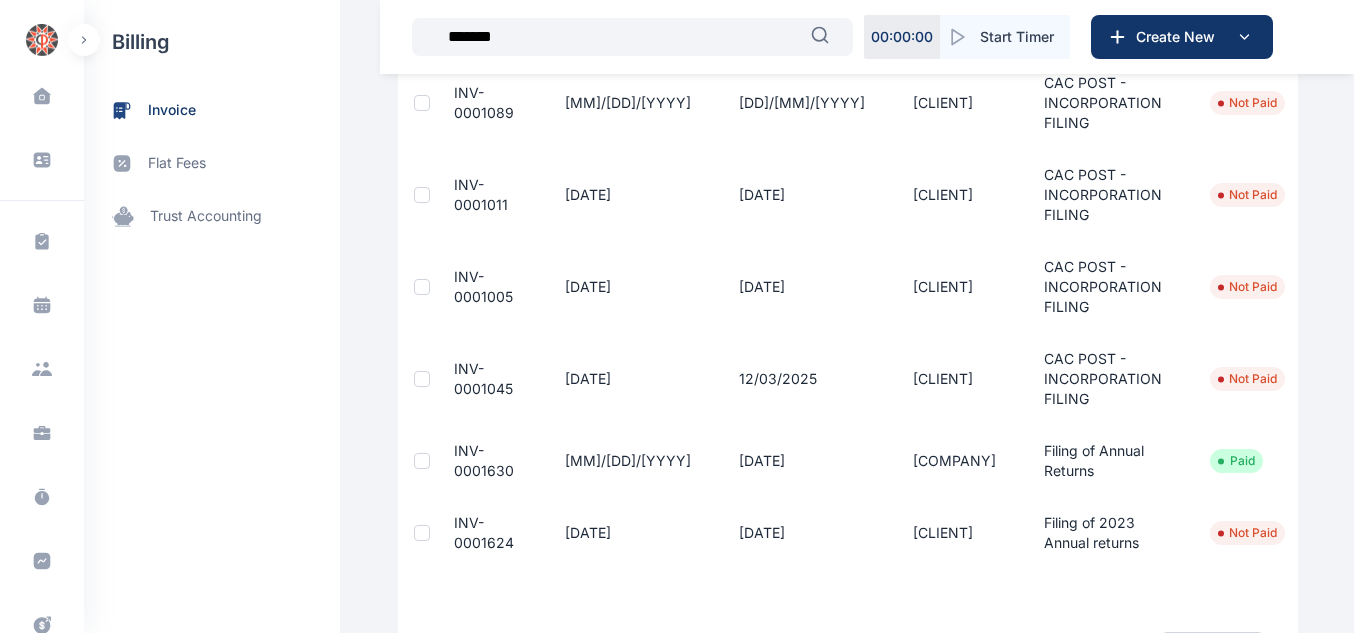 scroll, scrollTop: 705, scrollLeft: 0, axis: vertical 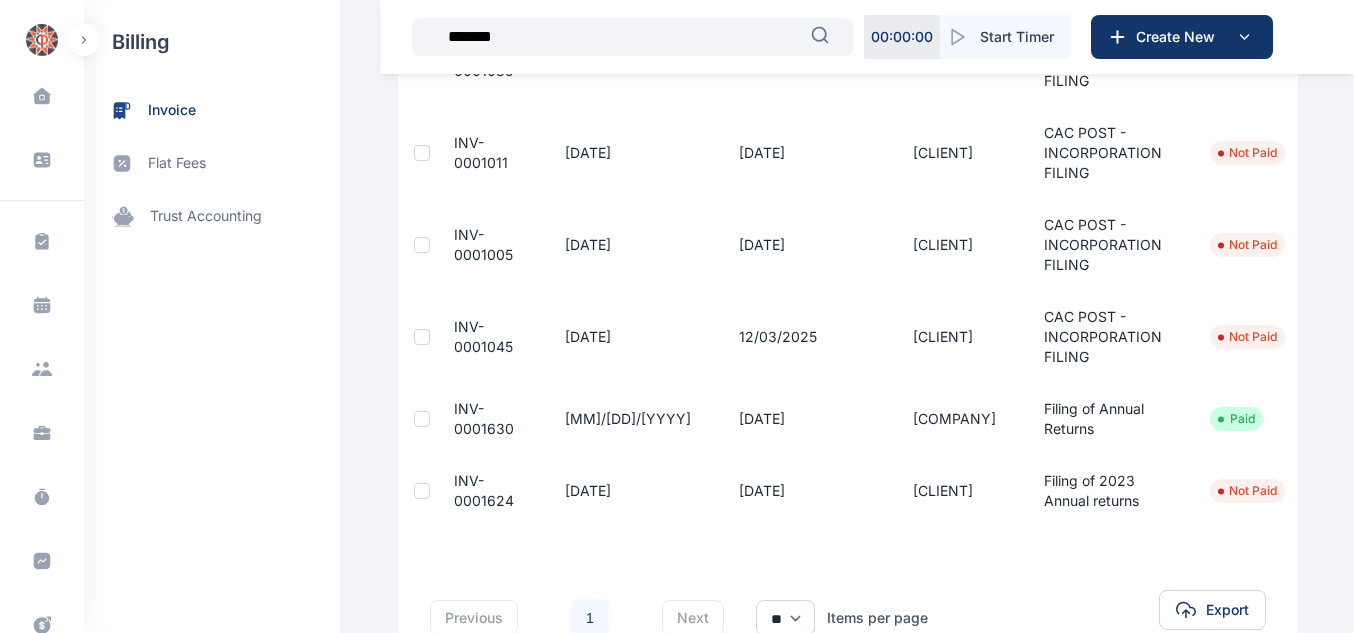 click on "INV-0001045" at bounding box center (483, 336) 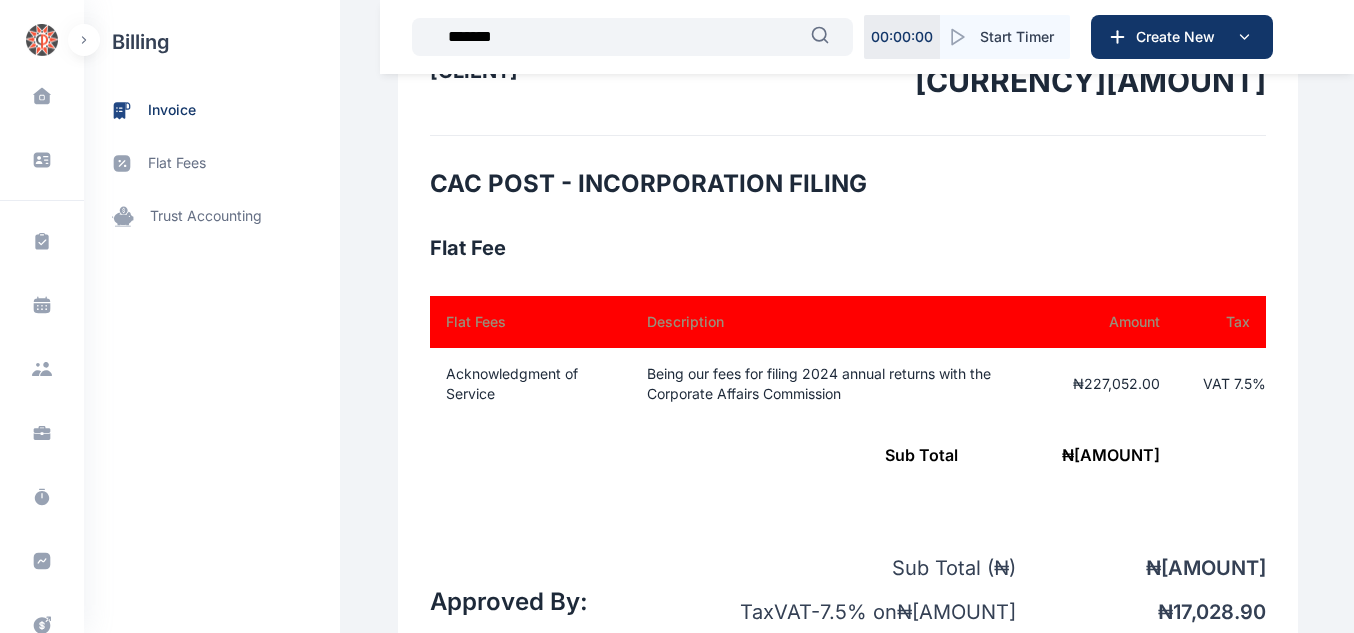 scroll, scrollTop: 625, scrollLeft: 0, axis: vertical 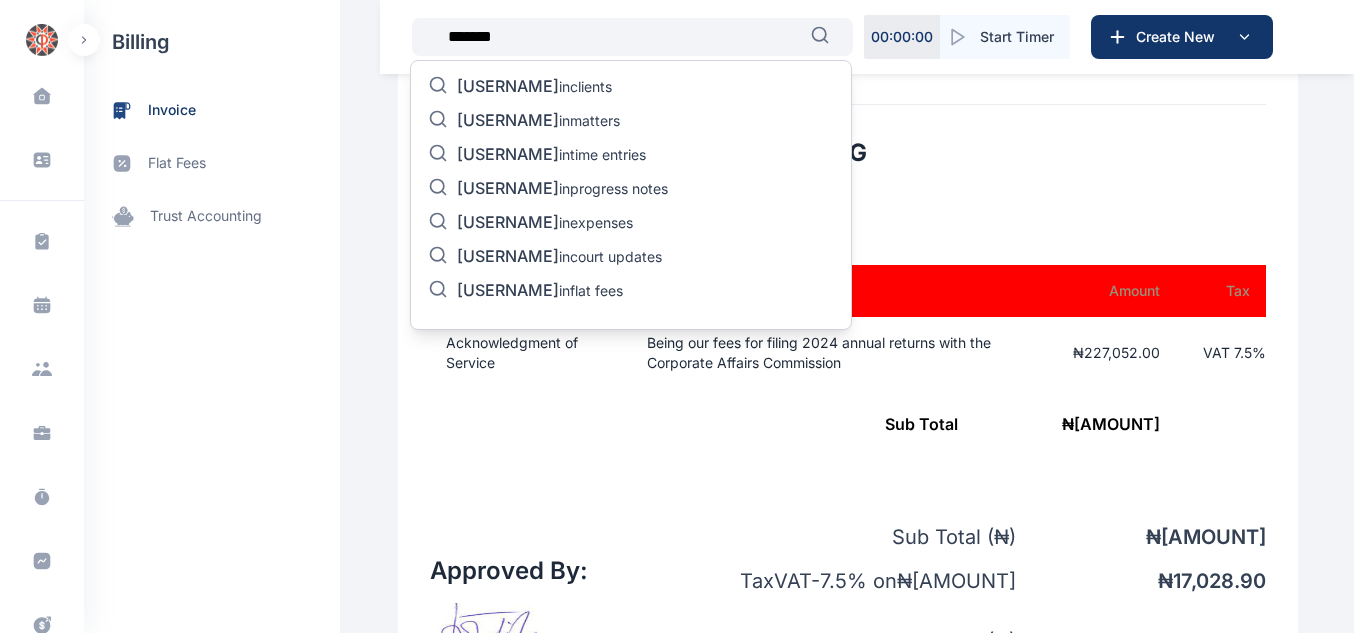 click on "[MASKED]" at bounding box center [623, 37] 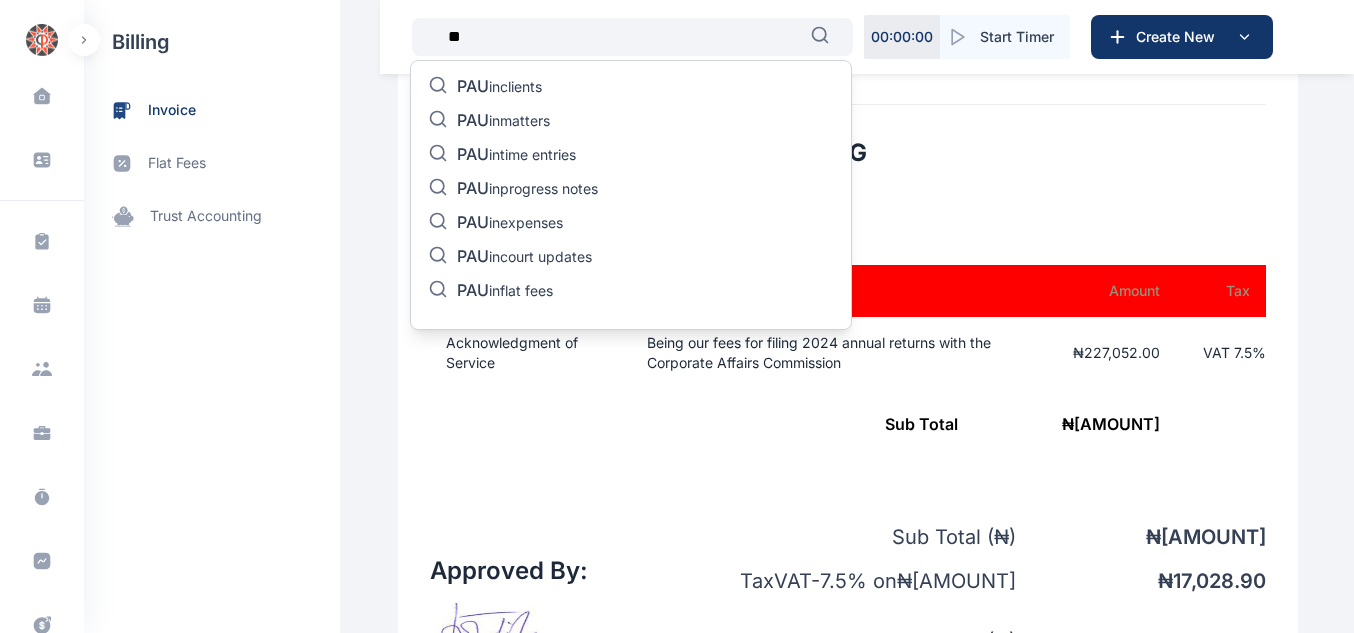 type on "*" 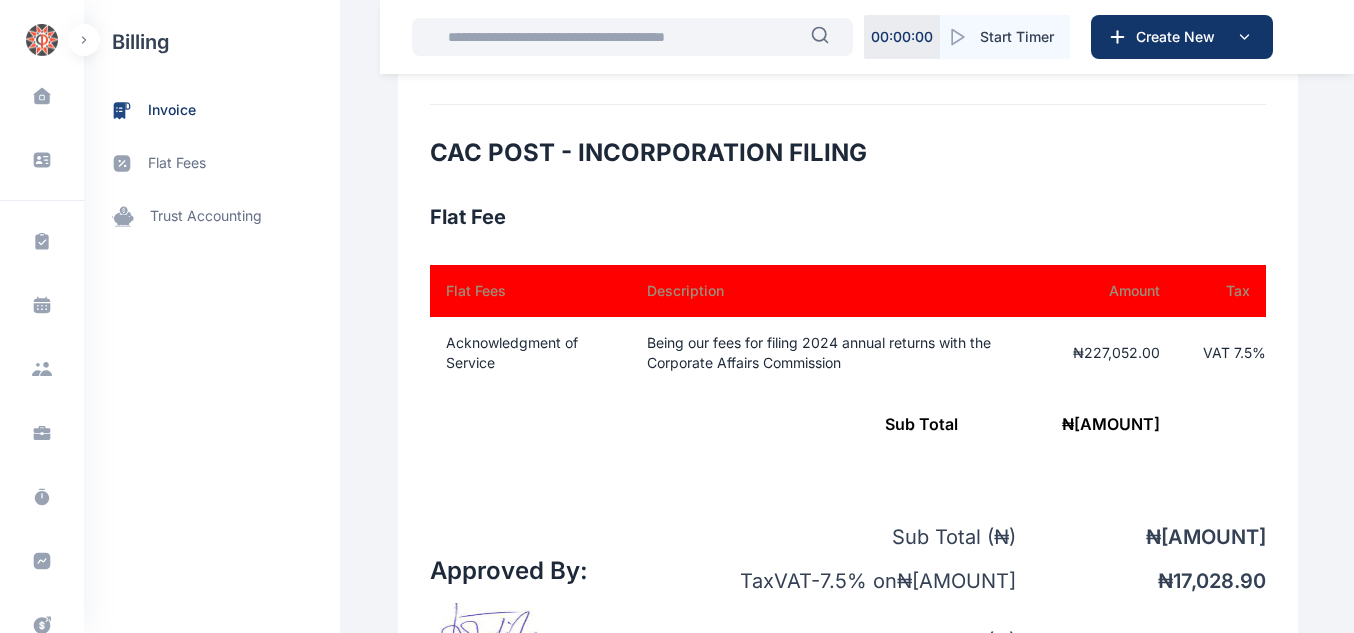 type on "*" 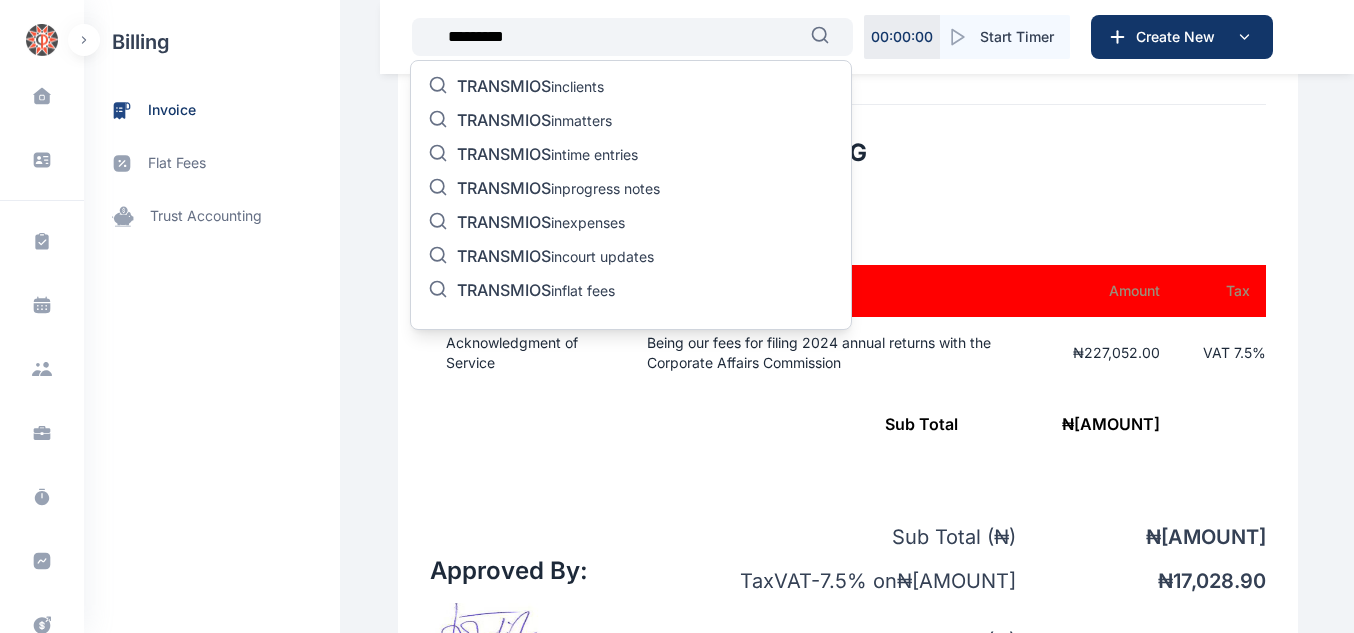 type on "*********" 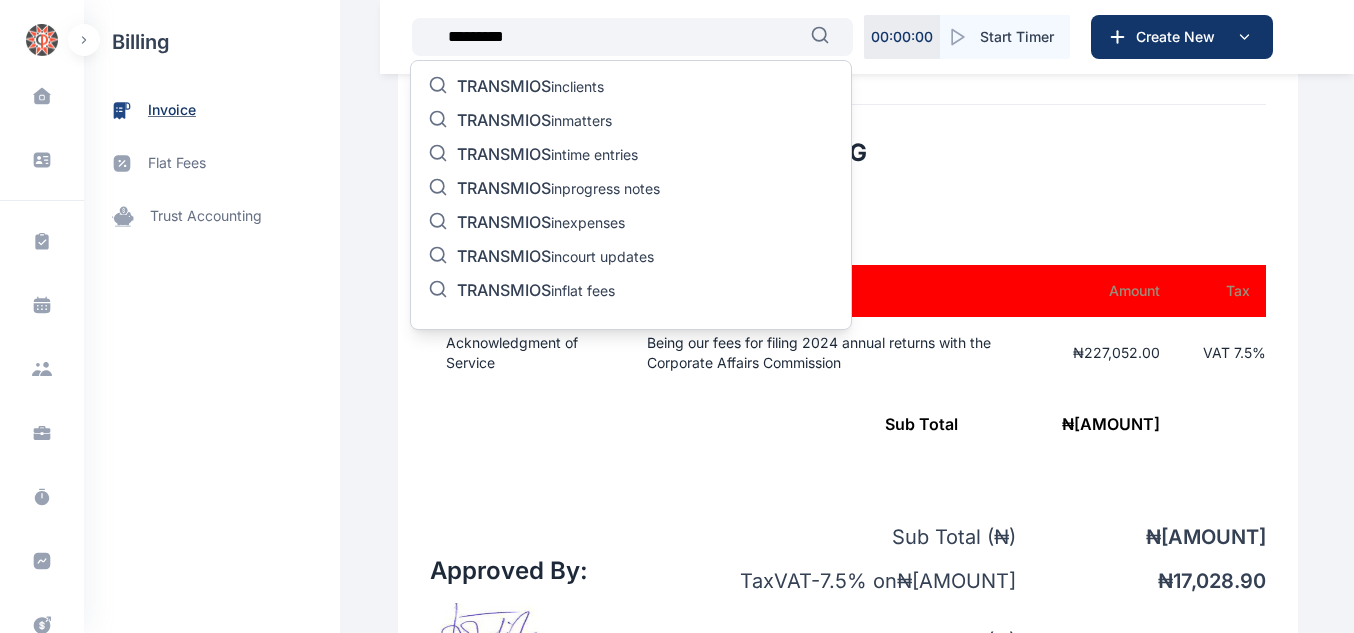 click on "invoice" at bounding box center (172, 110) 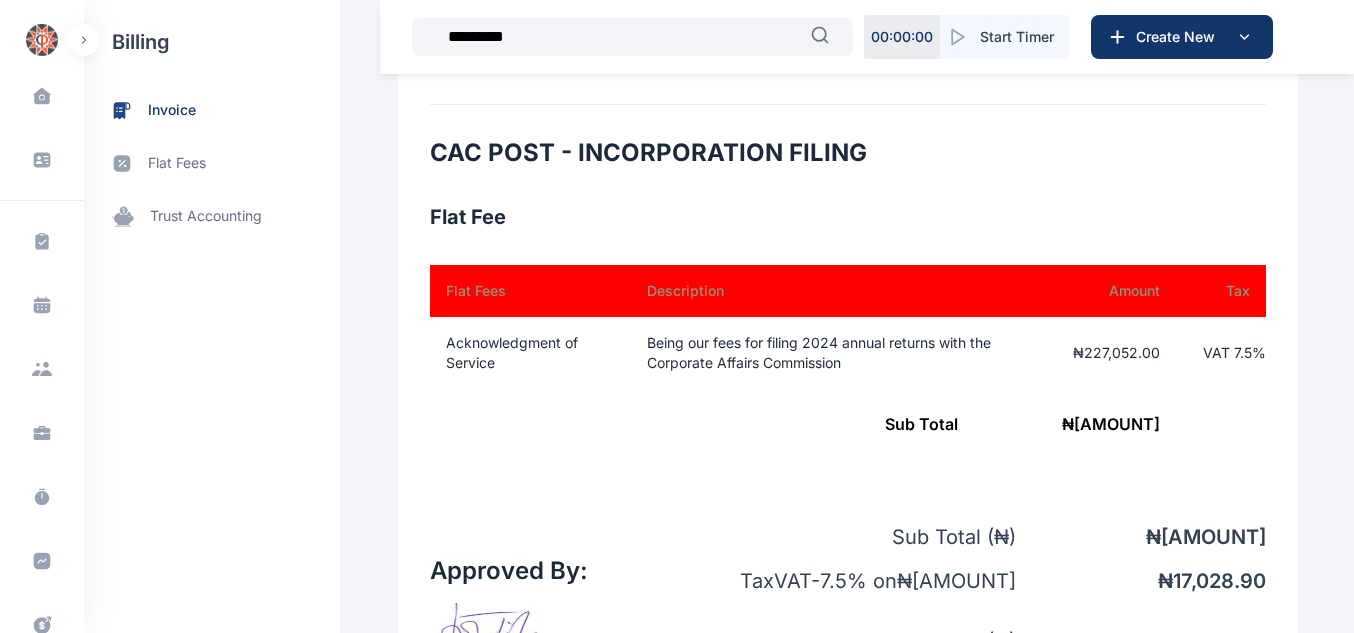 scroll, scrollTop: 0, scrollLeft: 0, axis: both 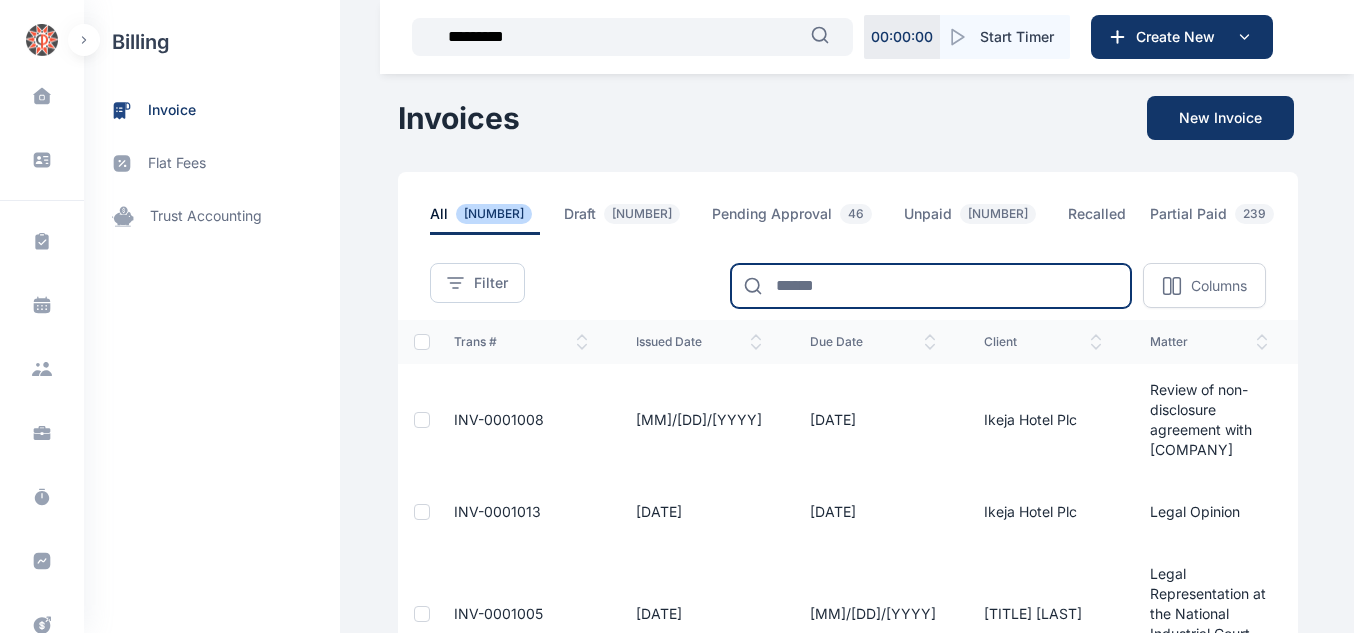 click at bounding box center (931, 286) 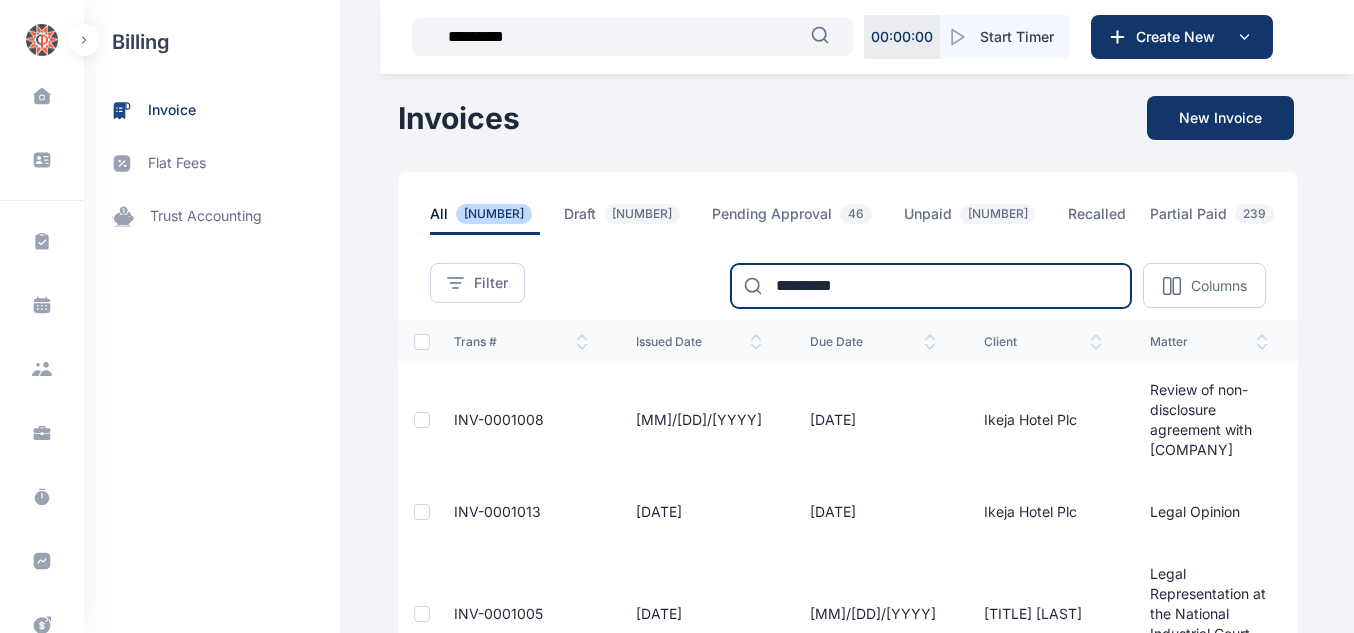 type on "*********" 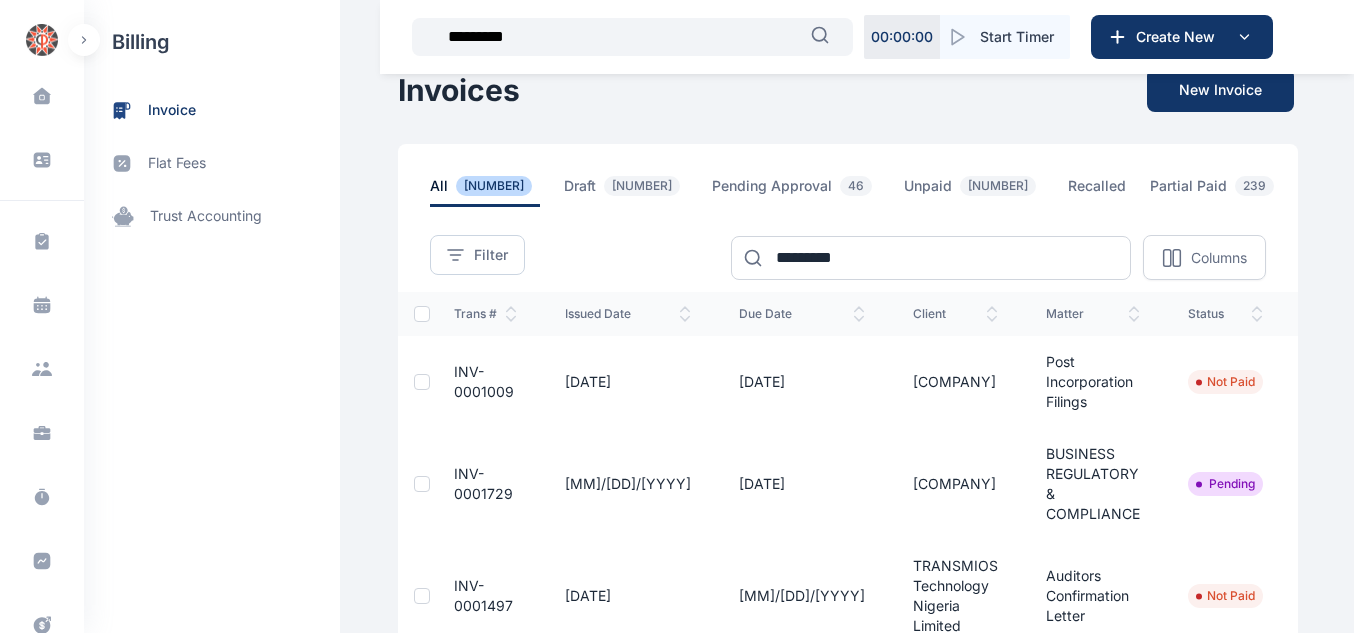 scroll, scrollTop: 39, scrollLeft: 0, axis: vertical 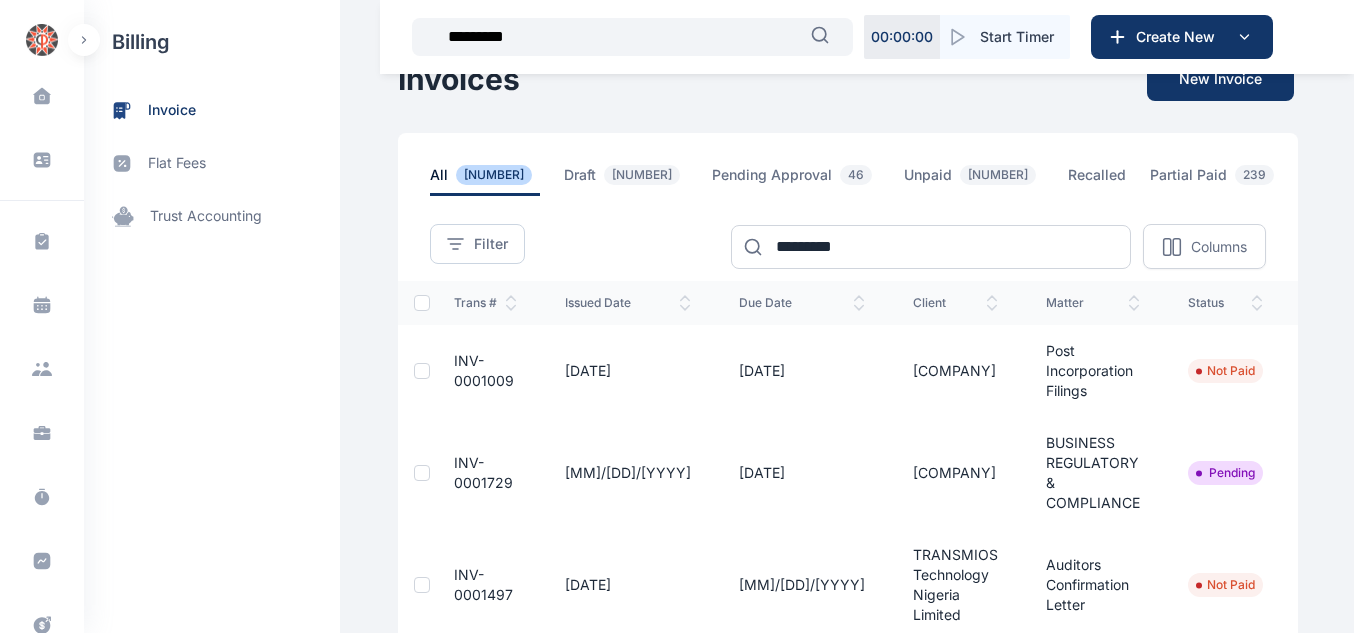click on "INV-0001009" at bounding box center [484, 370] 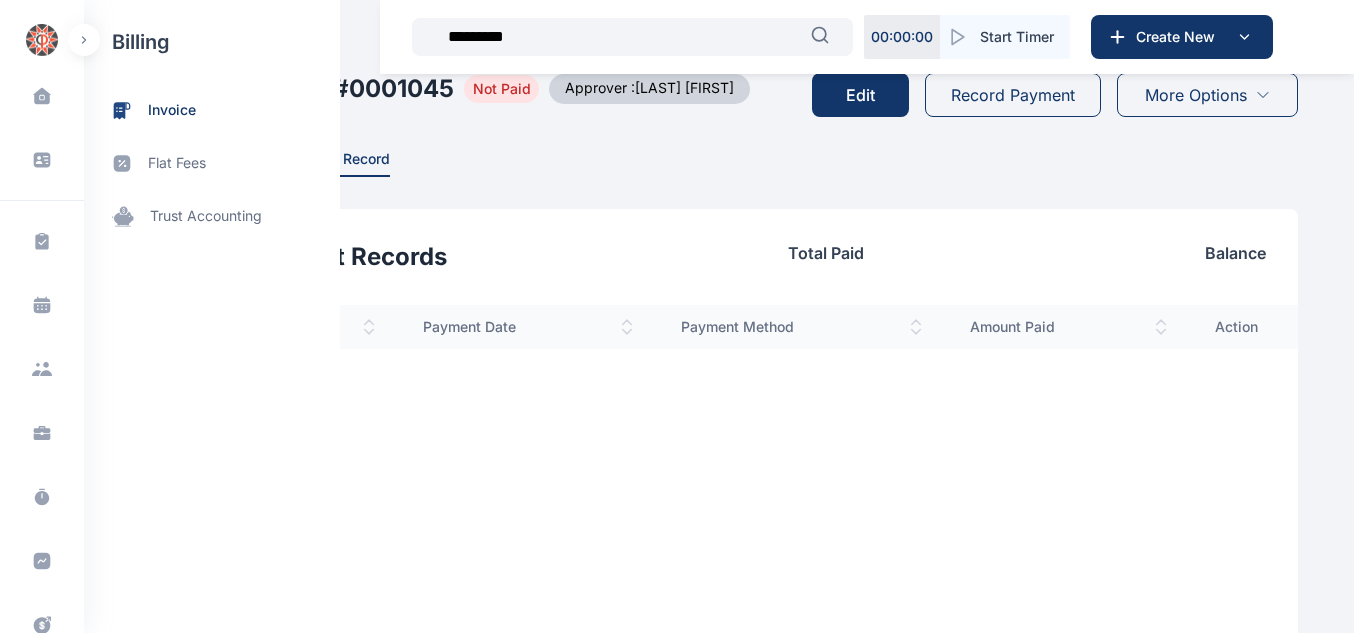 scroll, scrollTop: 0, scrollLeft: 0, axis: both 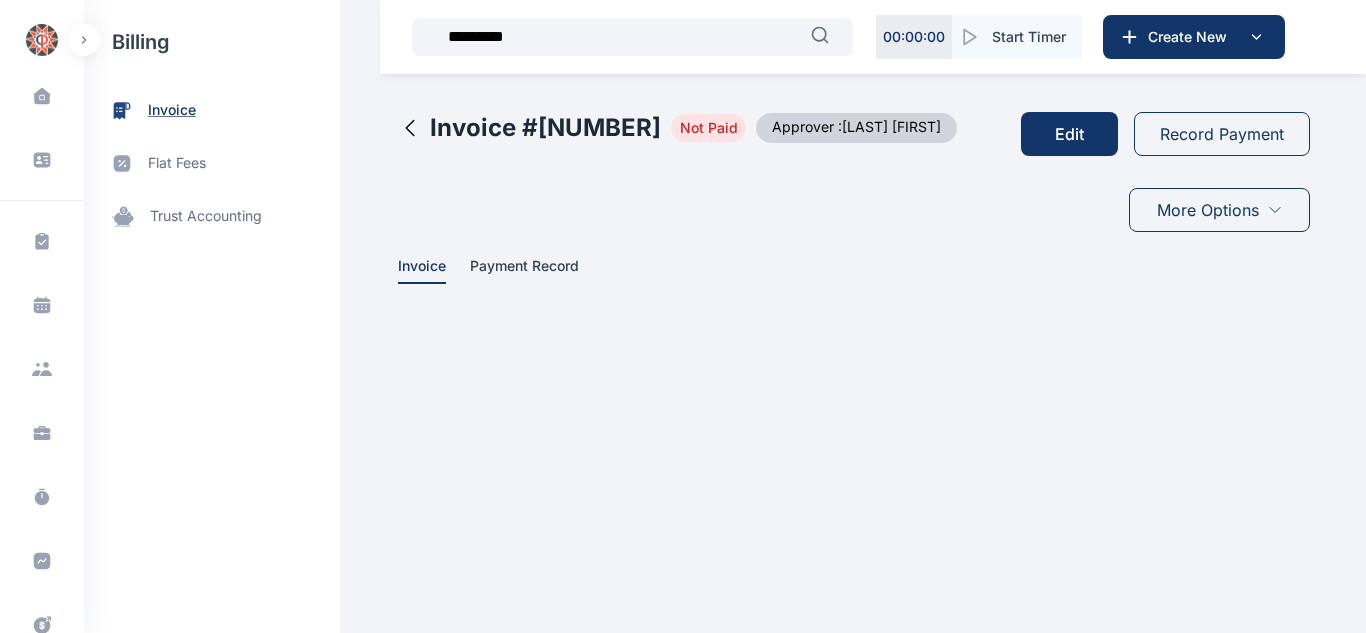 click on "invoice" at bounding box center [212, 110] 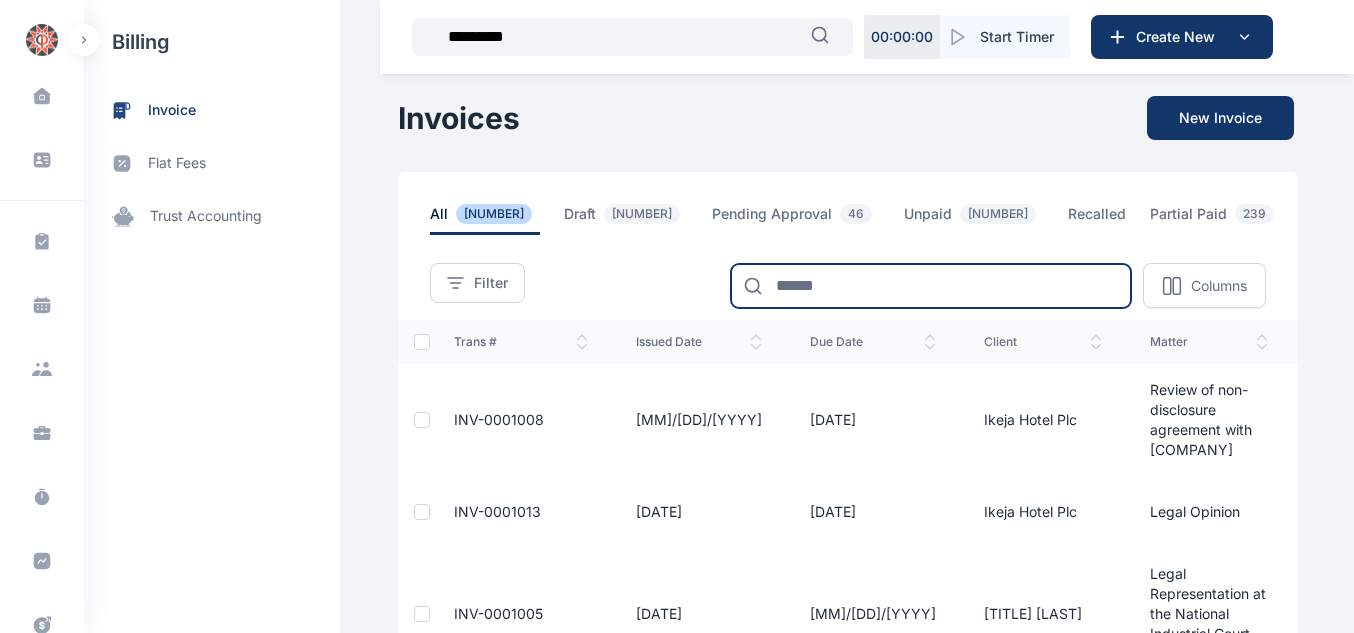 click at bounding box center [931, 286] 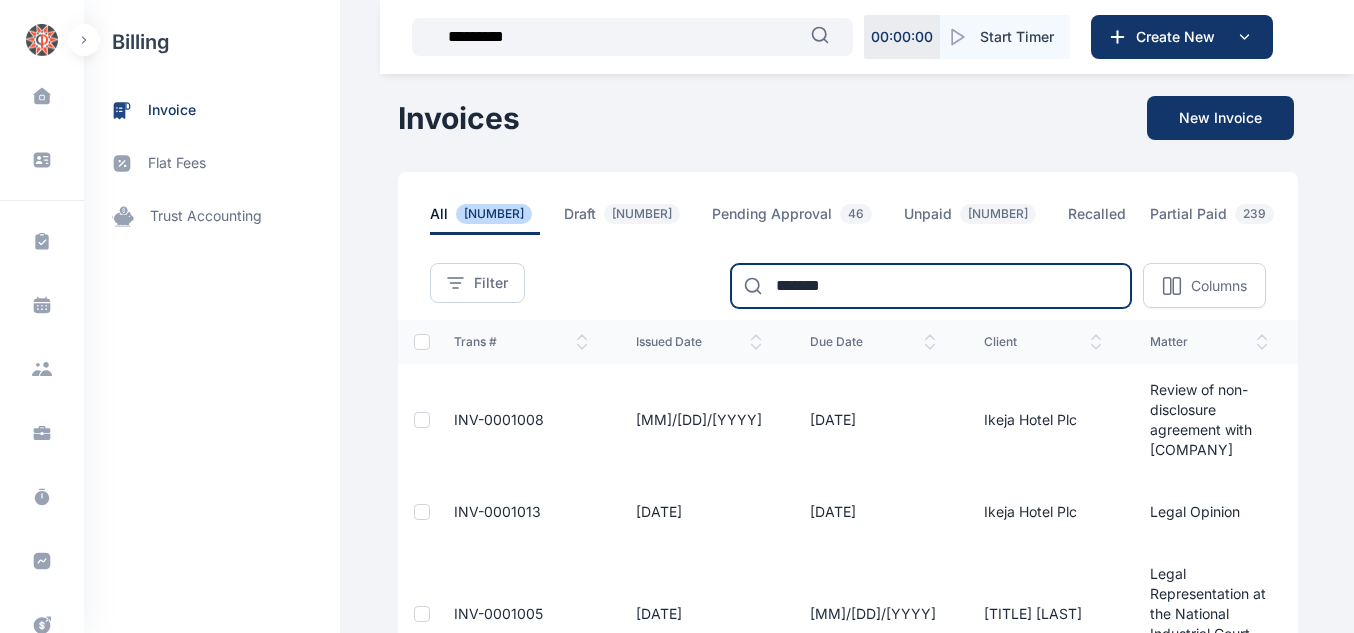 type on "[MASKED]" 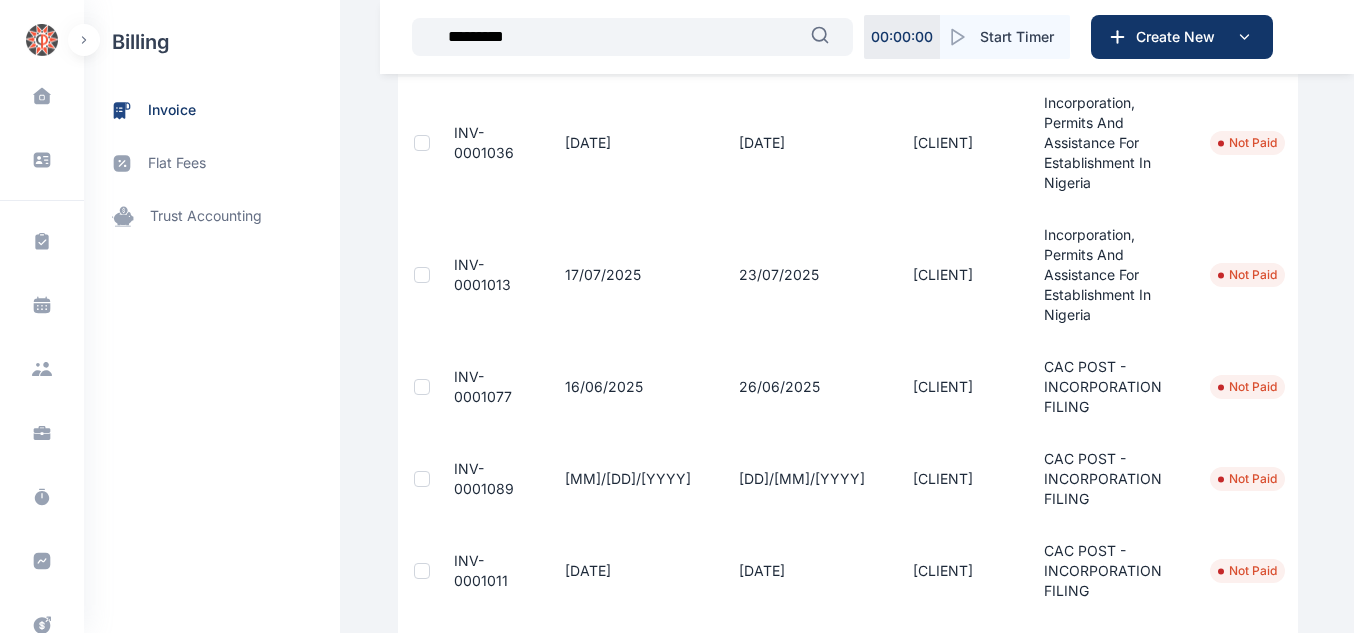 scroll, scrollTop: 308, scrollLeft: 0, axis: vertical 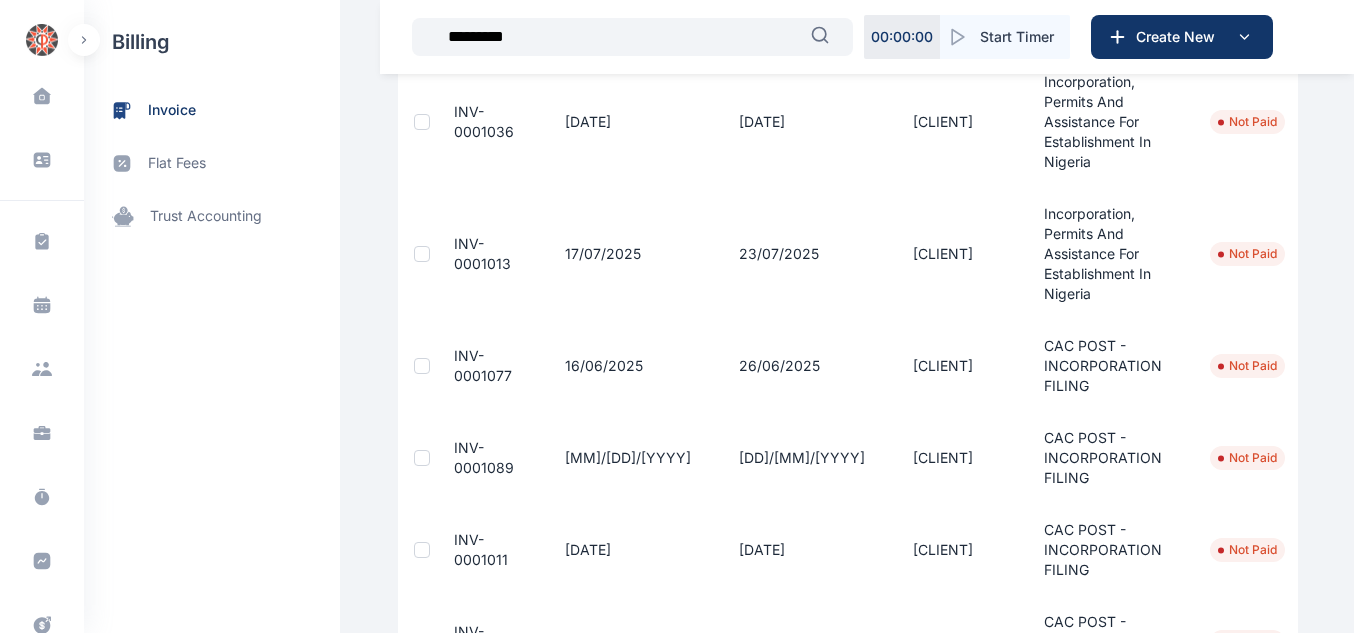 click on "INV-0001089" at bounding box center (484, 457) 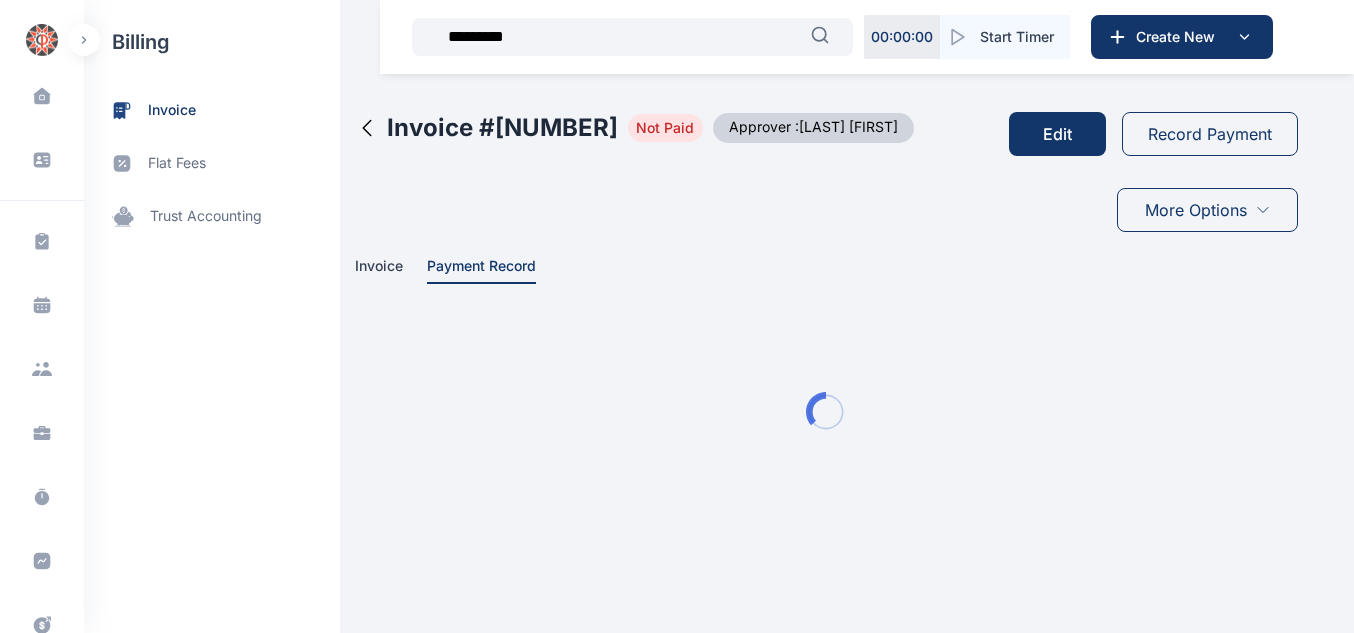 scroll, scrollTop: 0, scrollLeft: 0, axis: both 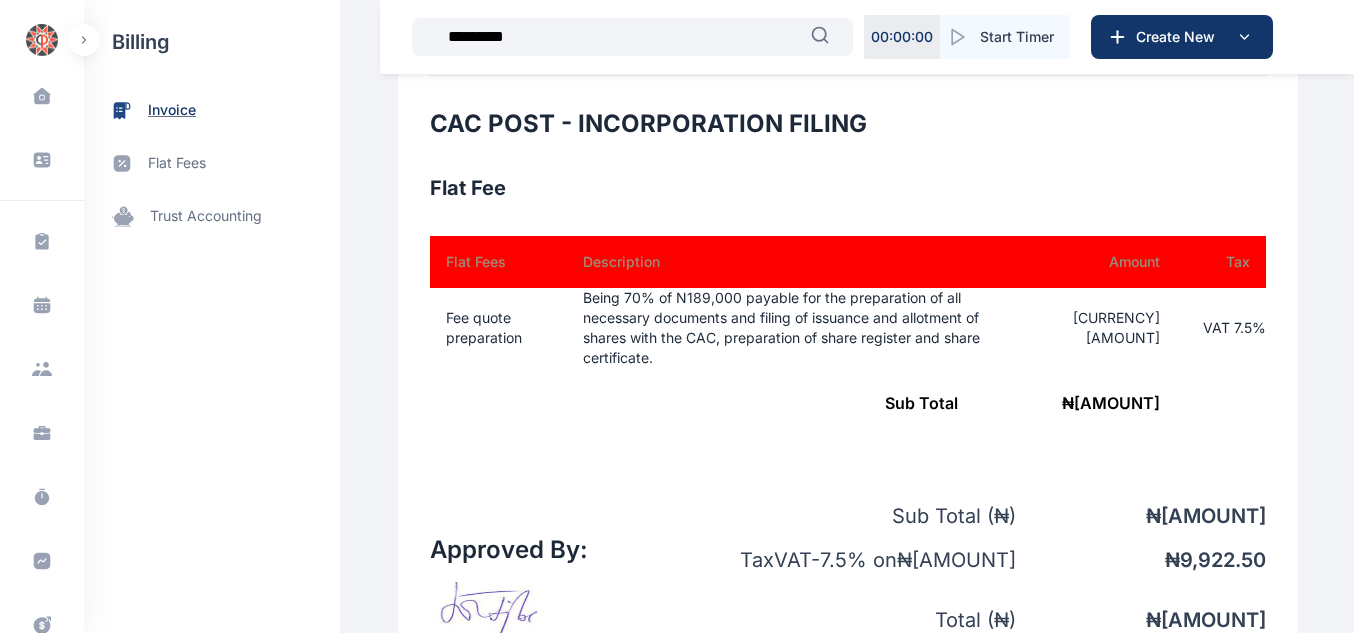 click on "invoice" at bounding box center (212, 110) 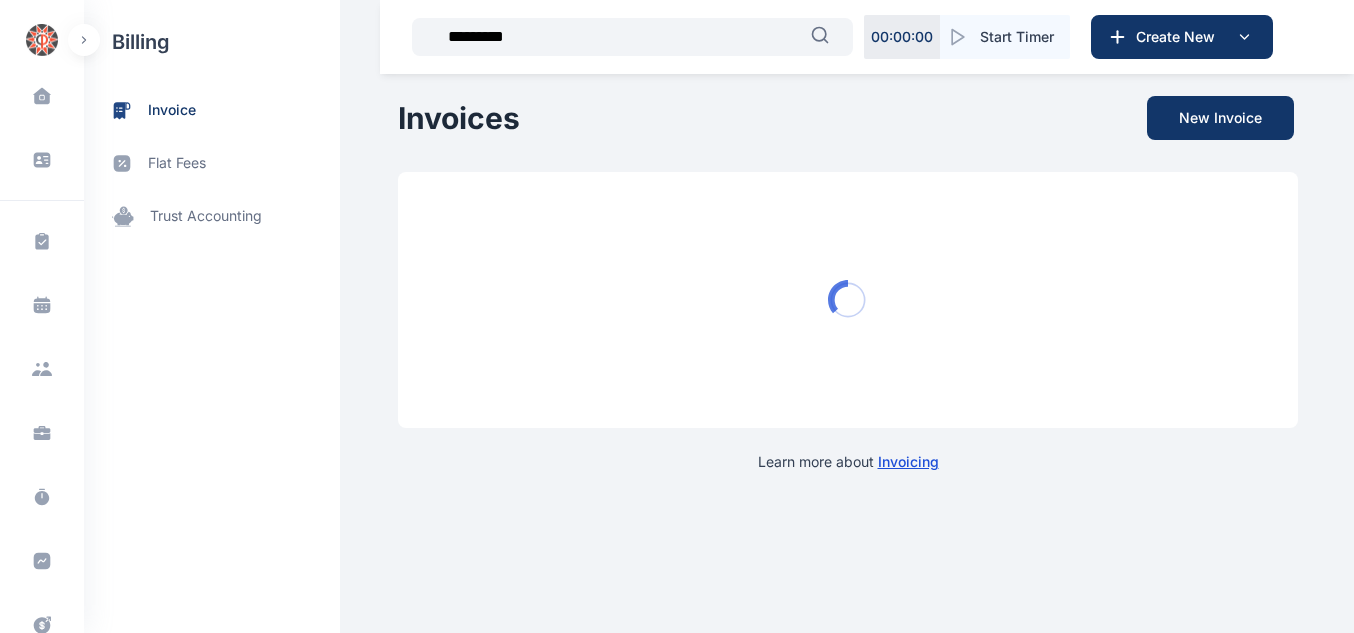 scroll, scrollTop: 0, scrollLeft: 0, axis: both 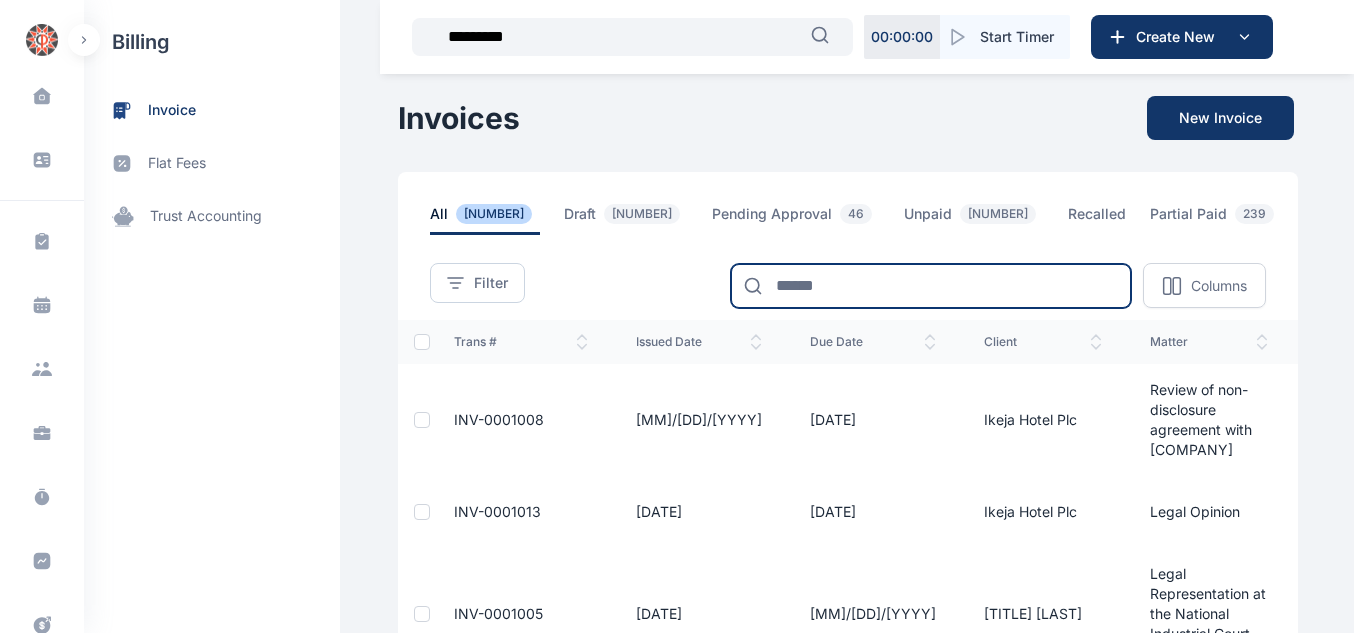 click at bounding box center (931, 286) 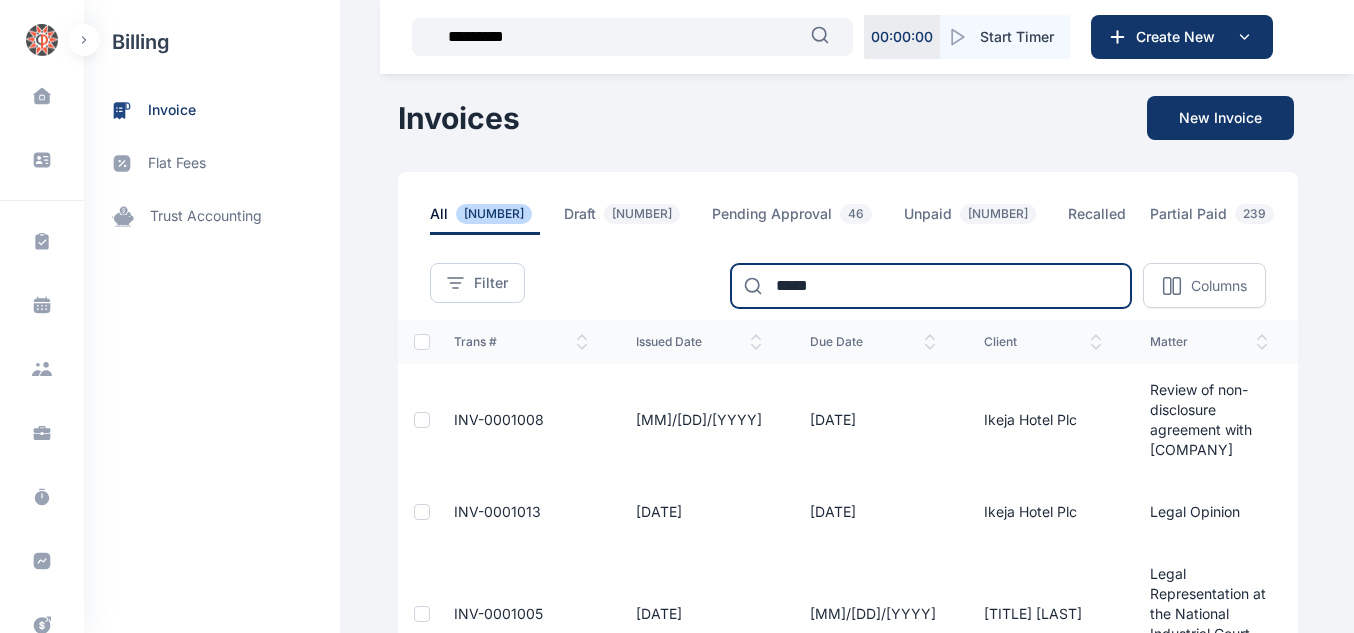 type on "[MASKED]" 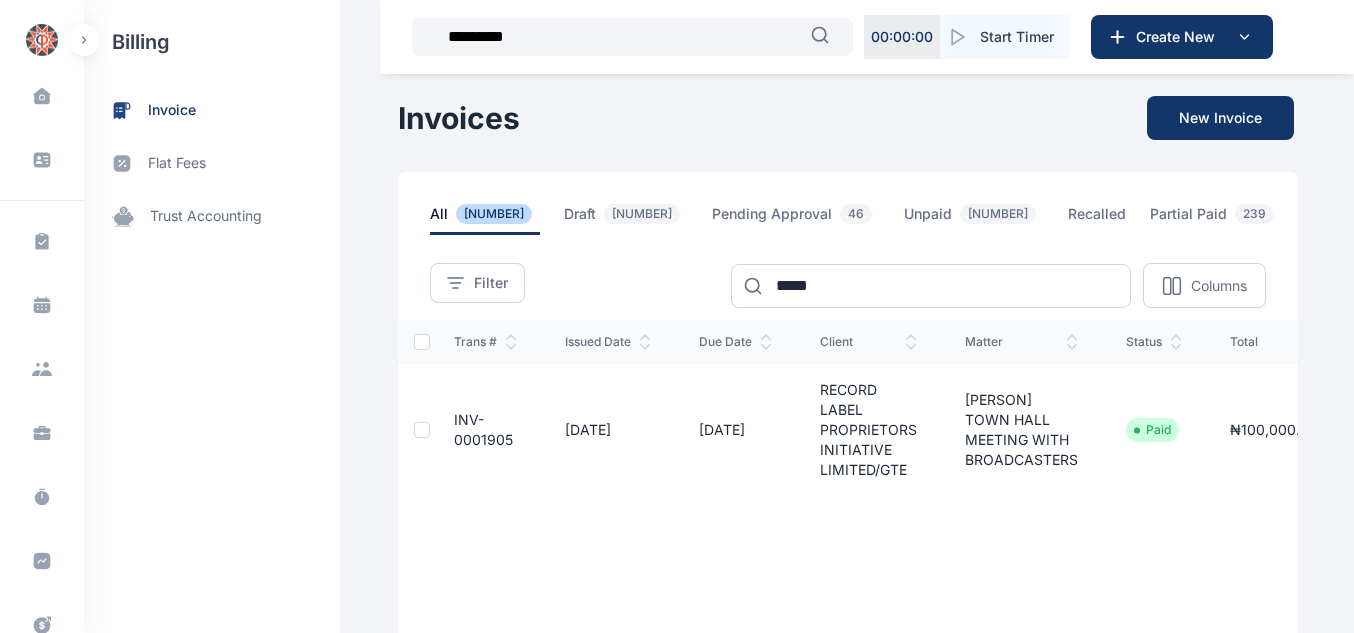 click on "INV-0001905" at bounding box center (483, 429) 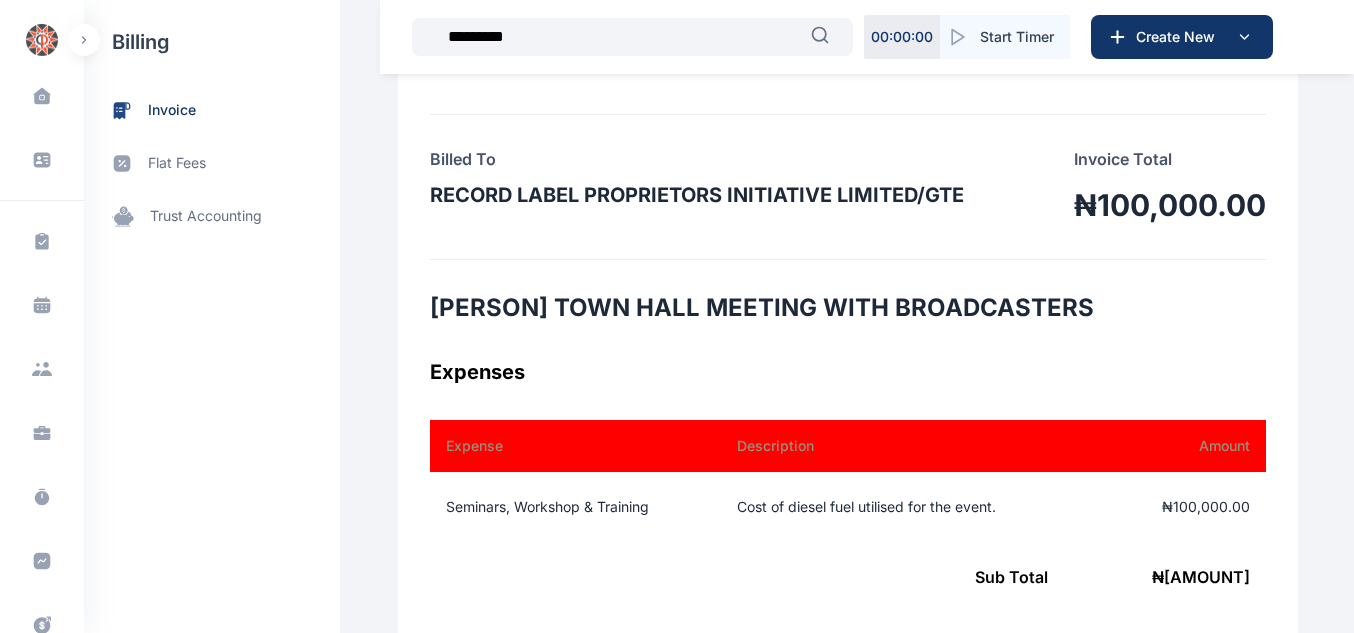 scroll, scrollTop: 398, scrollLeft: 0, axis: vertical 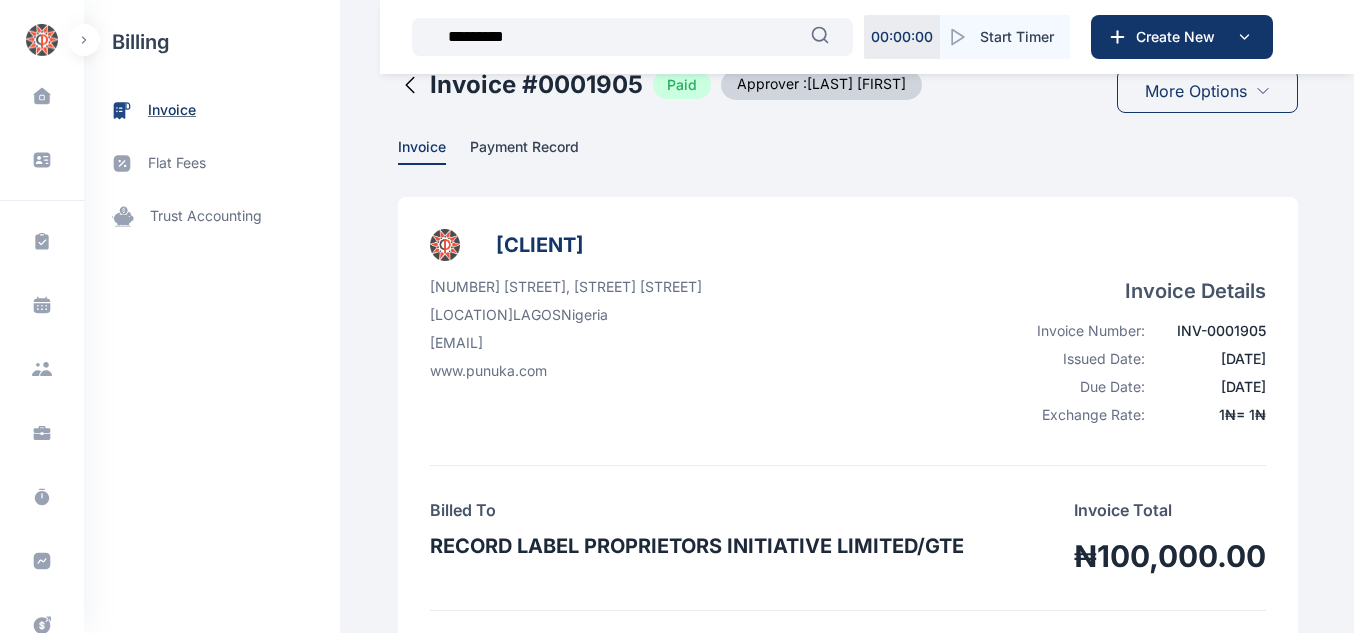 click on "invoice" at bounding box center (172, 110) 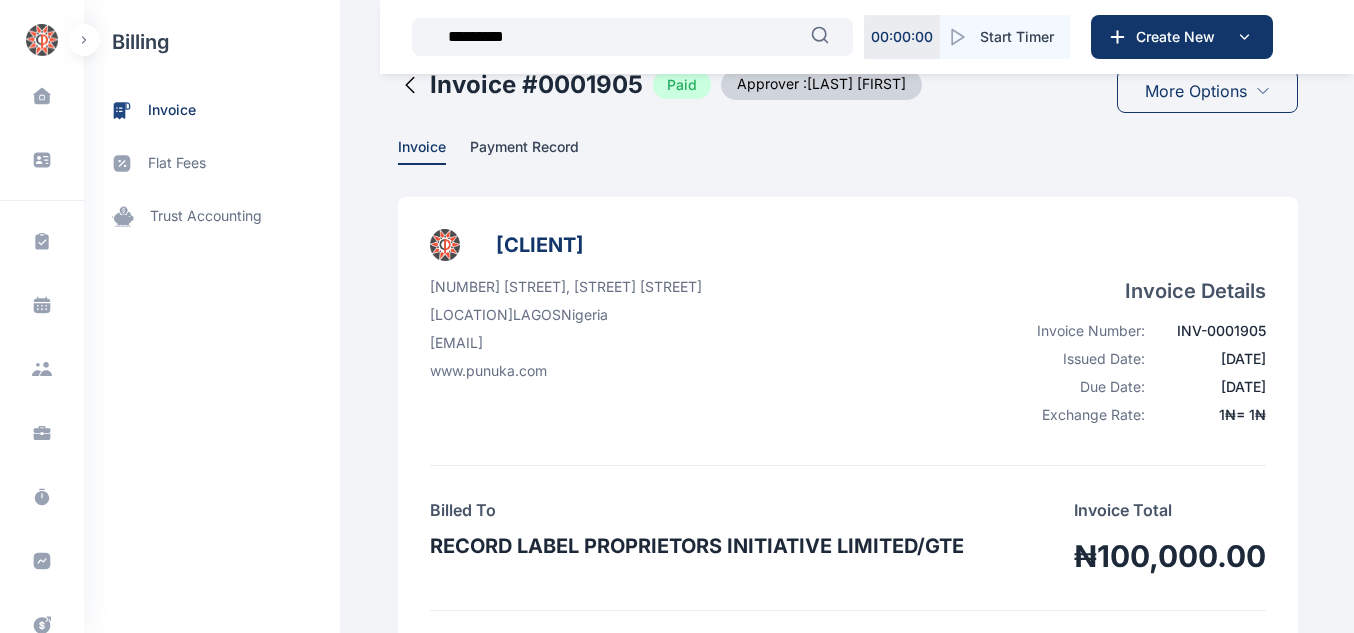 scroll, scrollTop: 0, scrollLeft: 0, axis: both 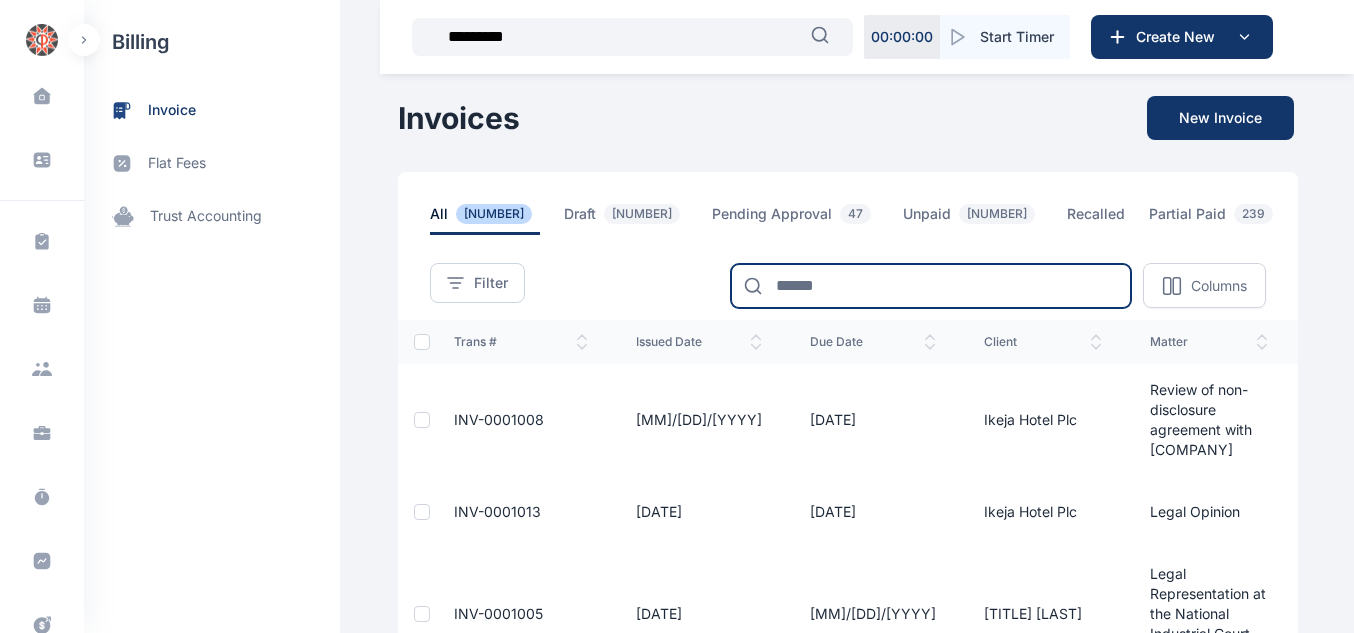 click at bounding box center (931, 286) 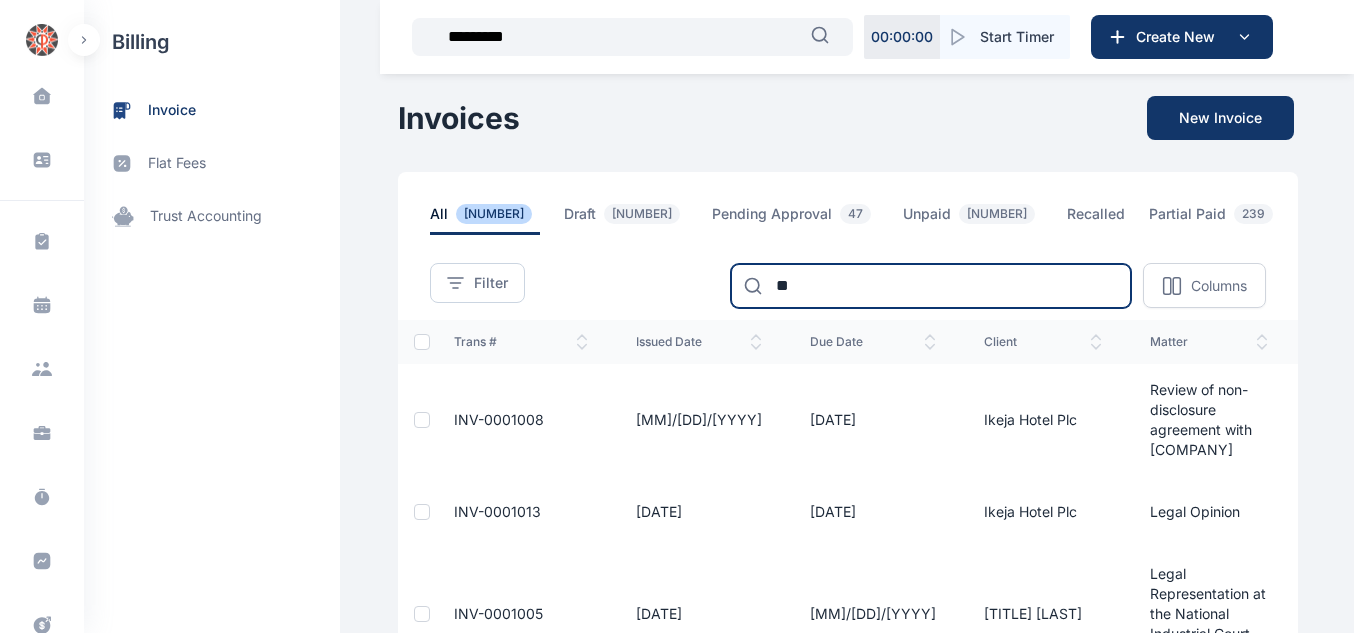 type on "*" 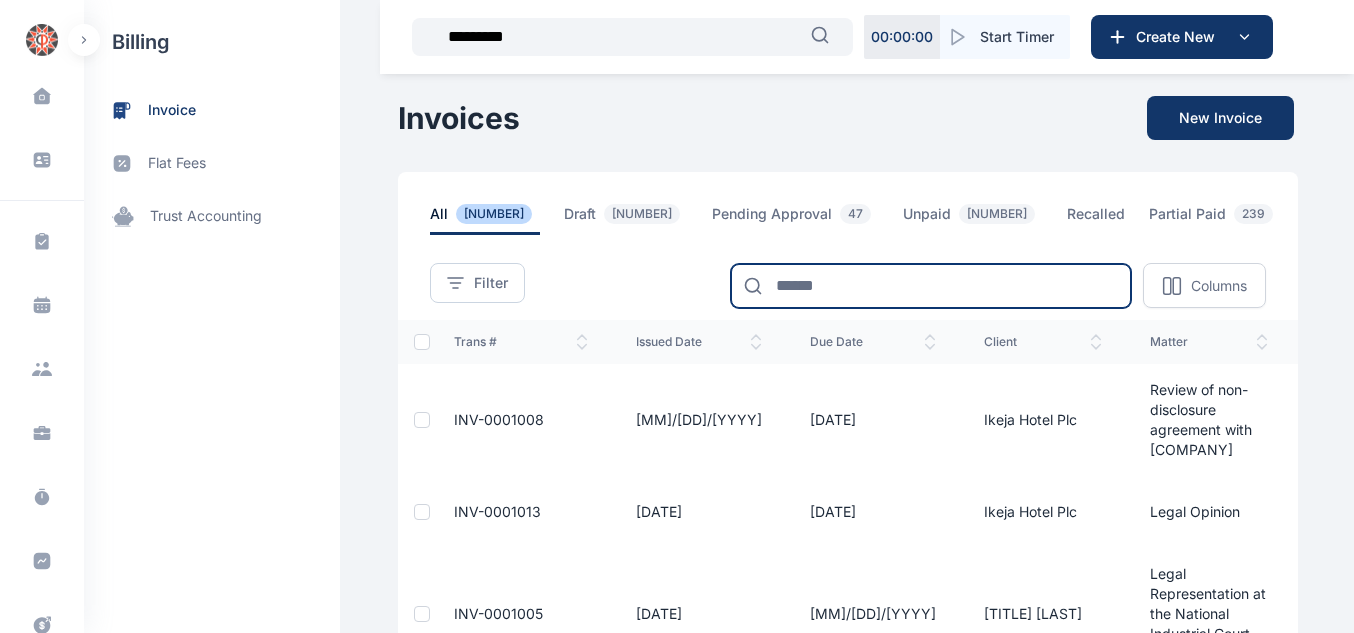 type on "*" 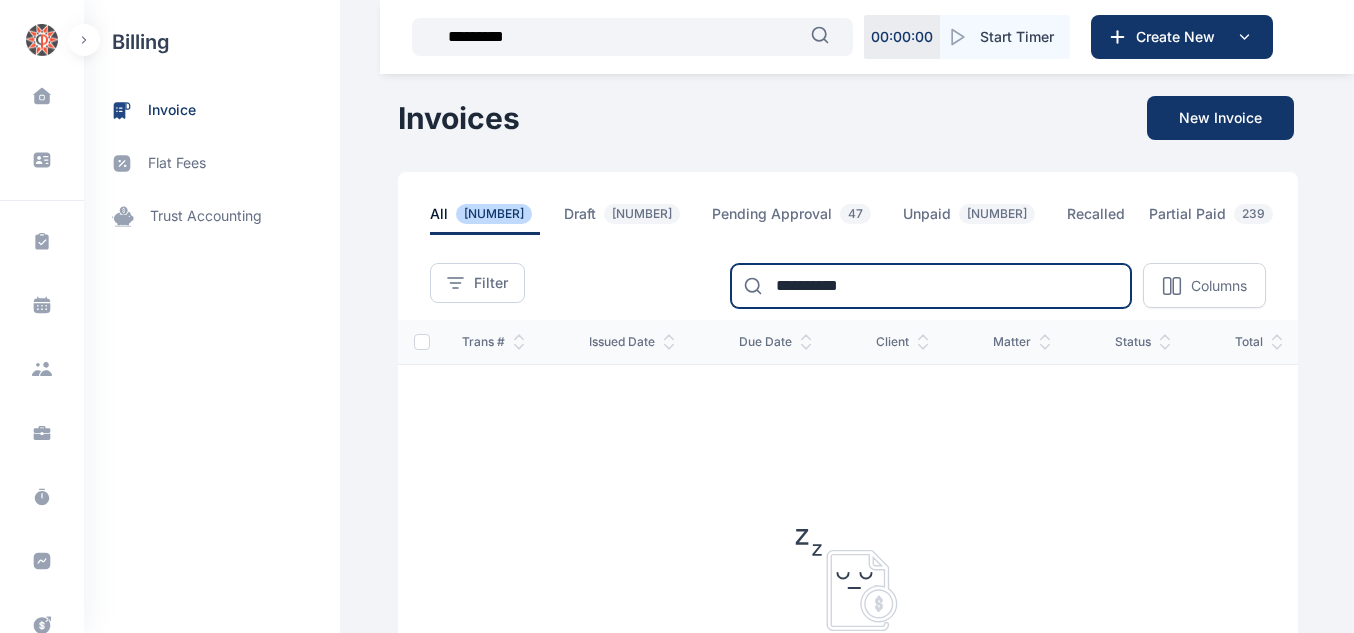 drag, startPoint x: 862, startPoint y: 289, endPoint x: 733, endPoint y: 259, distance: 132.44244 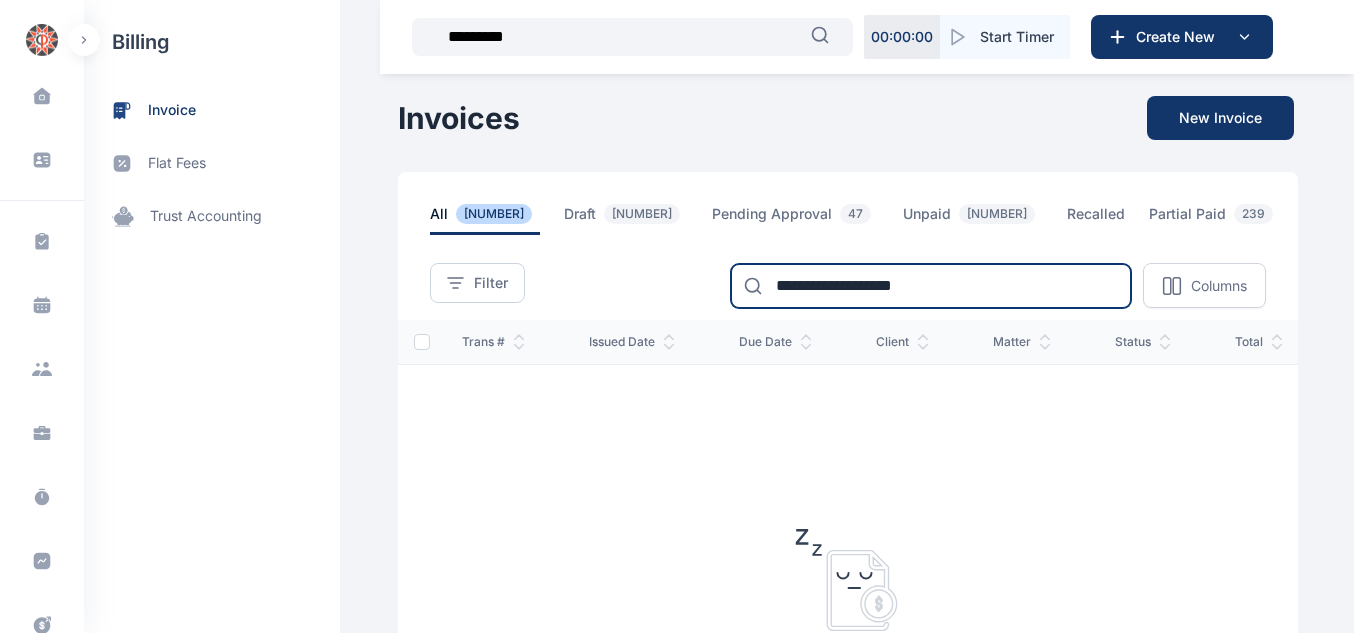 type on "**********" 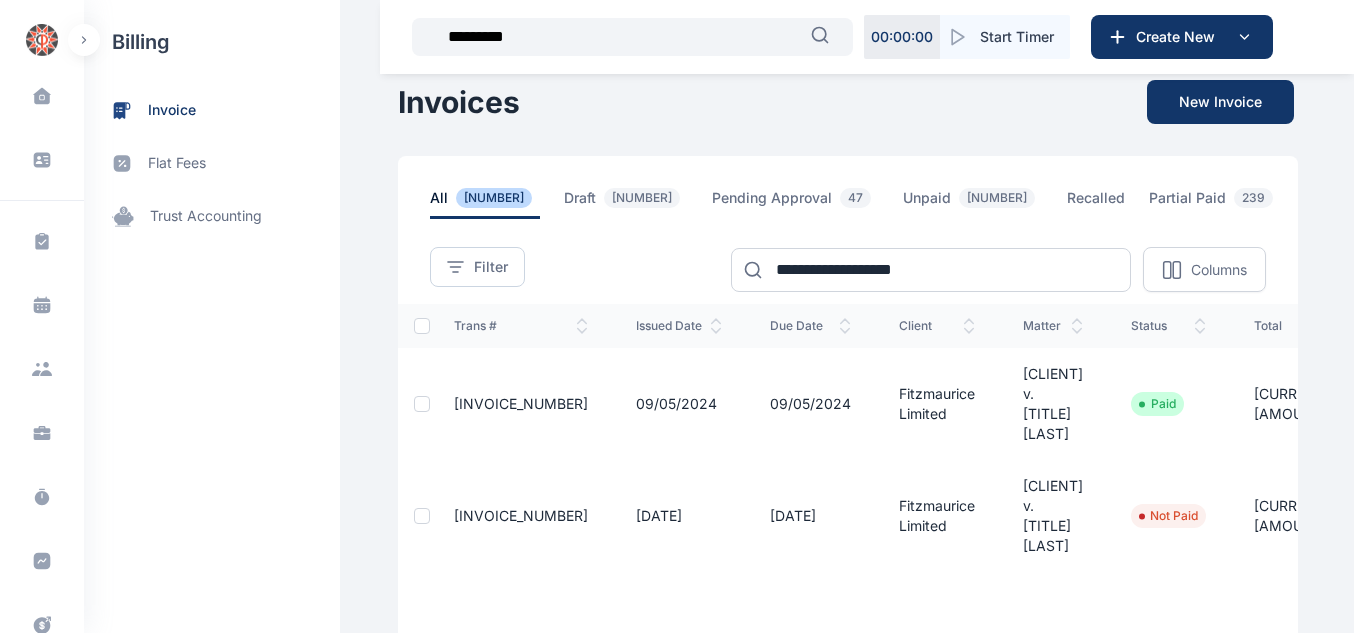 scroll, scrollTop: 0, scrollLeft: 0, axis: both 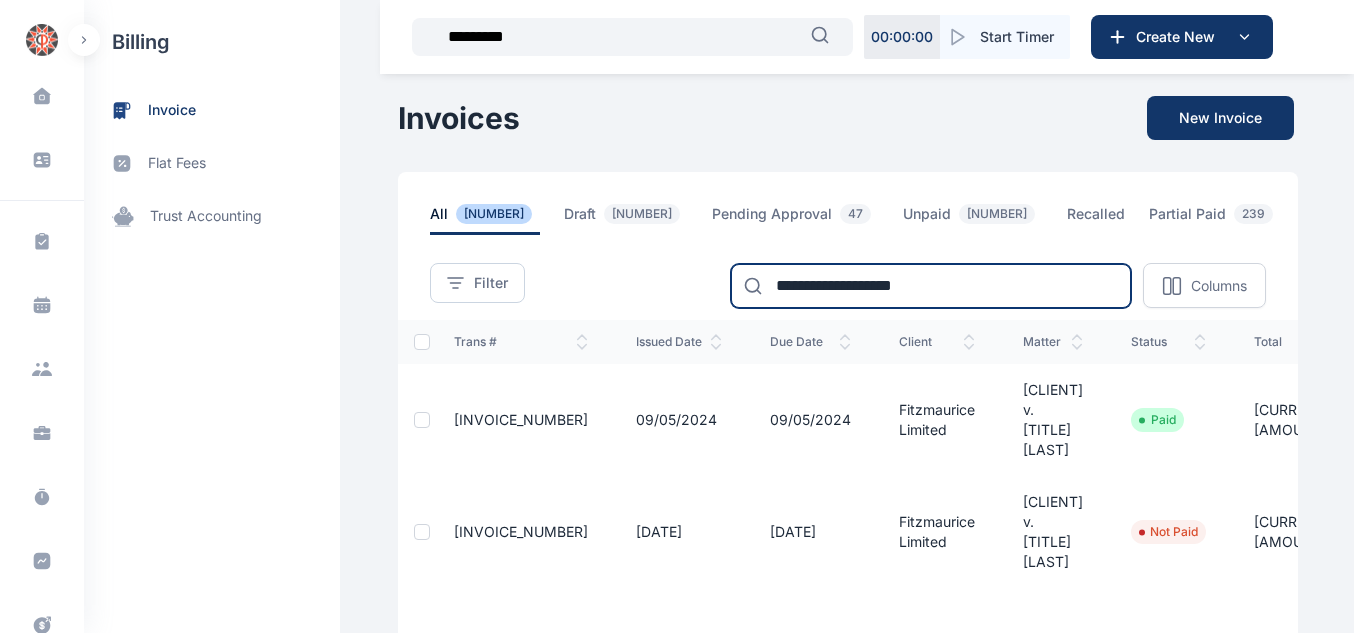 drag, startPoint x: 942, startPoint y: 294, endPoint x: 686, endPoint y: 278, distance: 256.4995 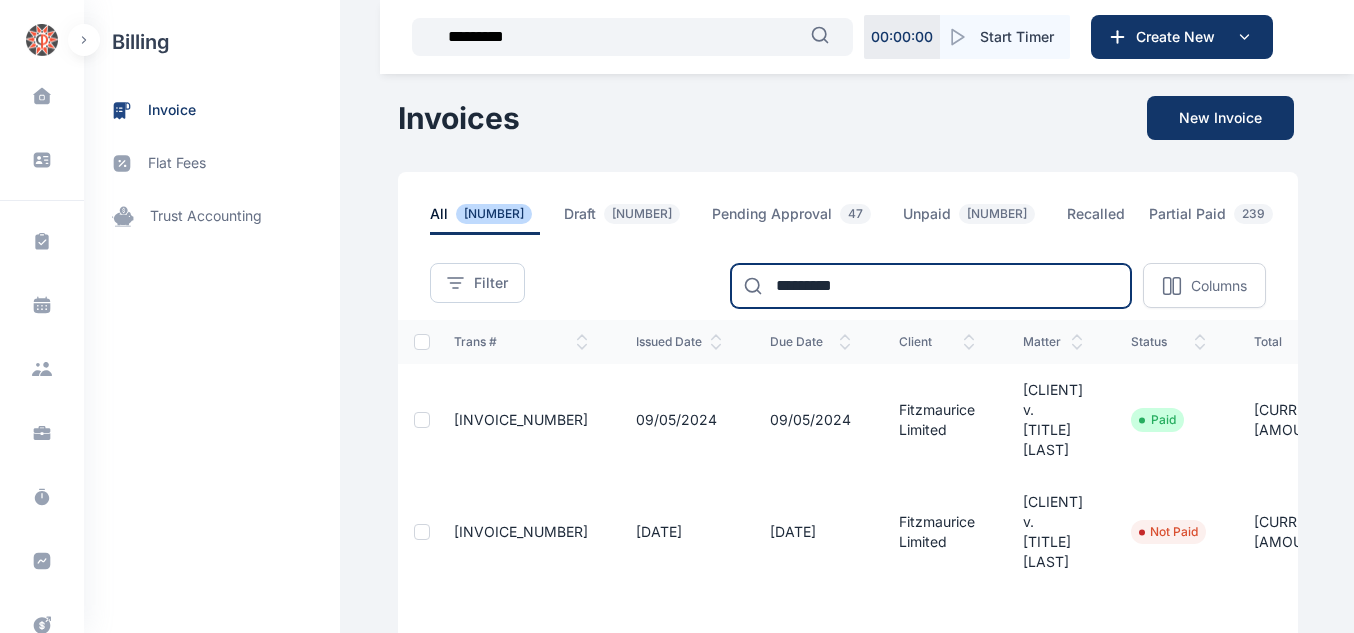 type on "[MASKED]" 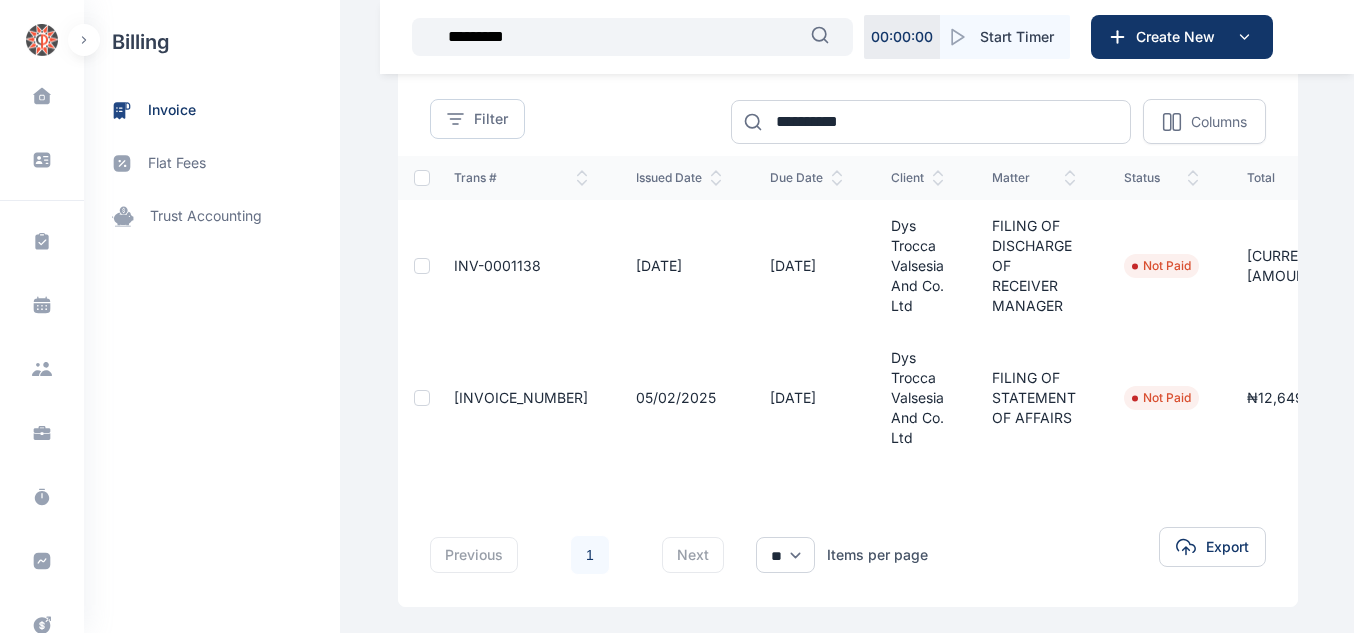 scroll, scrollTop: 151, scrollLeft: 0, axis: vertical 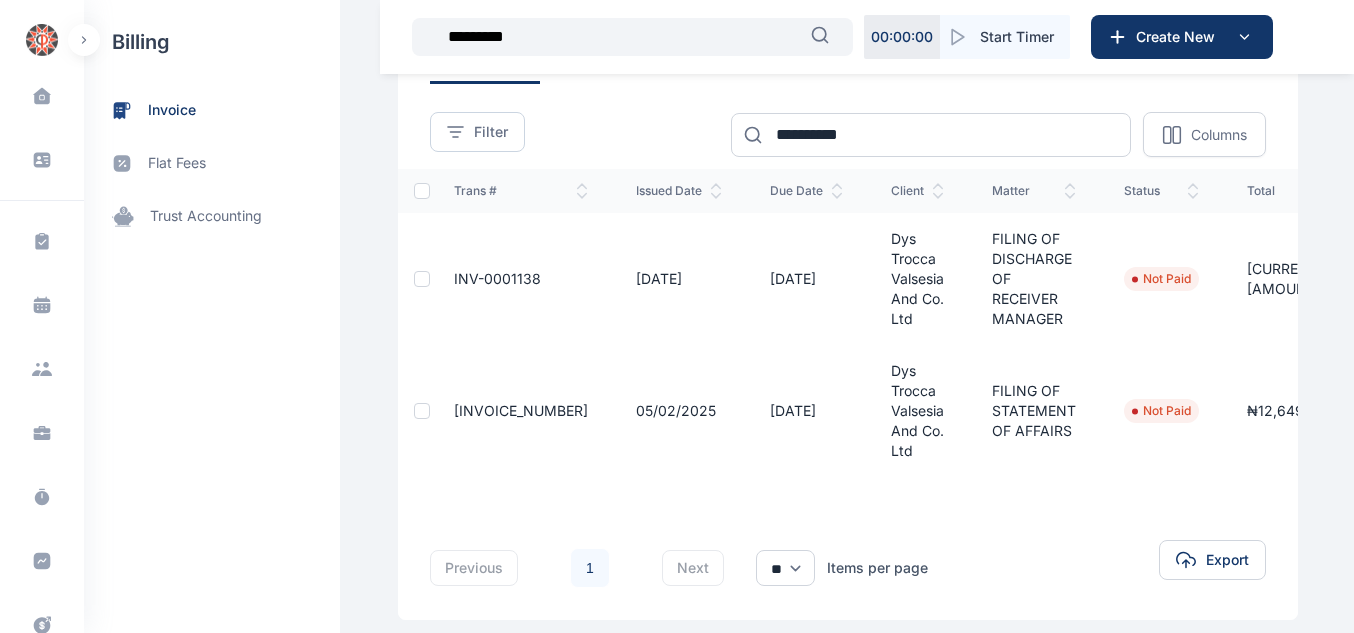 click on "[INVOICE_NUMBER]" at bounding box center [521, 411] 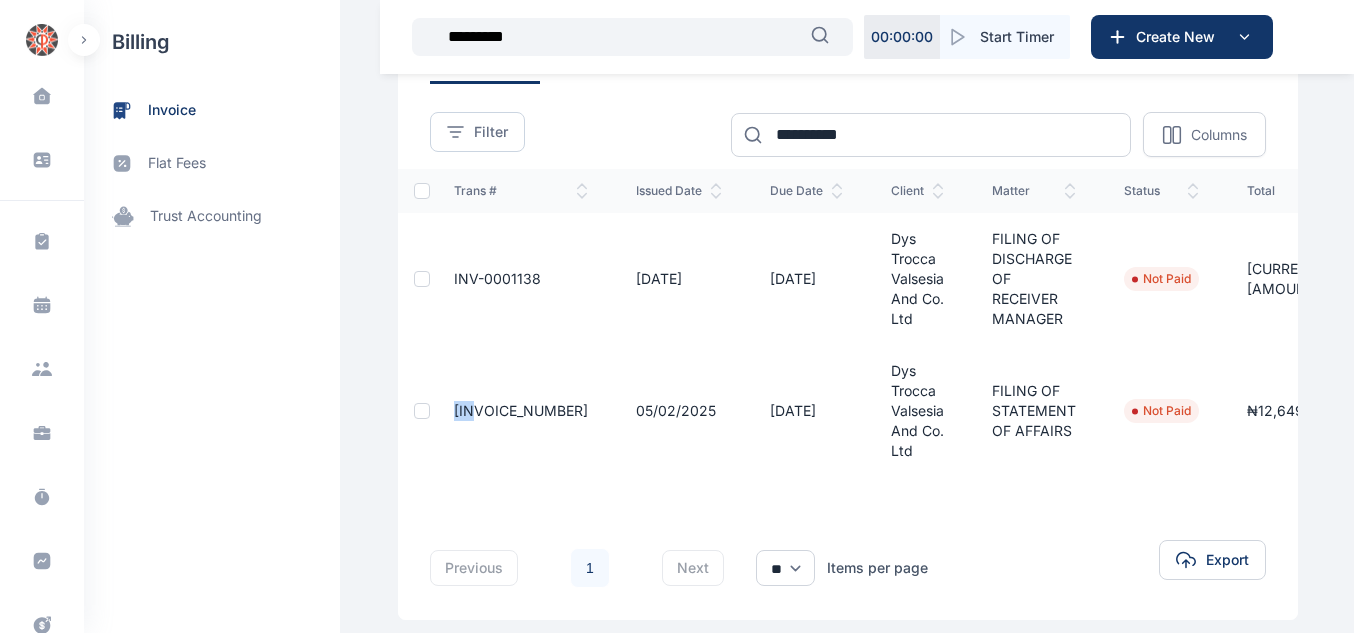 click on "[INVOICE_NUMBER]" at bounding box center (521, 411) 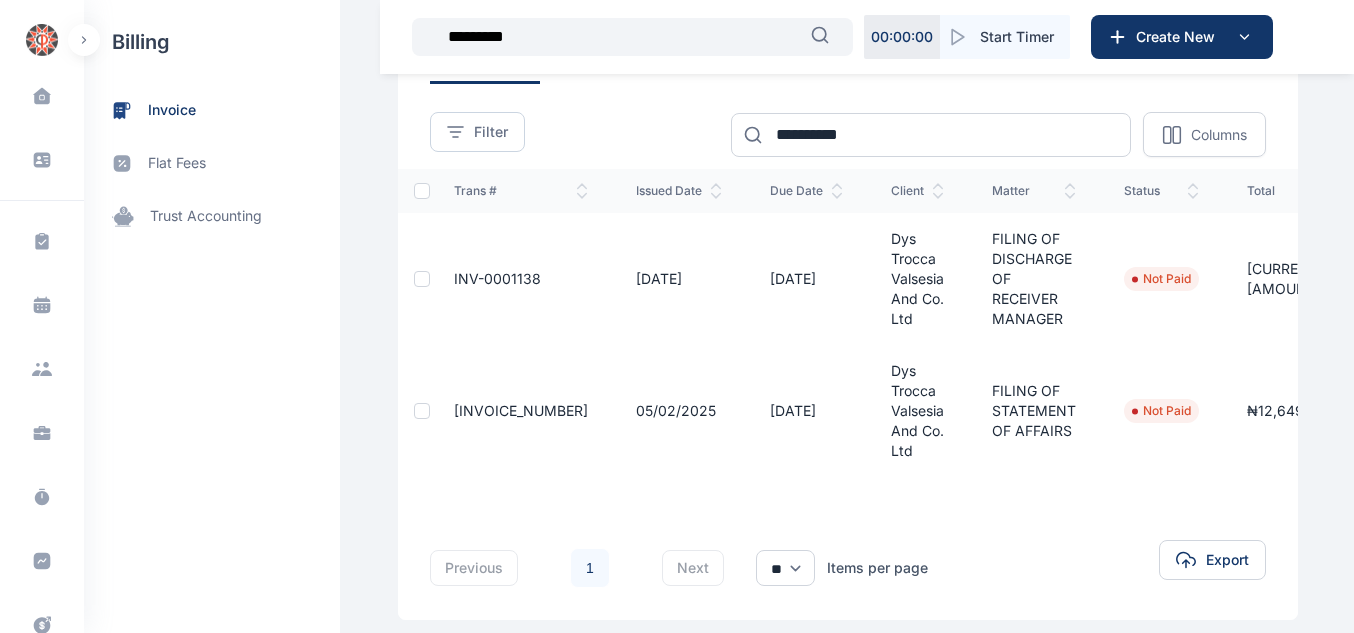 click on "05/02/2025" at bounding box center (679, 411) 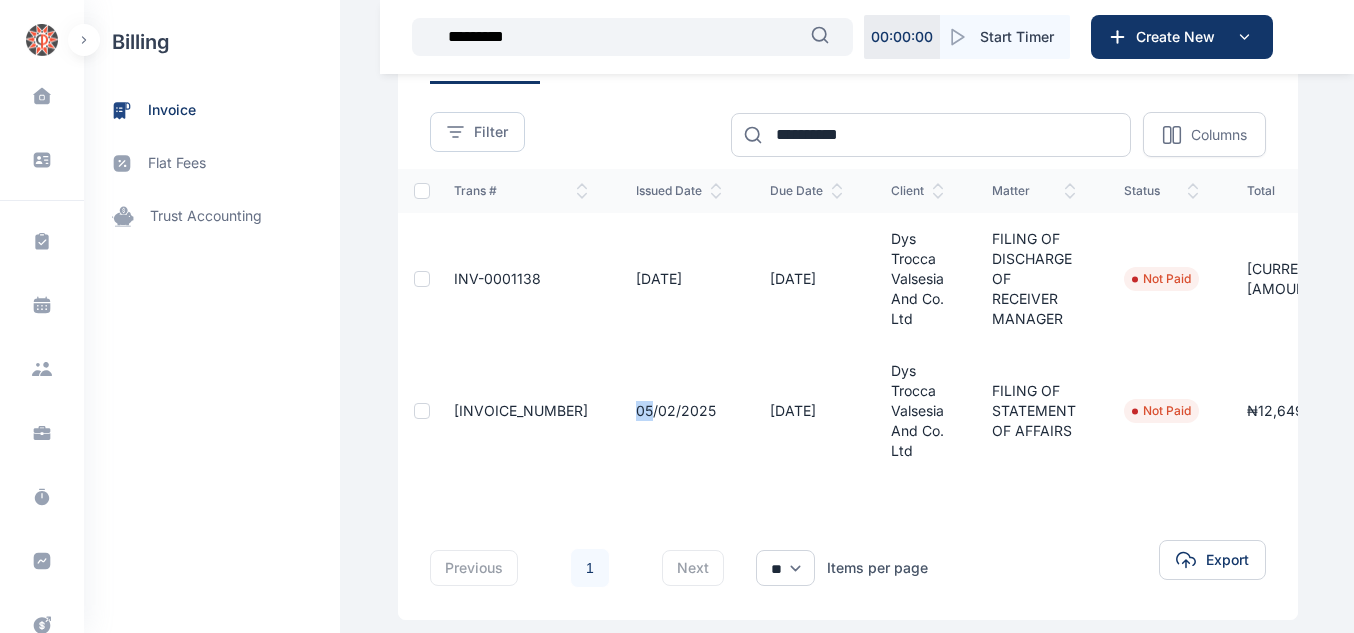 click on "05/02/2025" at bounding box center (679, 411) 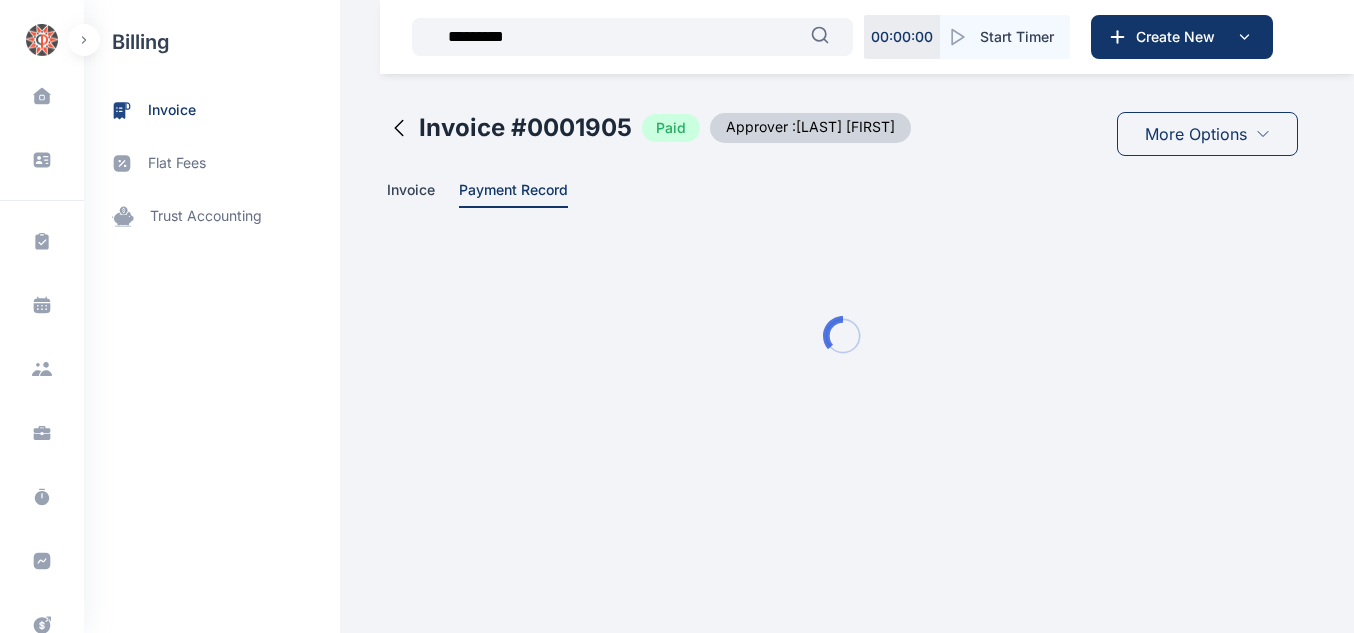 scroll, scrollTop: 0, scrollLeft: 0, axis: both 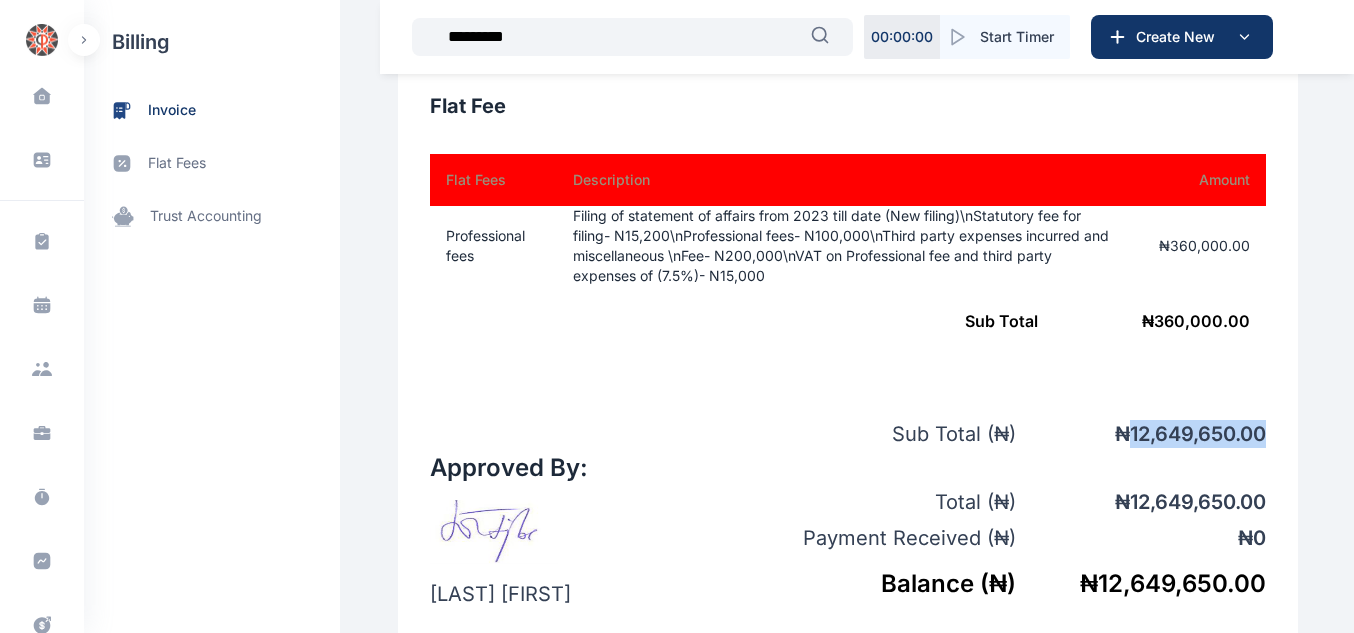 drag, startPoint x: 1128, startPoint y: 418, endPoint x: 1267, endPoint y: 408, distance: 139.35925 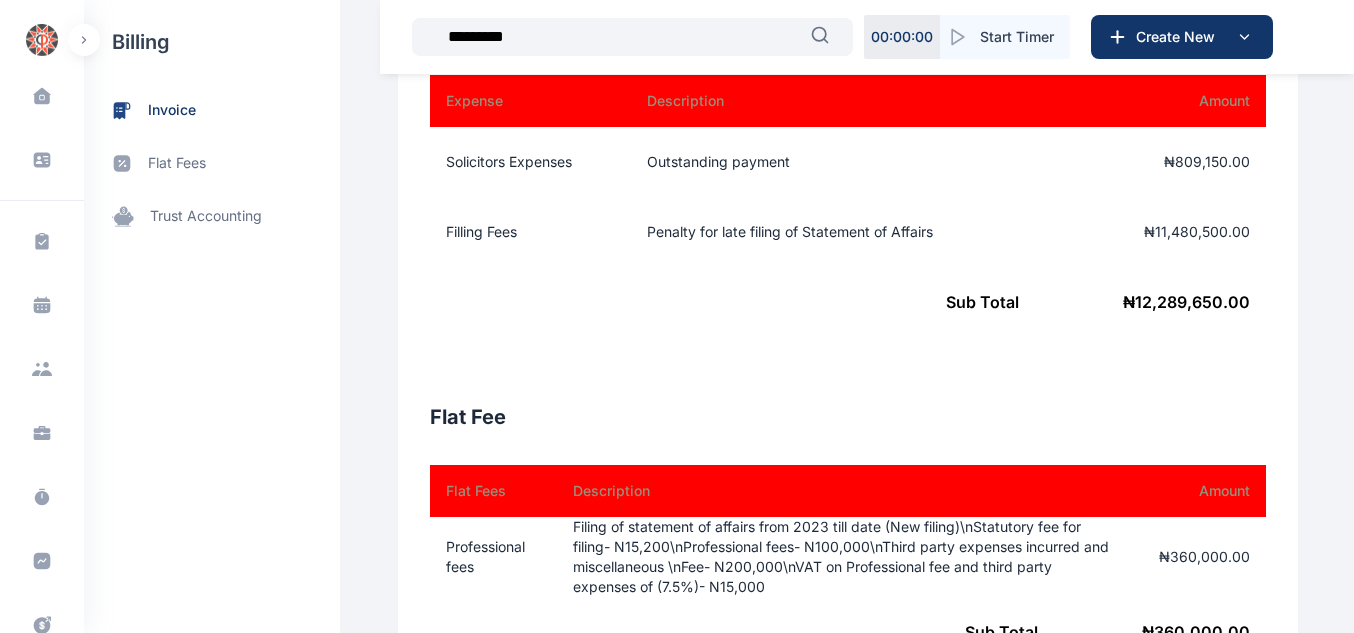 scroll, scrollTop: 838, scrollLeft: 0, axis: vertical 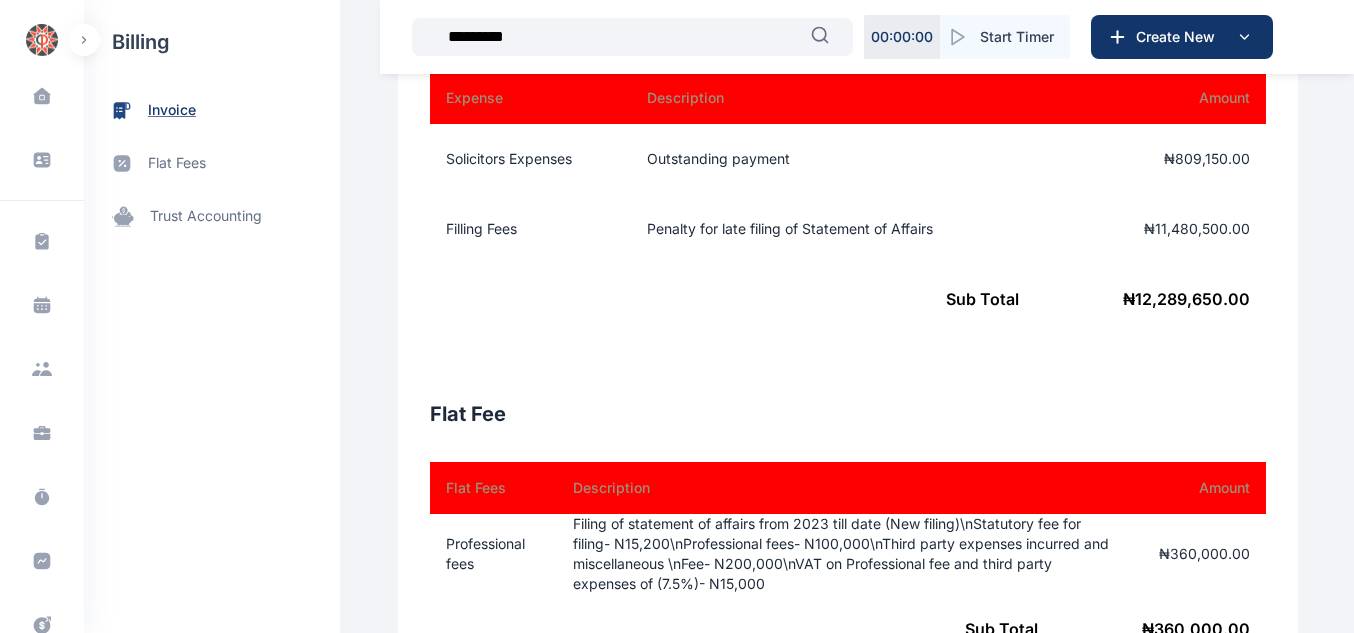 click on "invoice" at bounding box center [212, 110] 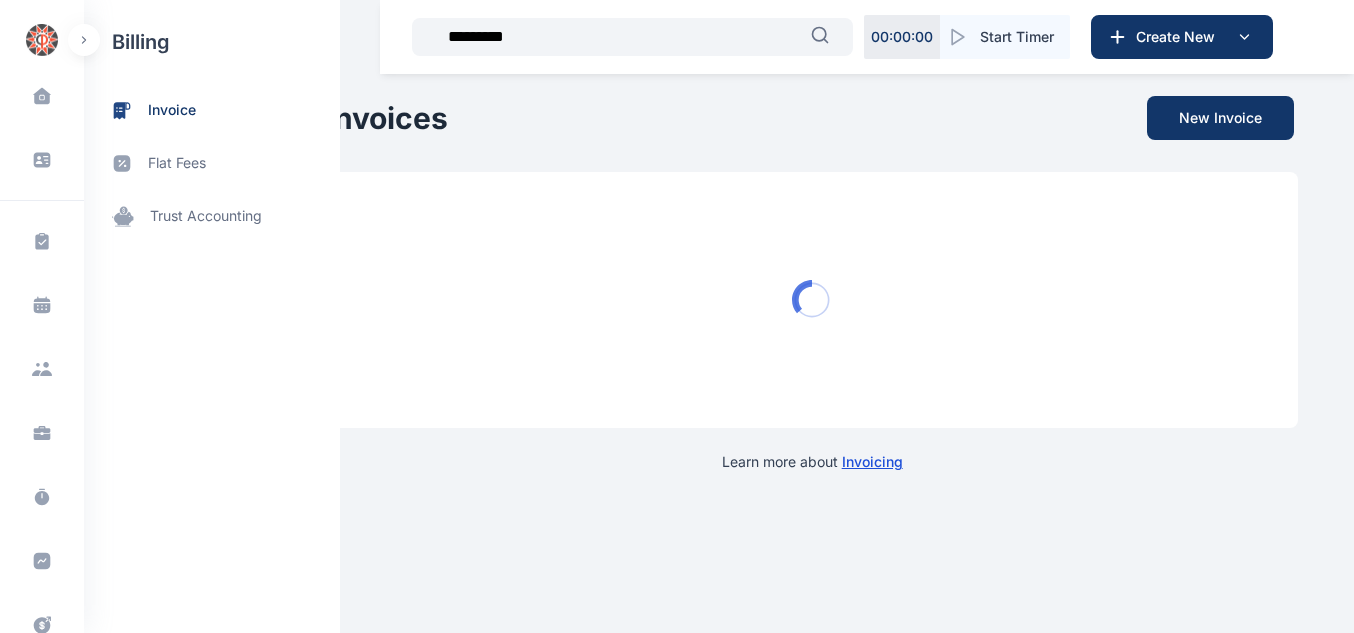 scroll, scrollTop: 0, scrollLeft: 0, axis: both 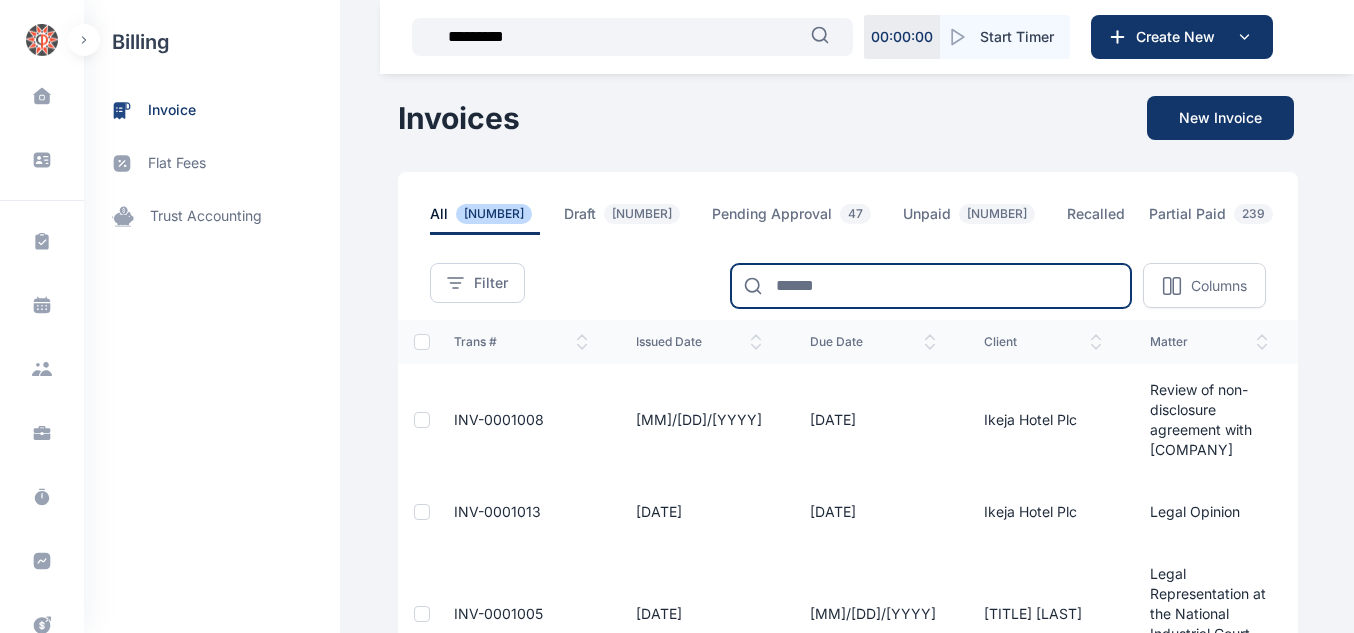 click at bounding box center [931, 286] 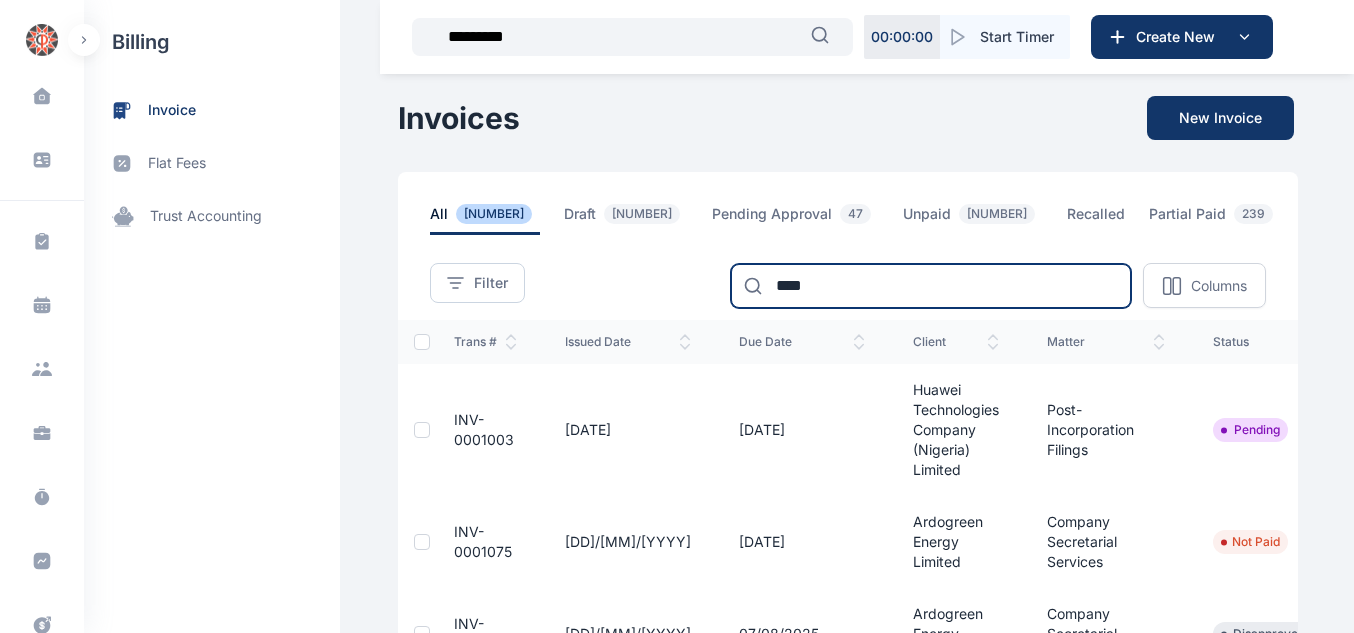 click on "****" at bounding box center (931, 286) 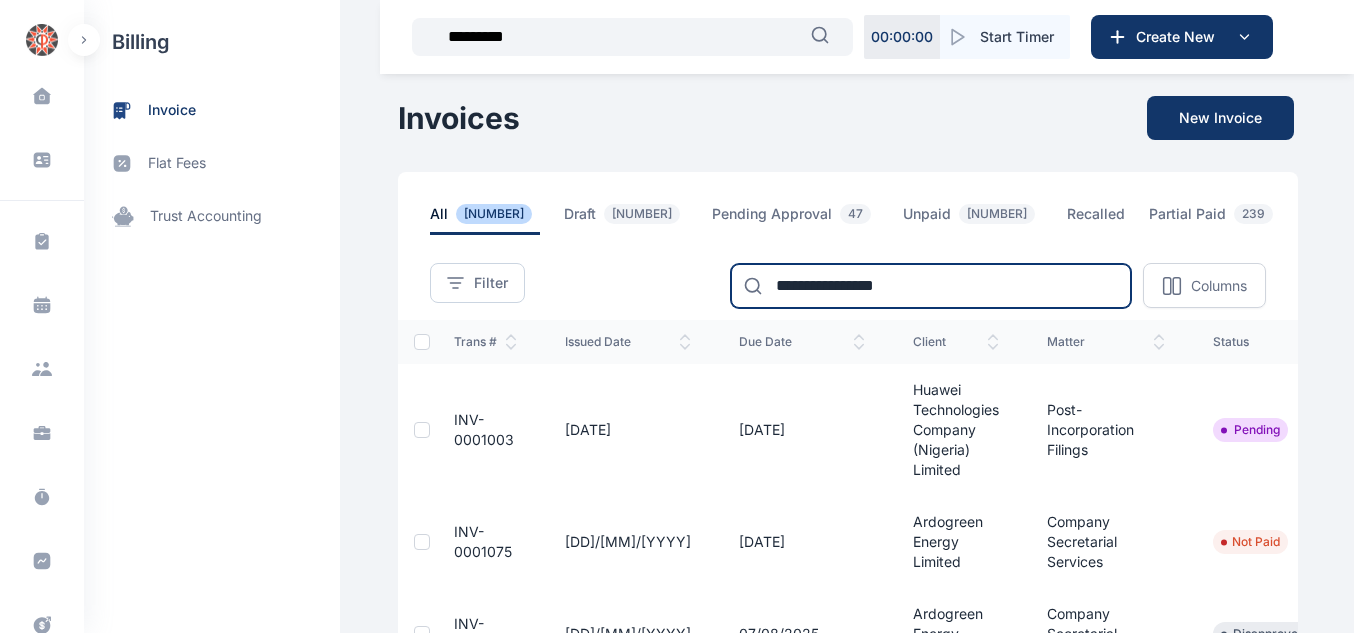 type on "**********" 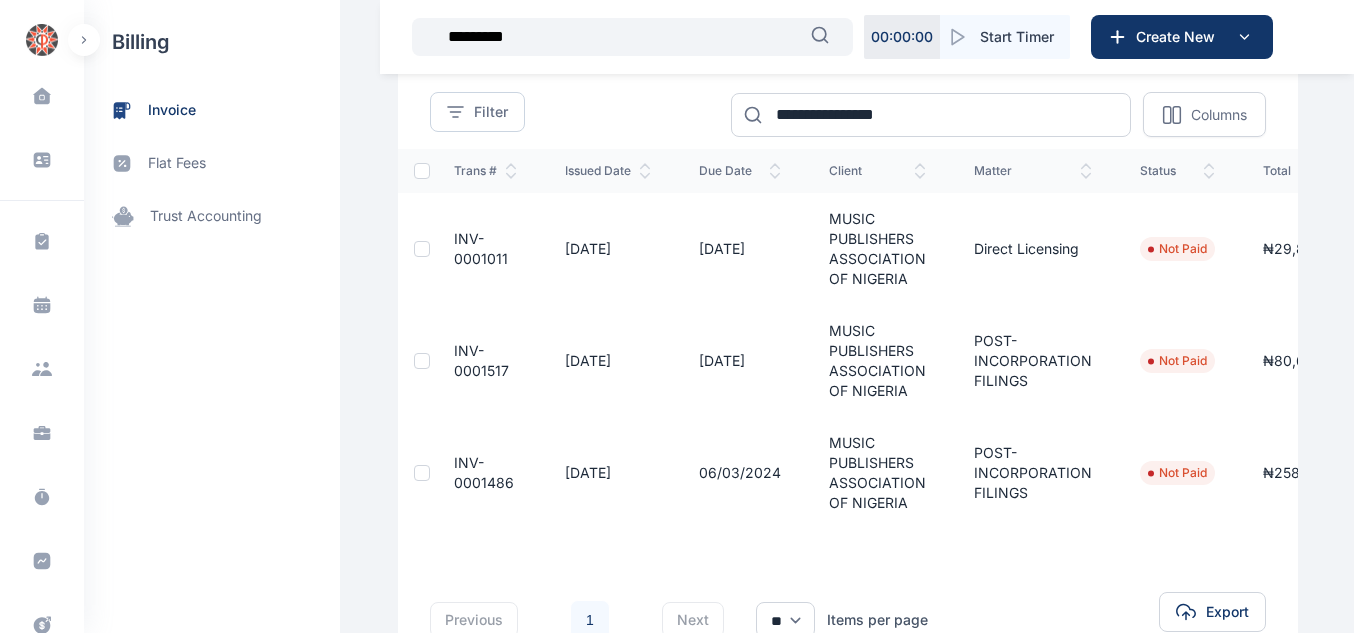 scroll, scrollTop: 176, scrollLeft: 0, axis: vertical 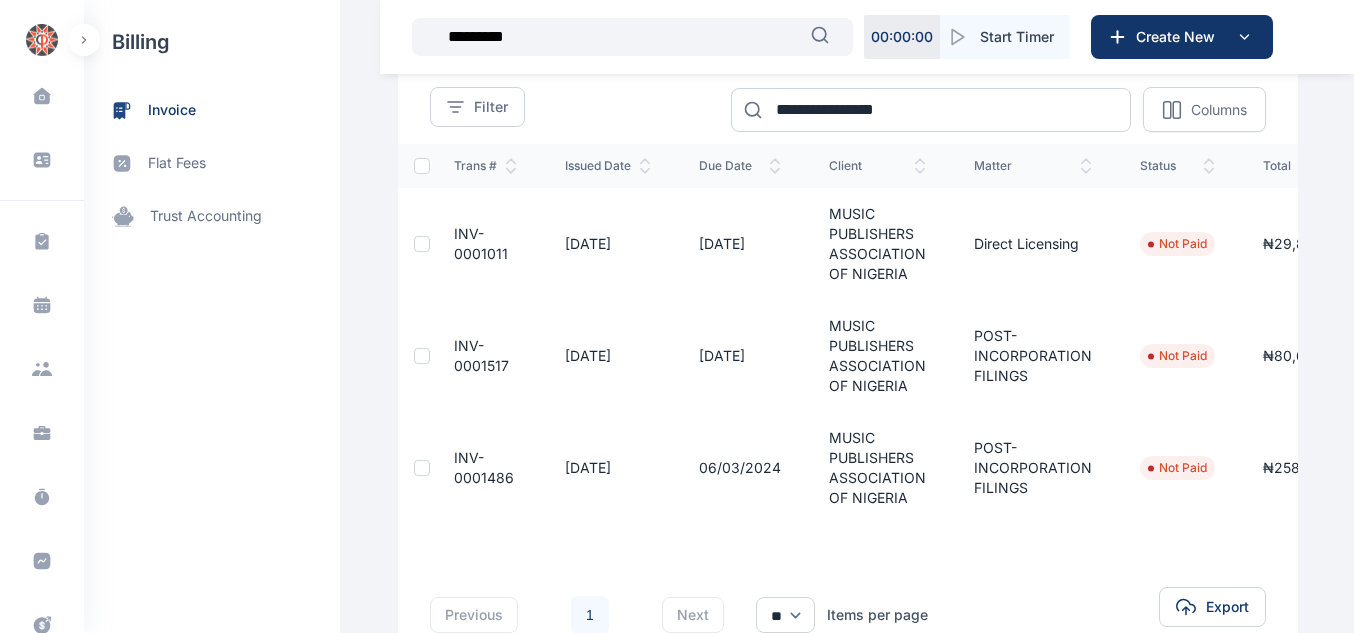 click on "INV-0001486" at bounding box center [484, 467] 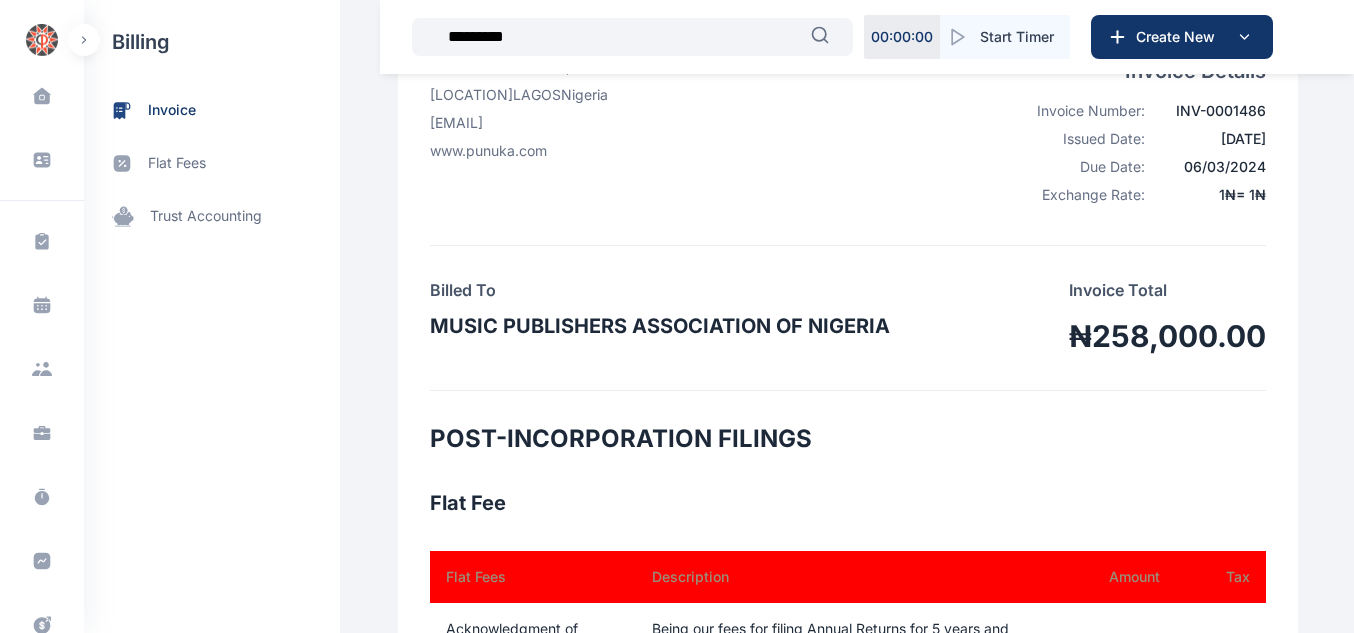 scroll, scrollTop: 432, scrollLeft: 0, axis: vertical 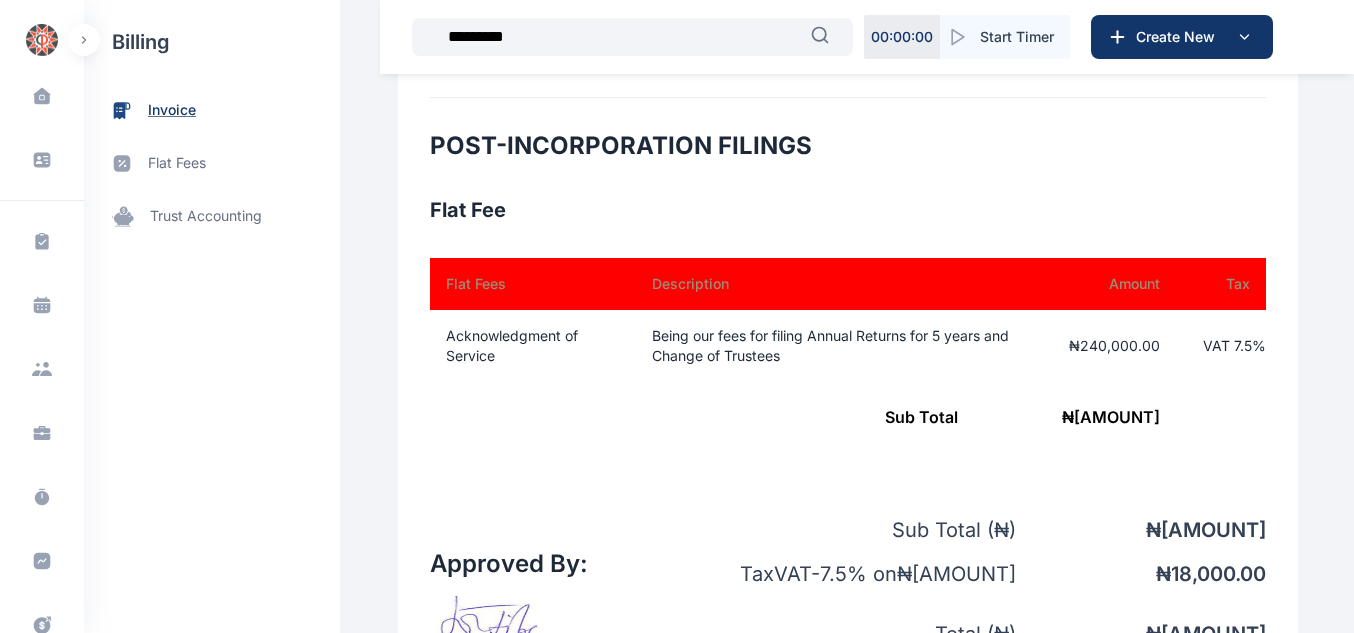 click on "invoice" at bounding box center [172, 110] 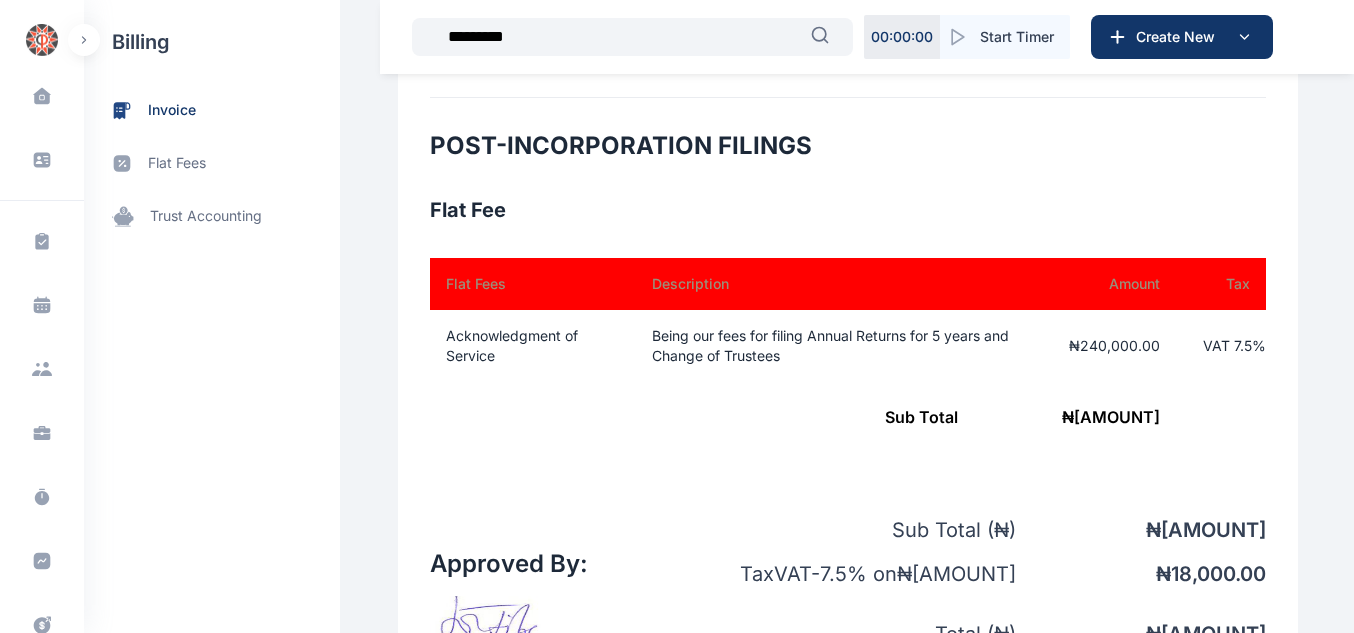 scroll, scrollTop: 0, scrollLeft: 0, axis: both 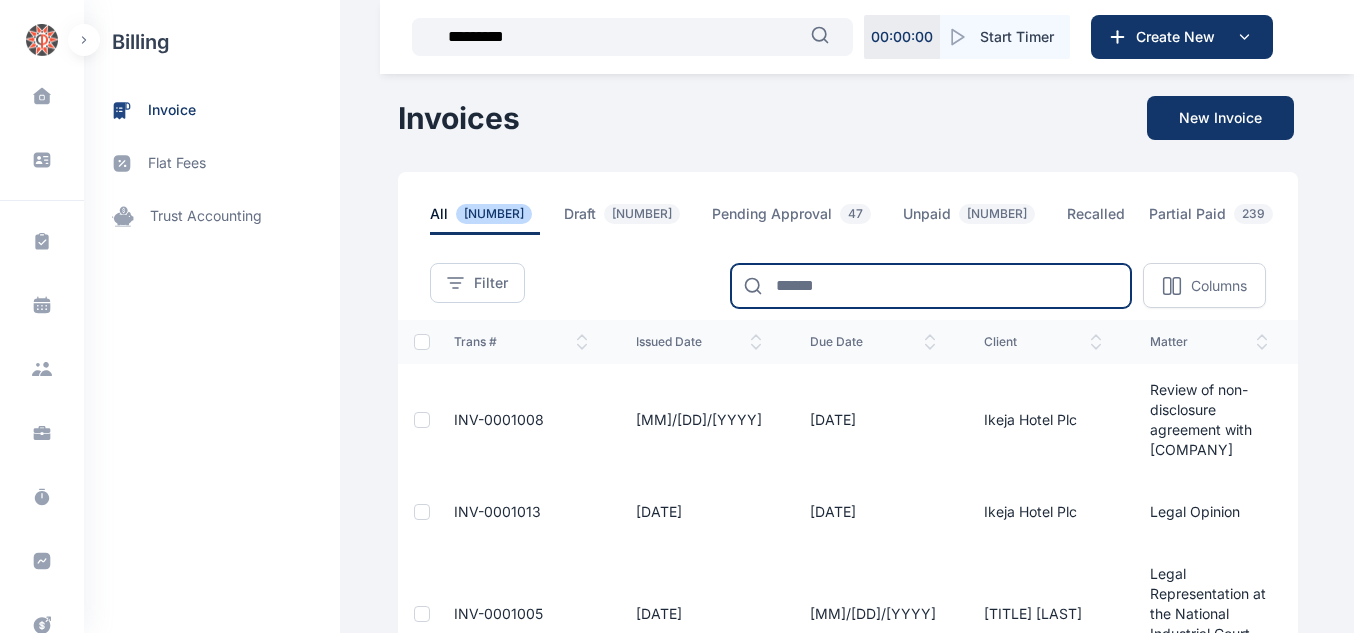 click at bounding box center (931, 286) 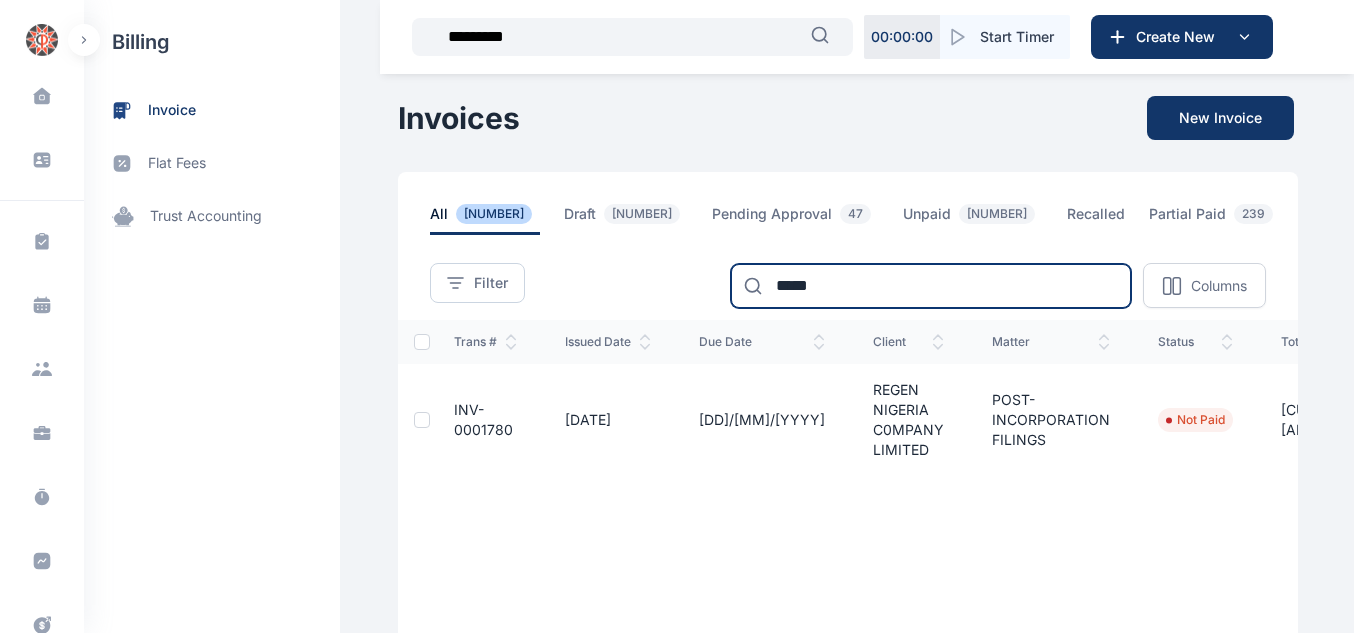 click on "[MASKED]" at bounding box center [931, 286] 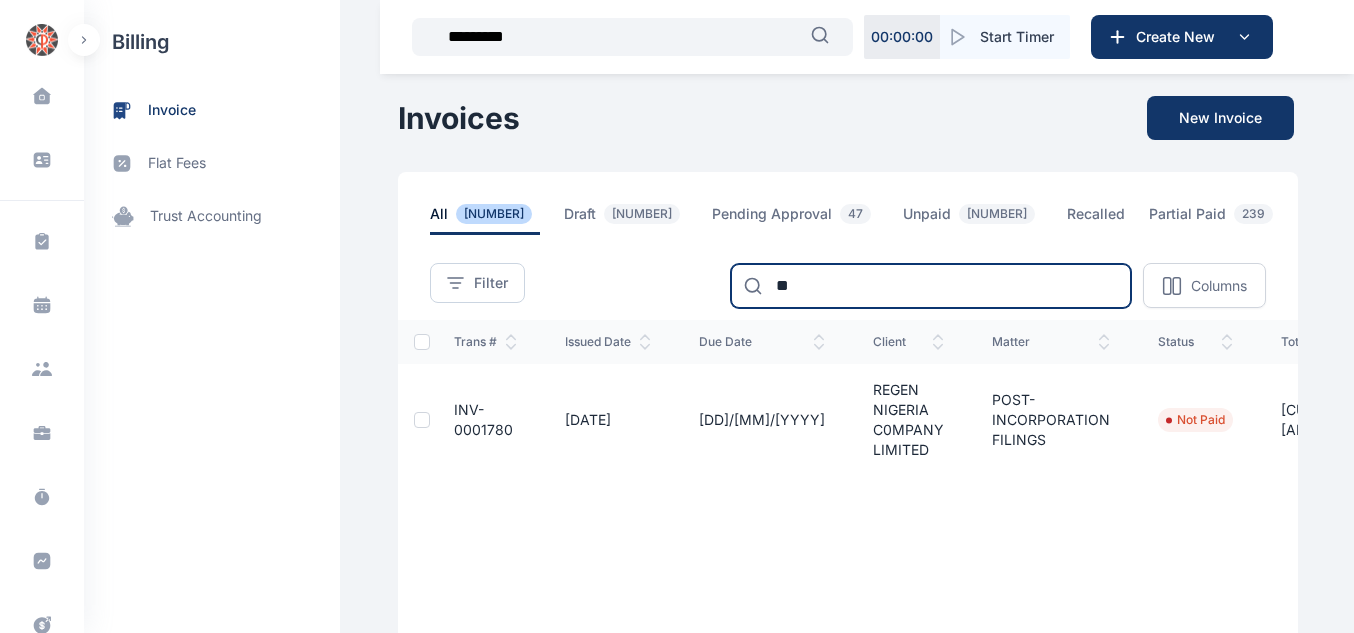 type on "*" 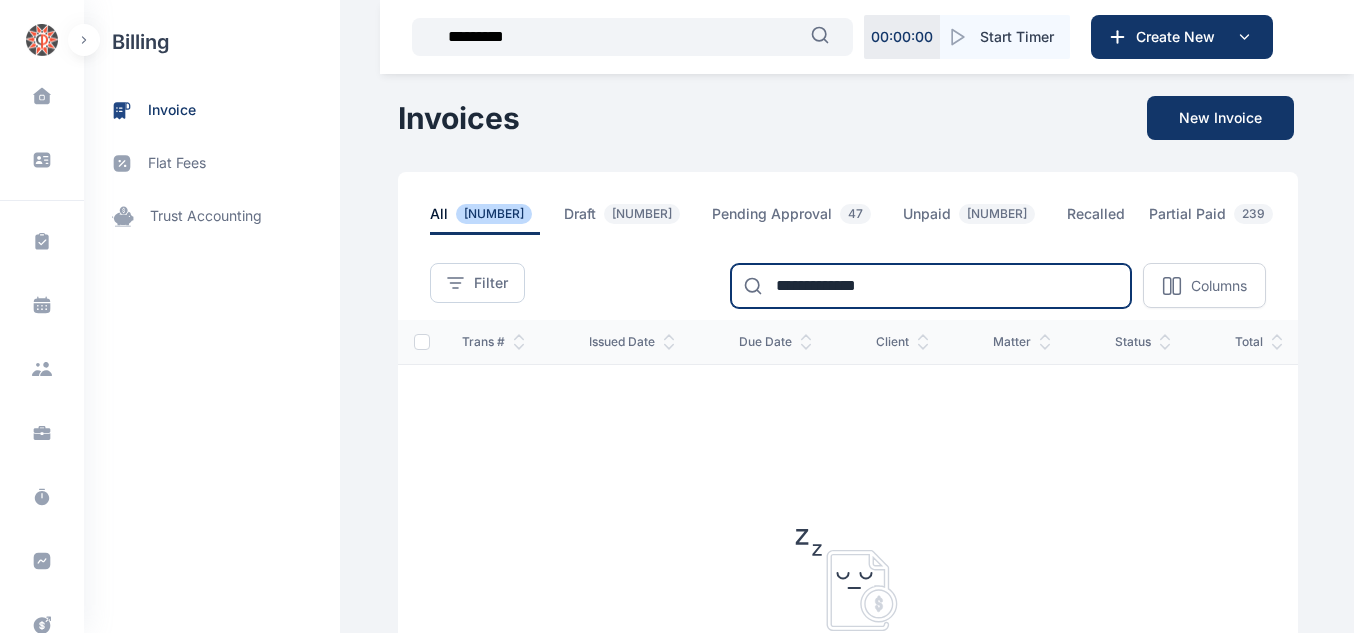 click on "**********" at bounding box center (931, 286) 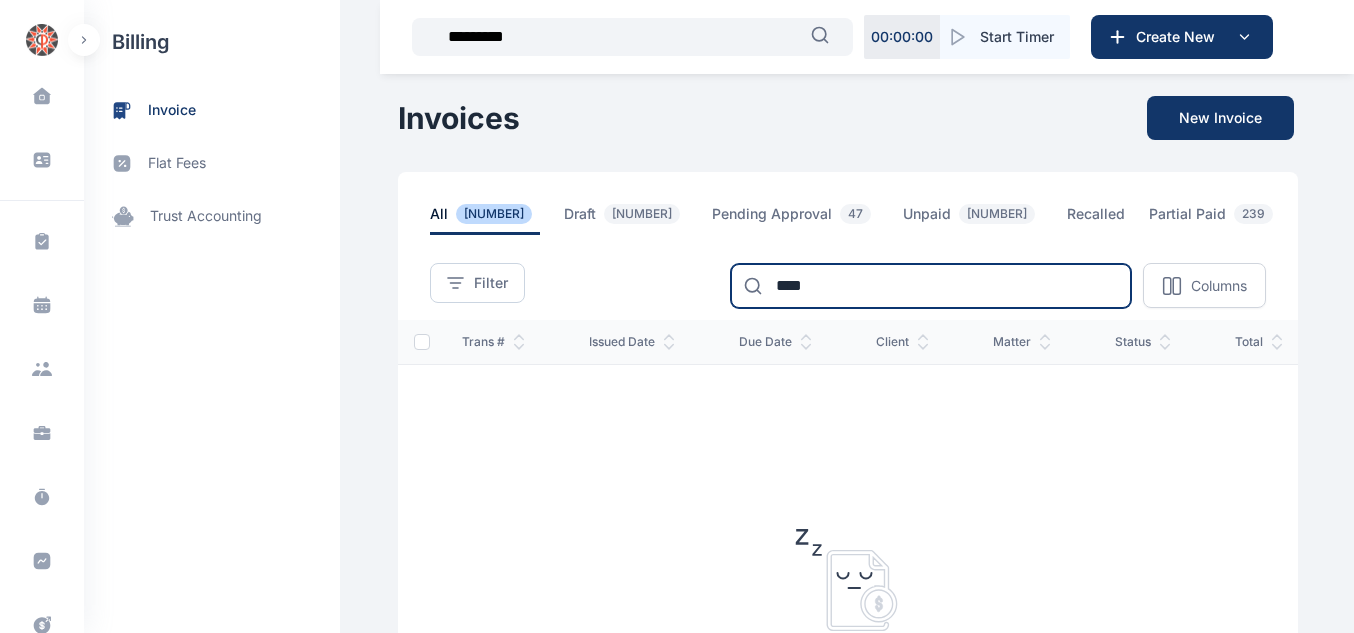 type on "[MASKED]" 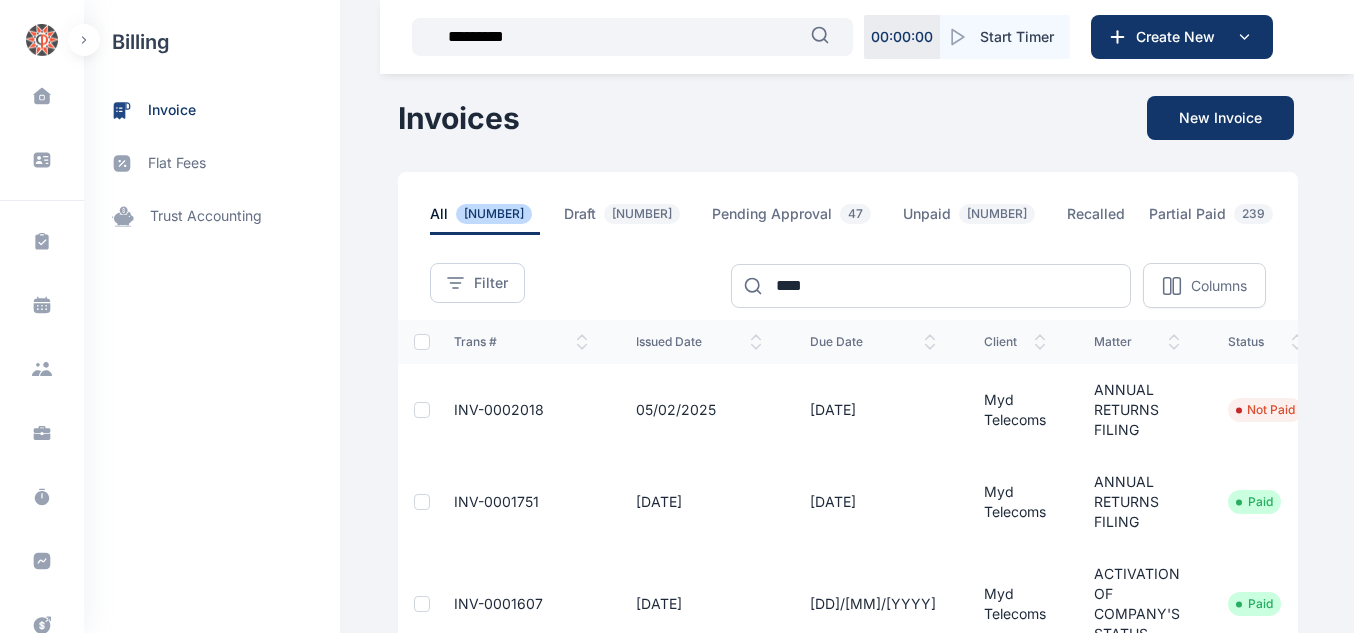 click on "INV-0002018" at bounding box center (499, 409) 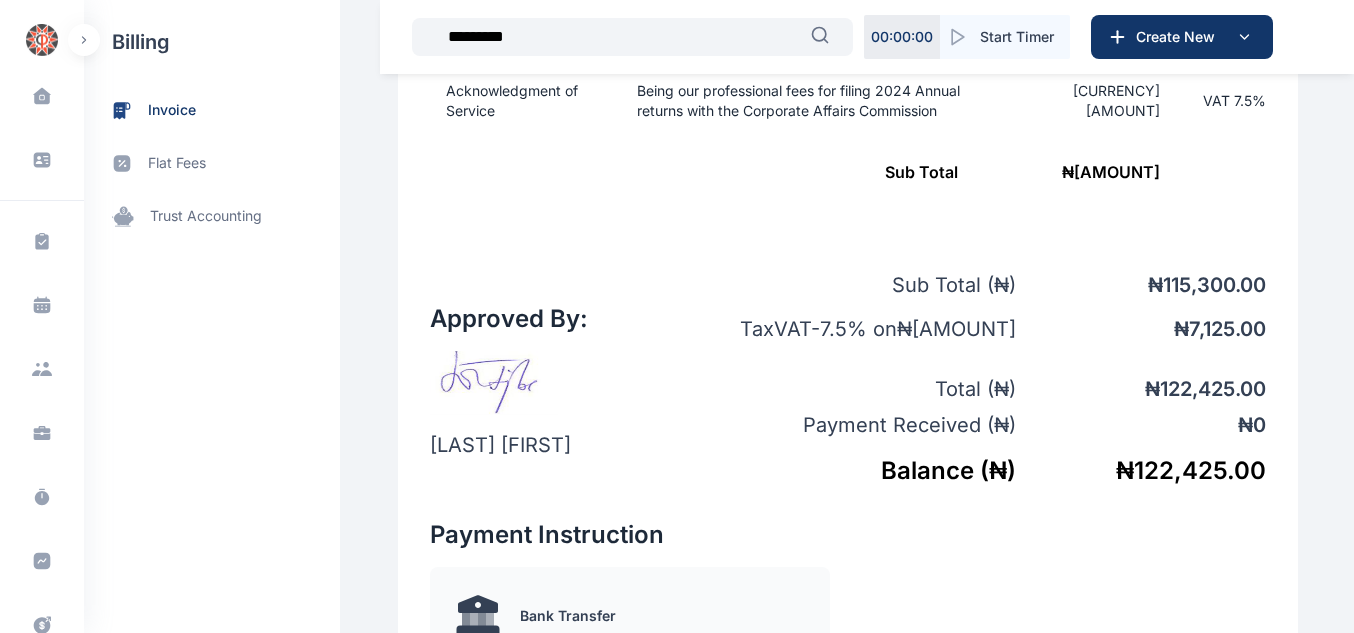 scroll, scrollTop: 1191, scrollLeft: 0, axis: vertical 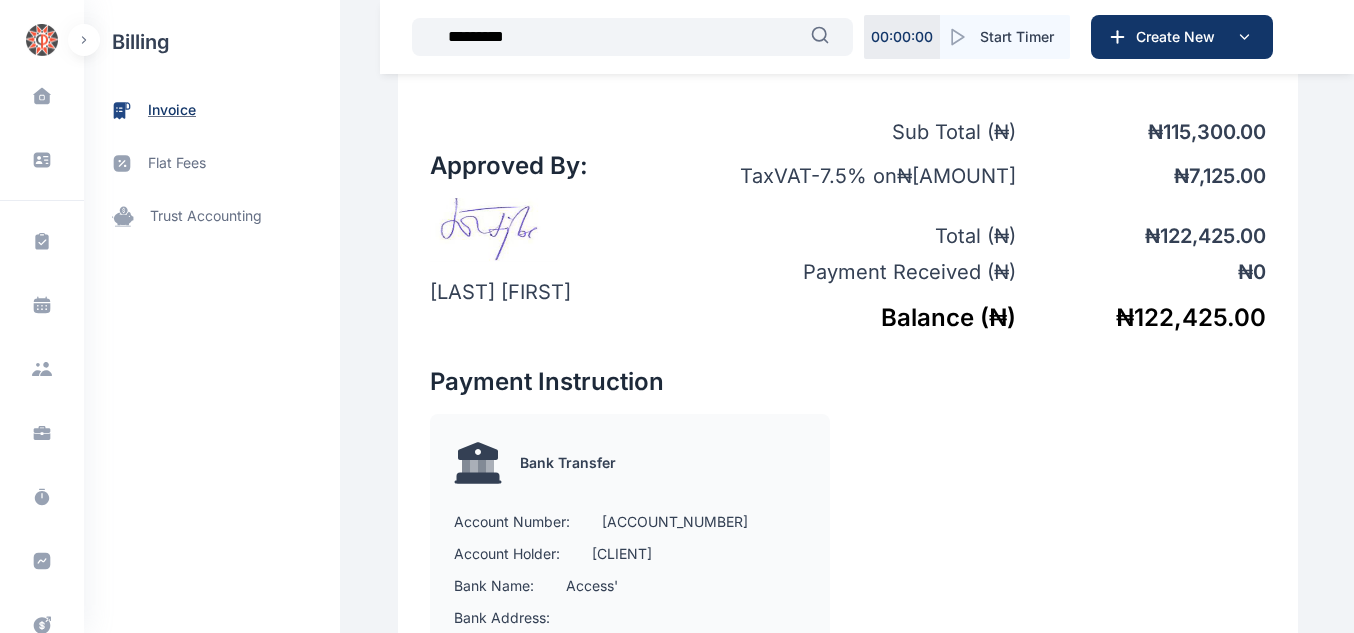 click on "invoice" at bounding box center [172, 110] 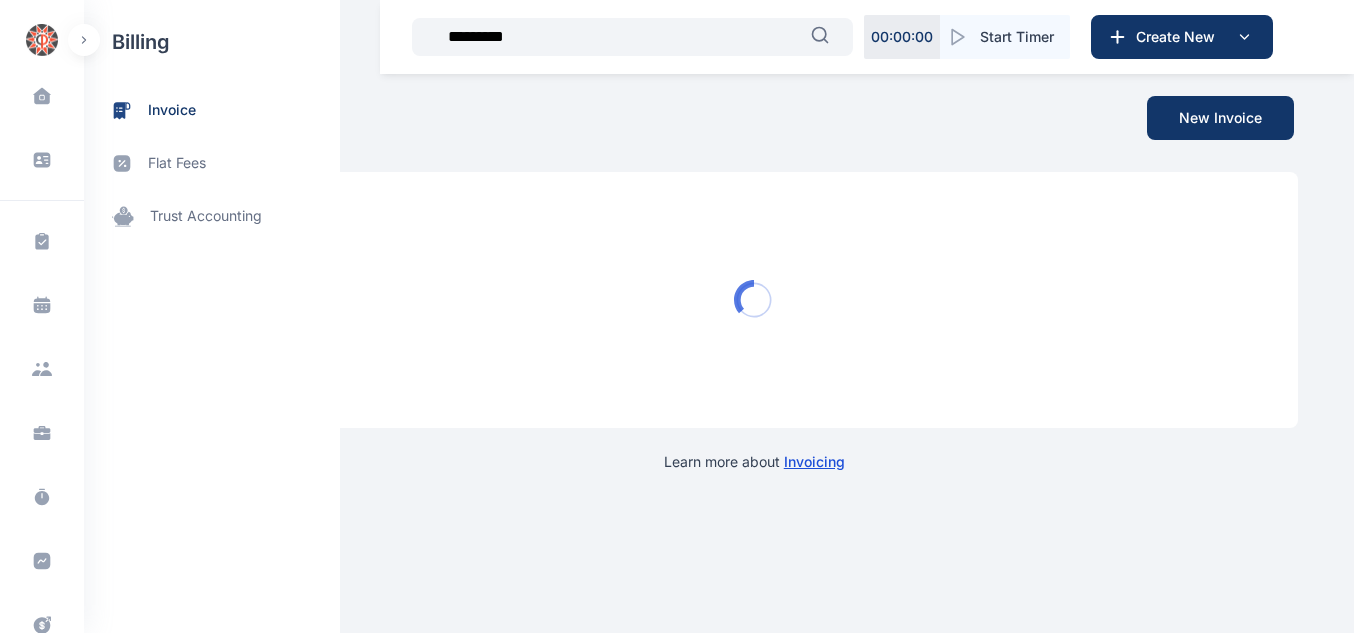 scroll, scrollTop: 0, scrollLeft: 0, axis: both 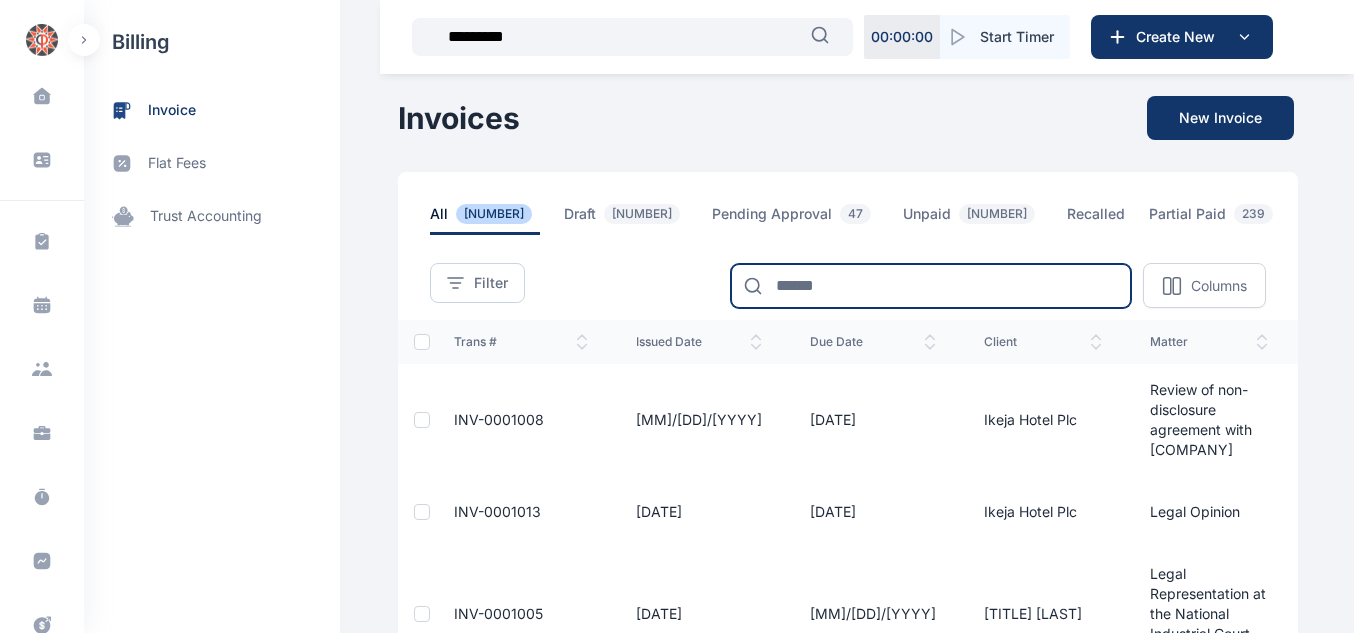 click at bounding box center [931, 286] 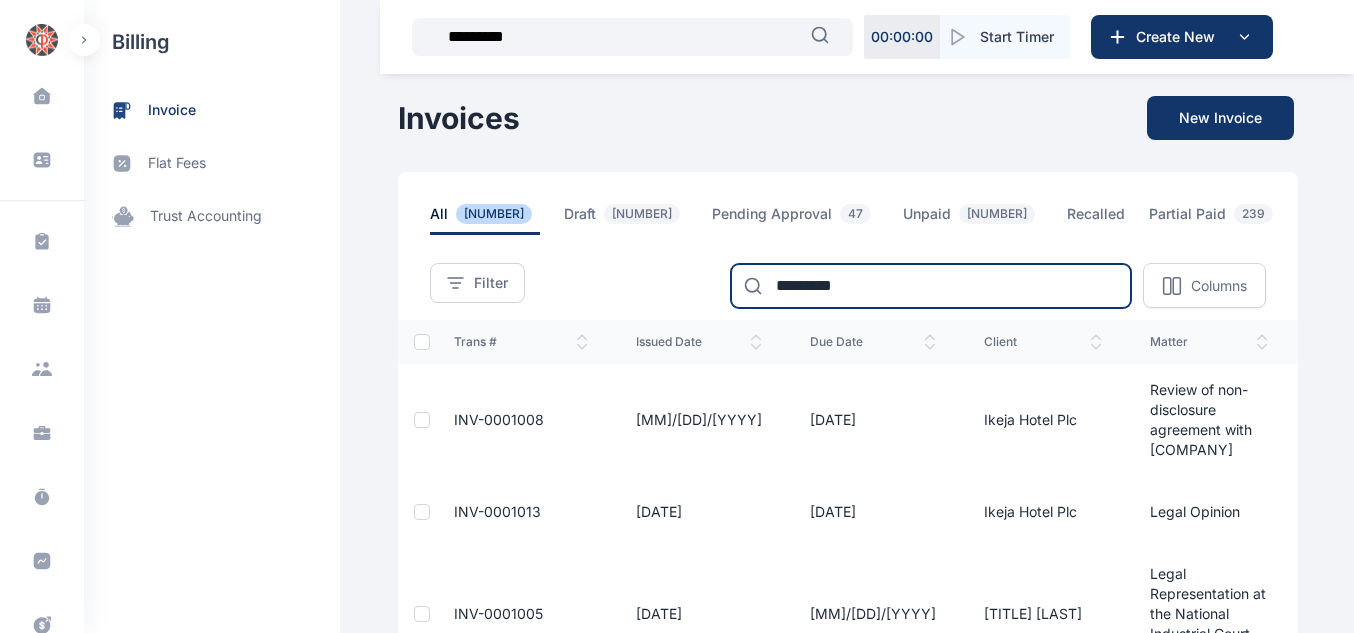 type on "*********" 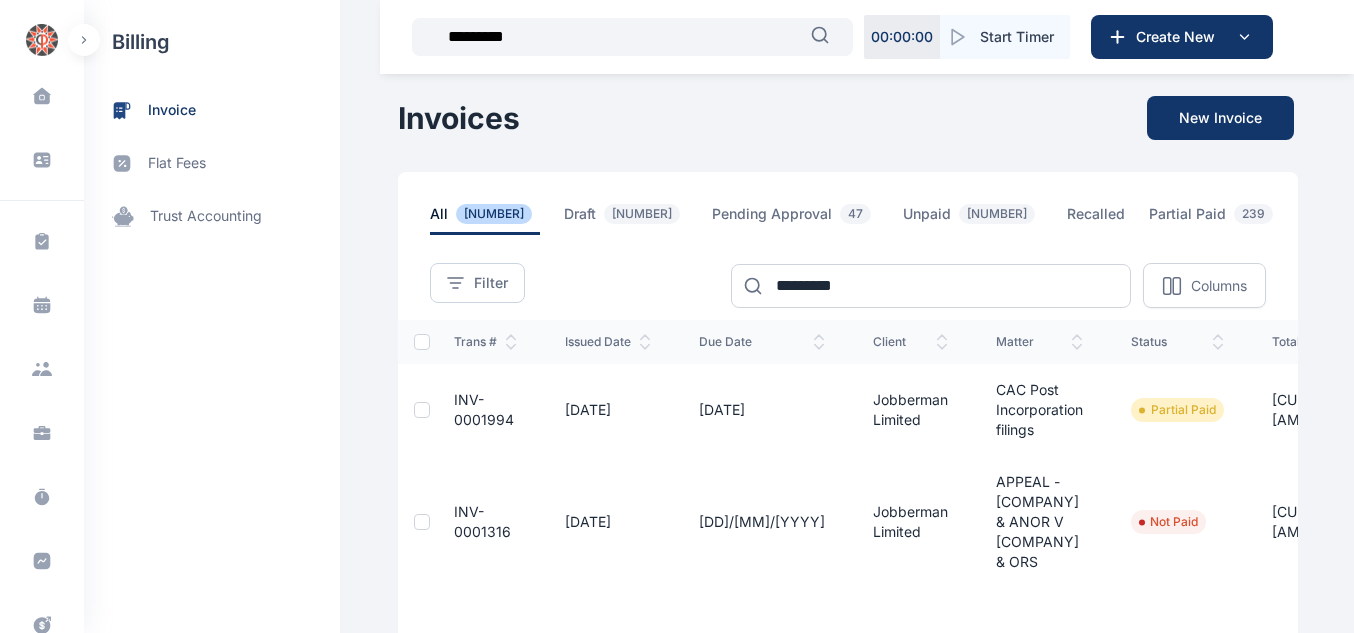 click on "[DATE]" at bounding box center (608, 410) 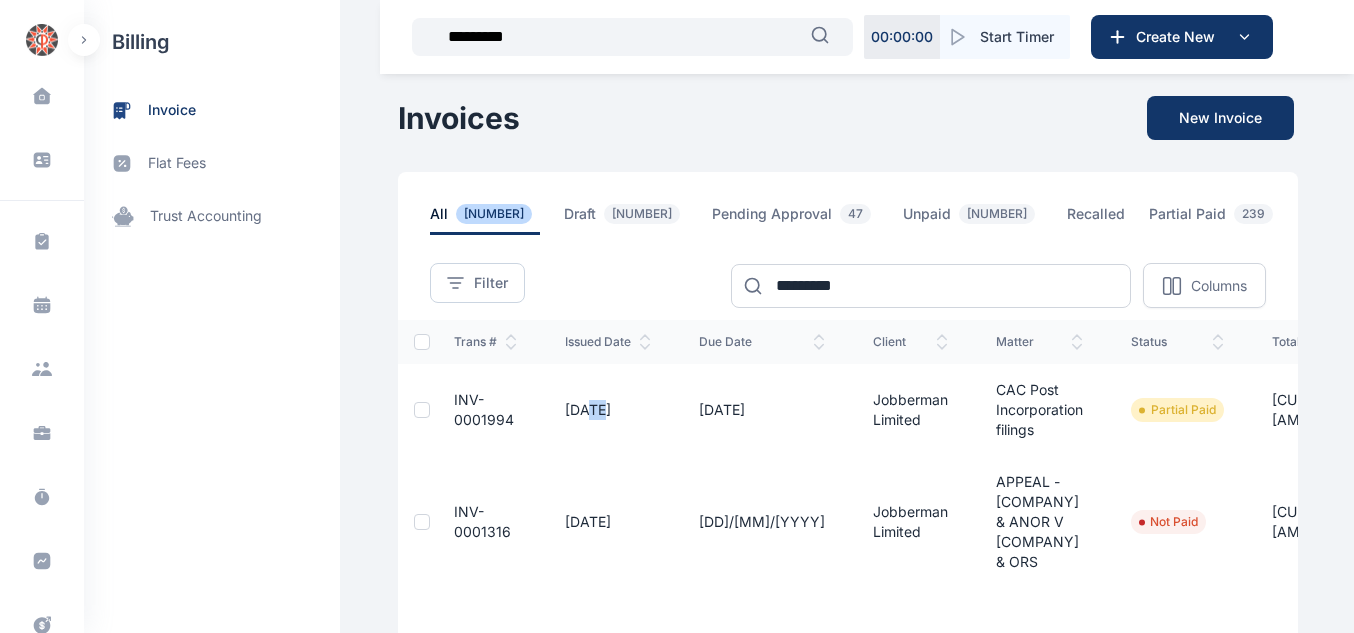 click on "[DATE]" at bounding box center (608, 410) 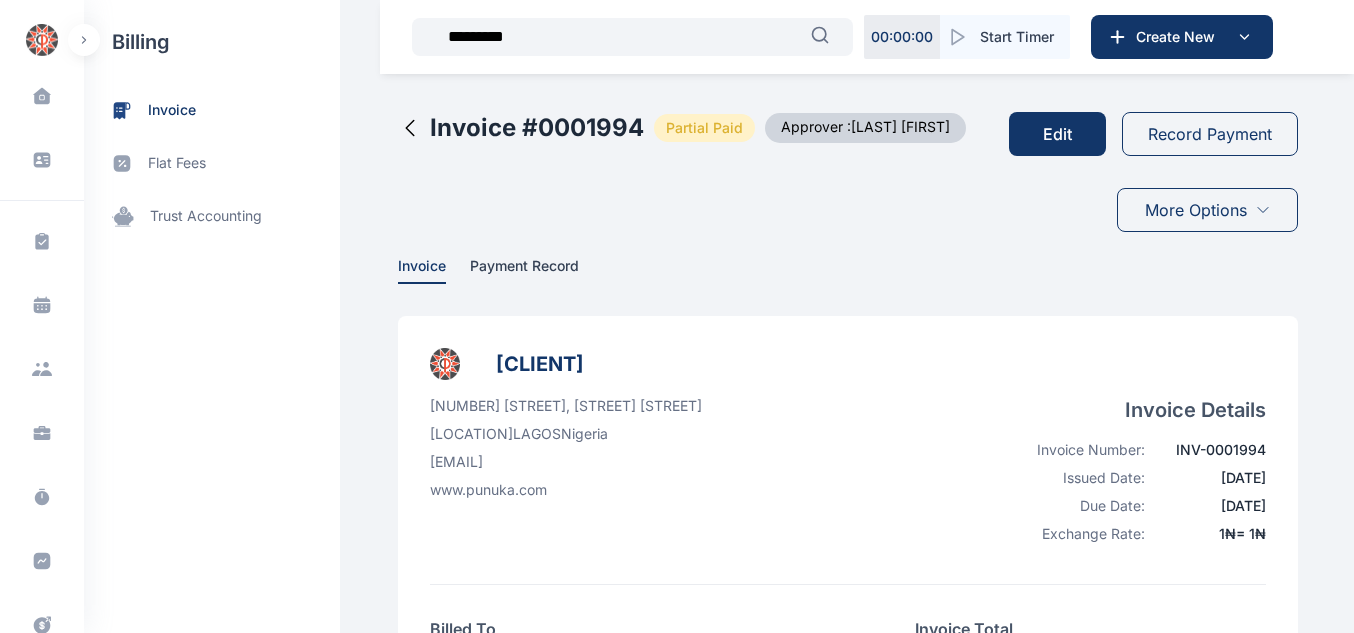 scroll, scrollTop: 554, scrollLeft: 0, axis: vertical 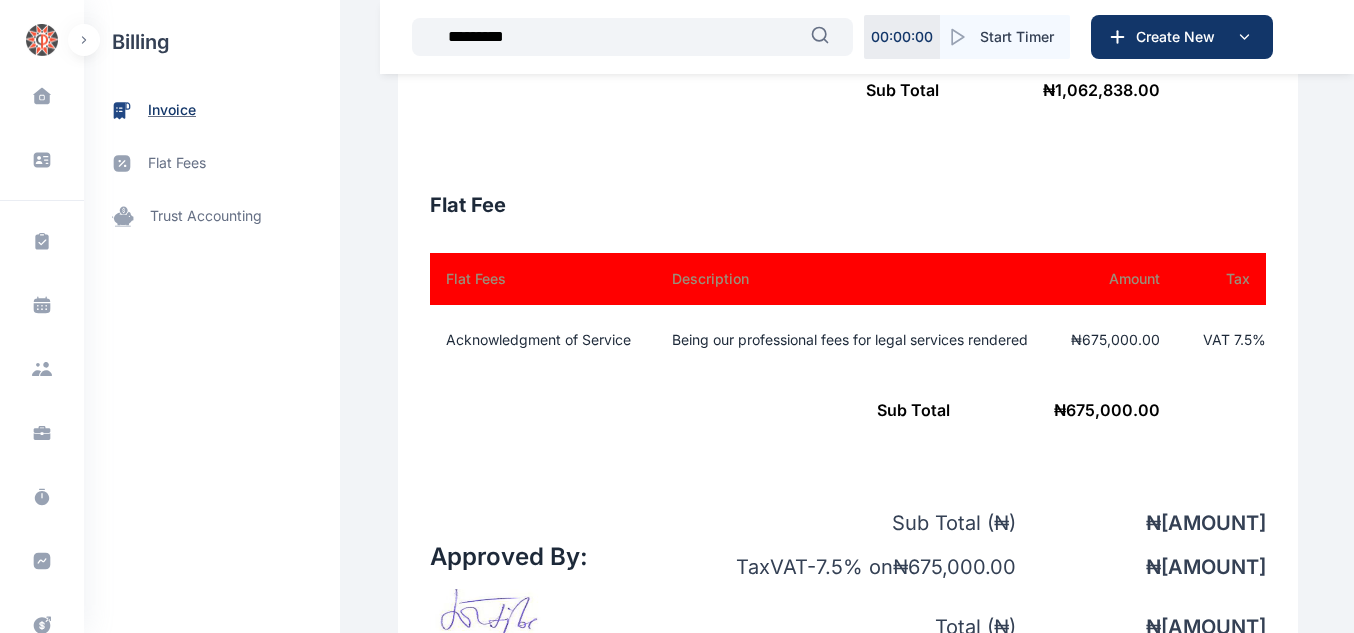 click on "invoice" at bounding box center (212, 110) 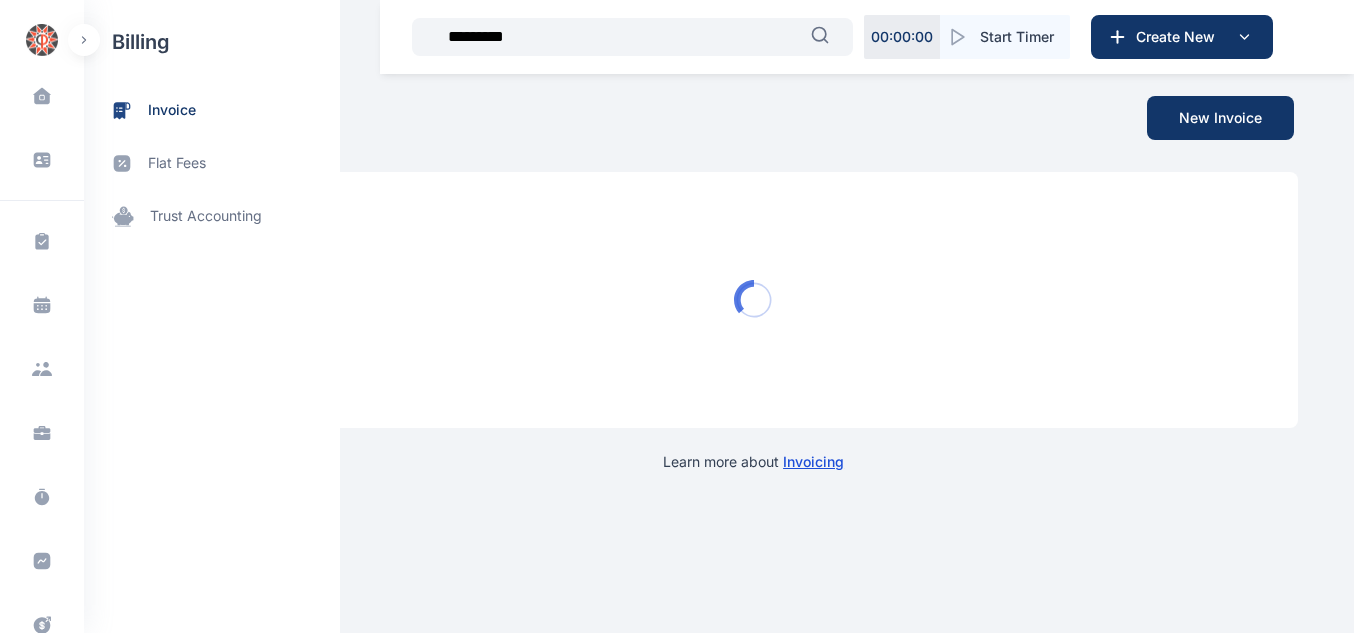 scroll, scrollTop: 0, scrollLeft: 0, axis: both 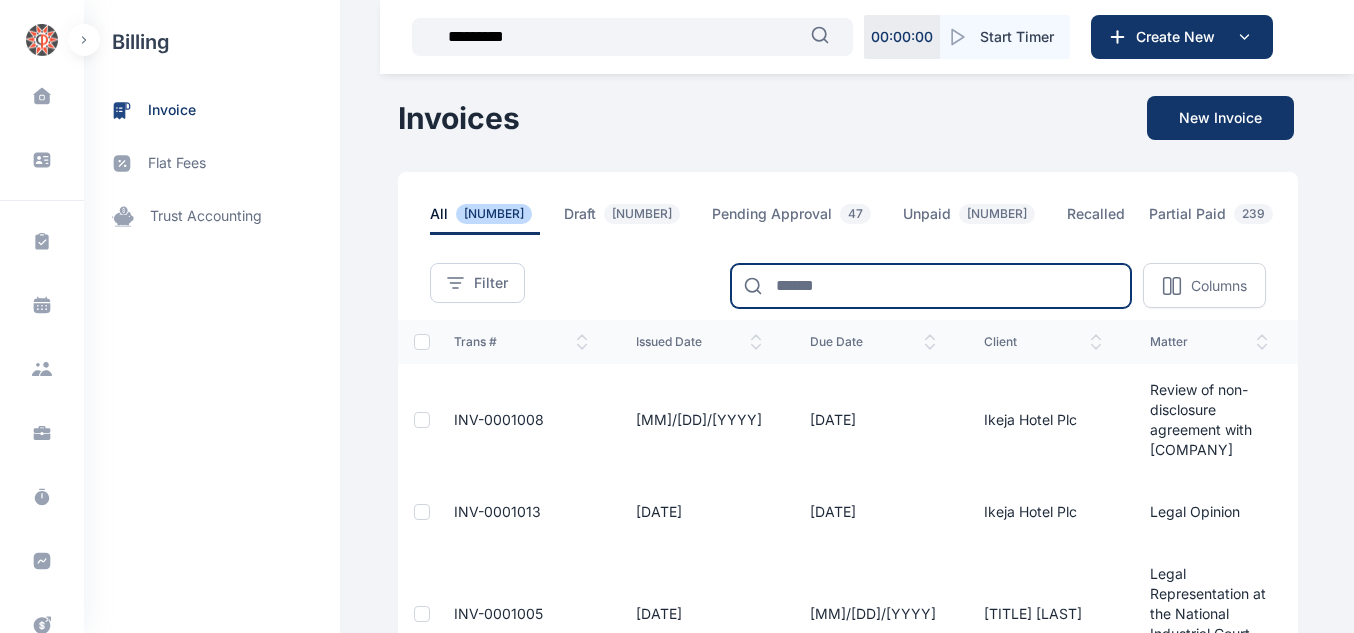 click at bounding box center [931, 286] 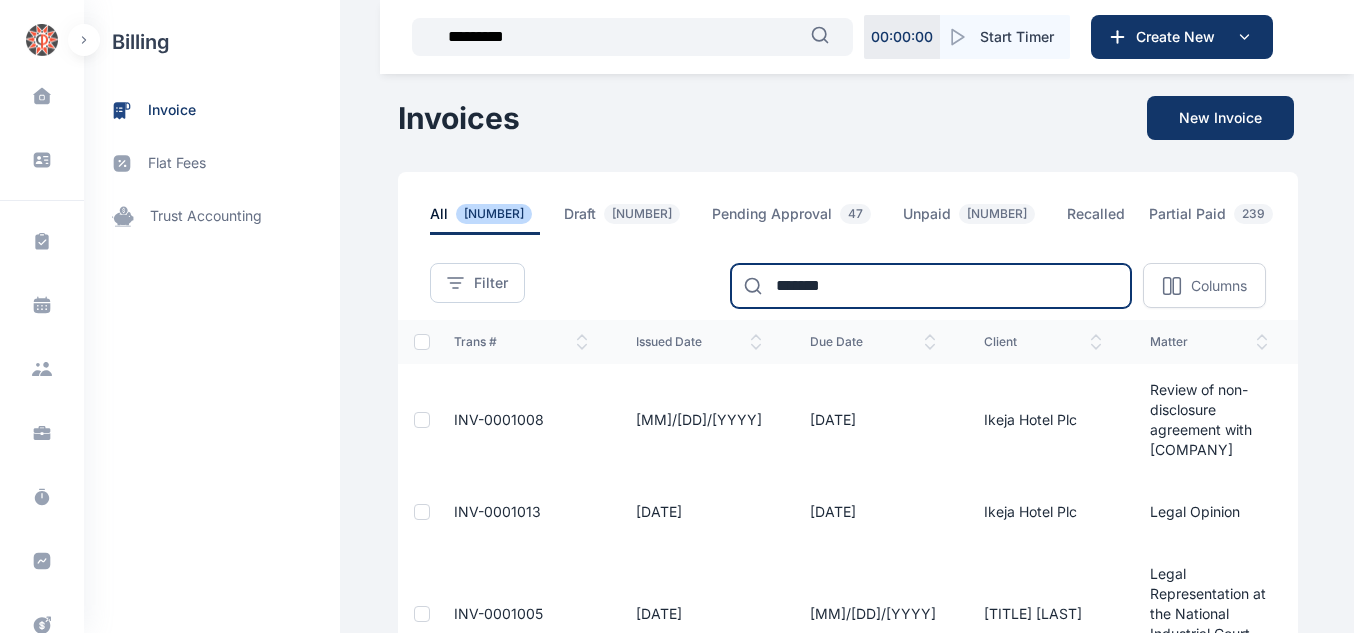 type on "[MASKED]" 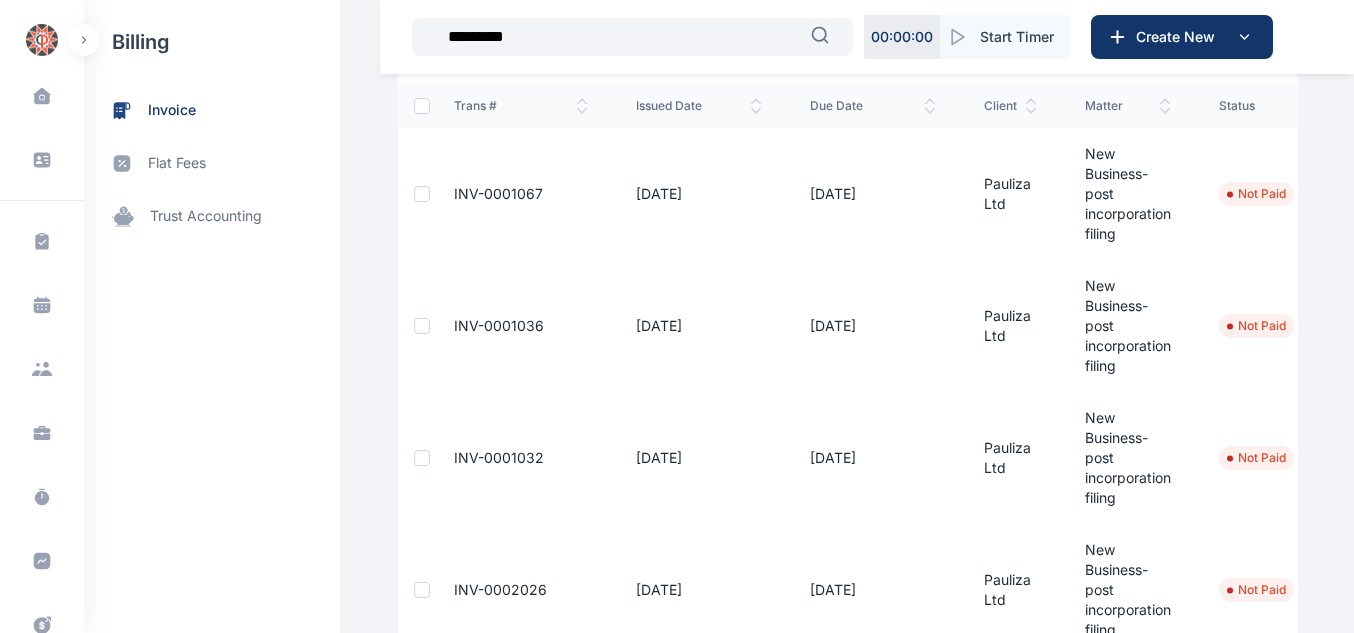 scroll, scrollTop: 241, scrollLeft: 0, axis: vertical 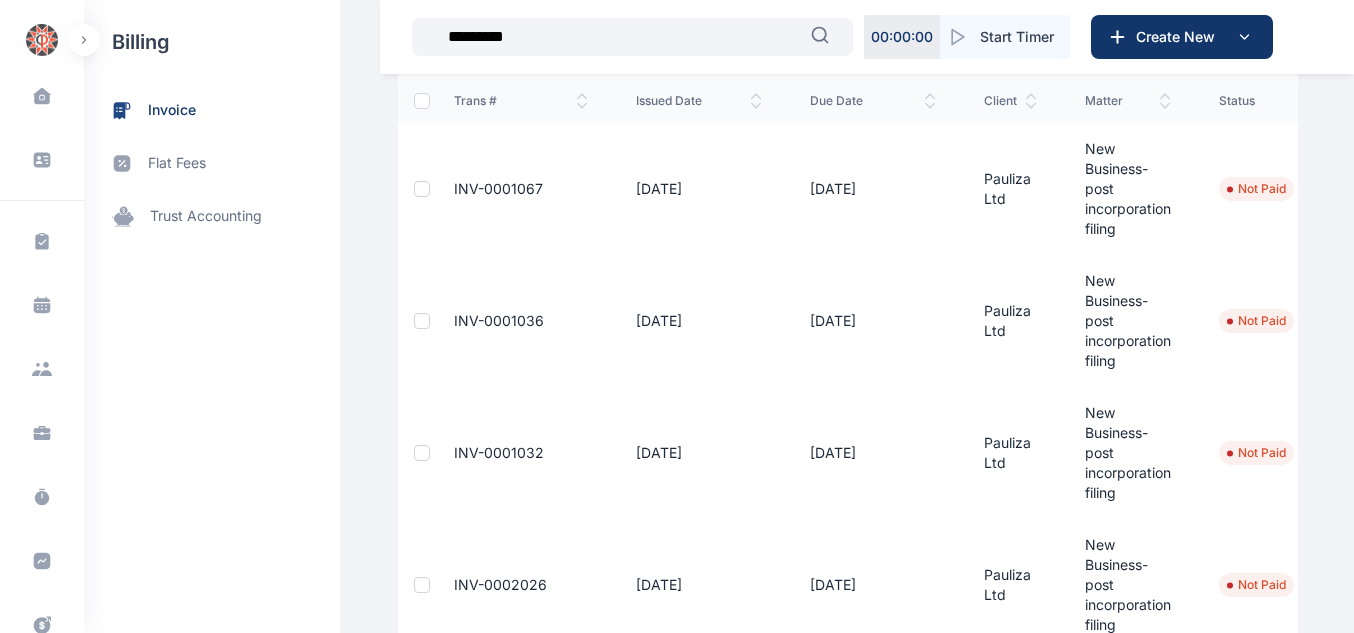 click on "INV-0001036" at bounding box center (499, 320) 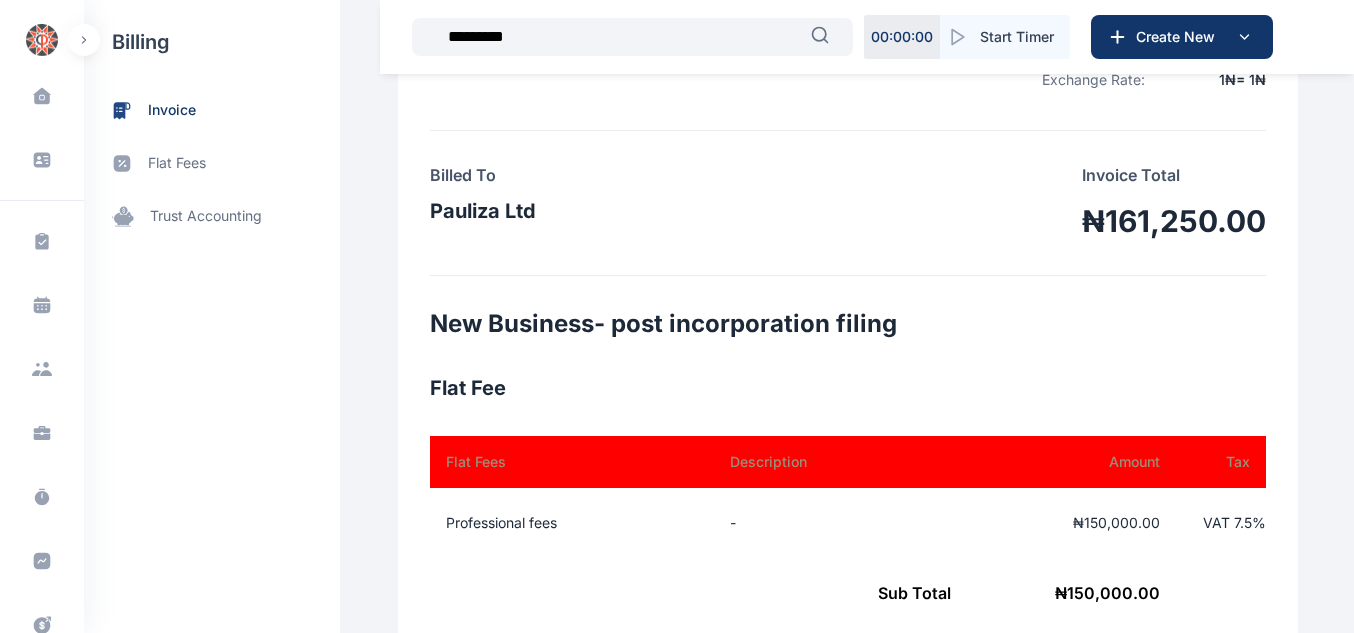 scroll, scrollTop: 428, scrollLeft: 0, axis: vertical 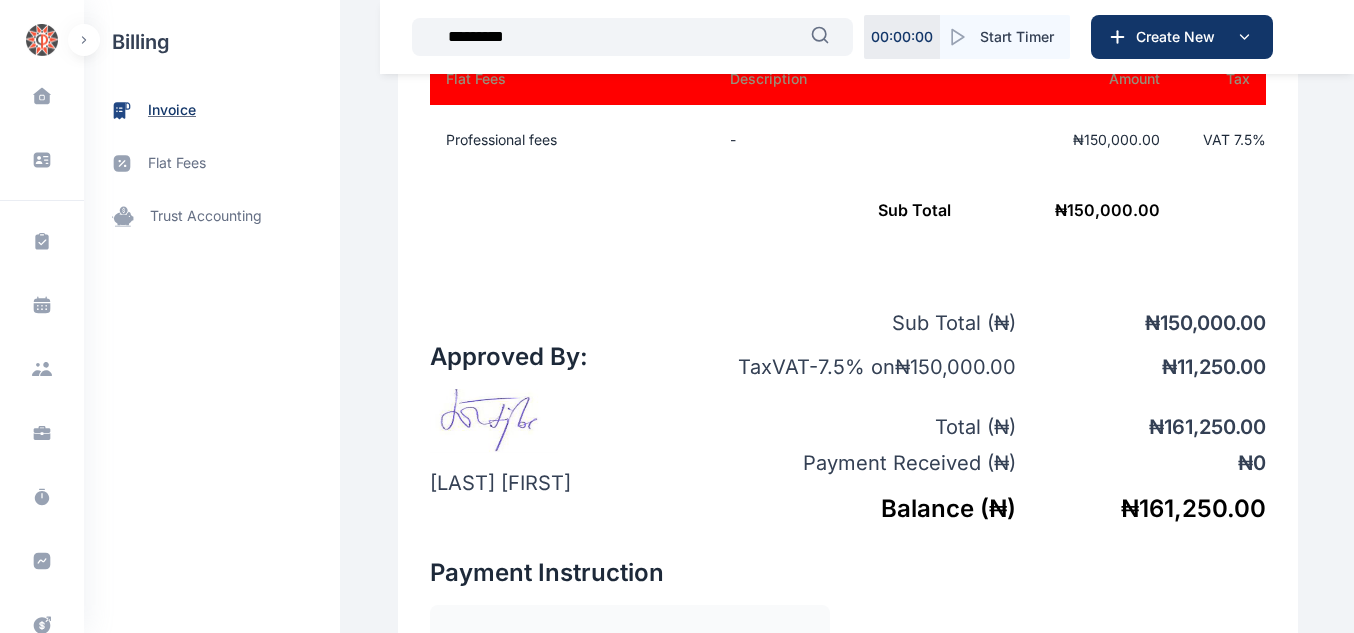 click on "invoice" at bounding box center [172, 110] 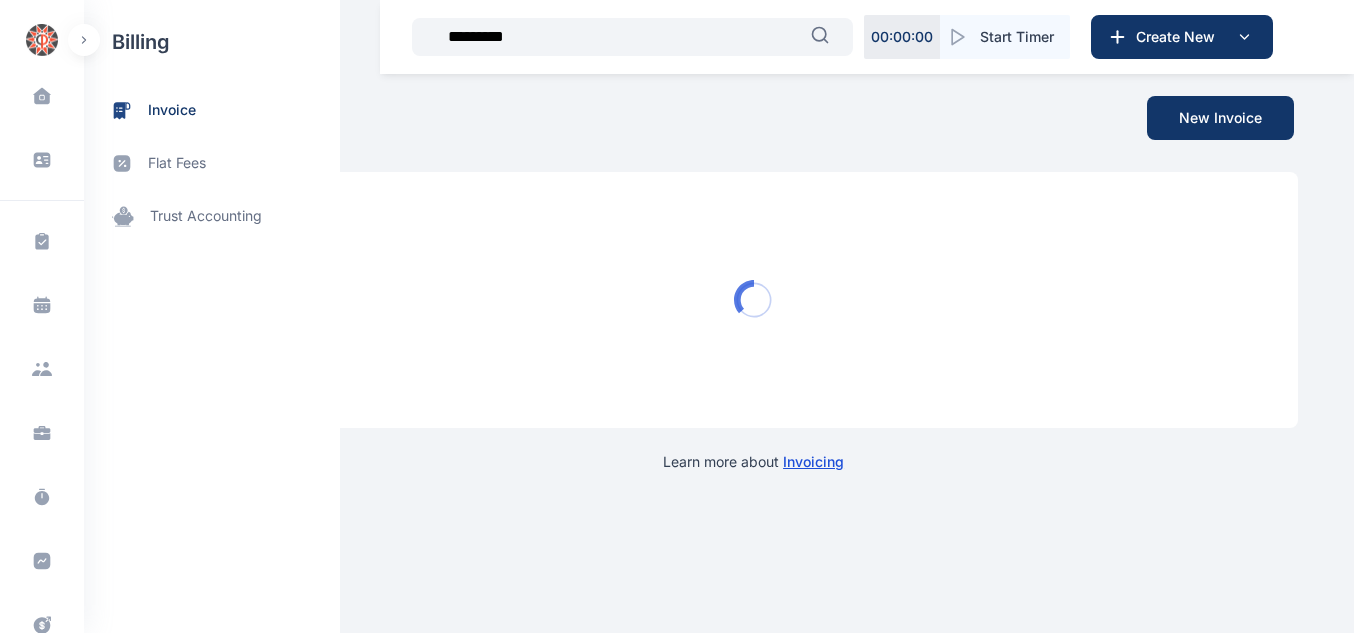 scroll, scrollTop: 0, scrollLeft: 0, axis: both 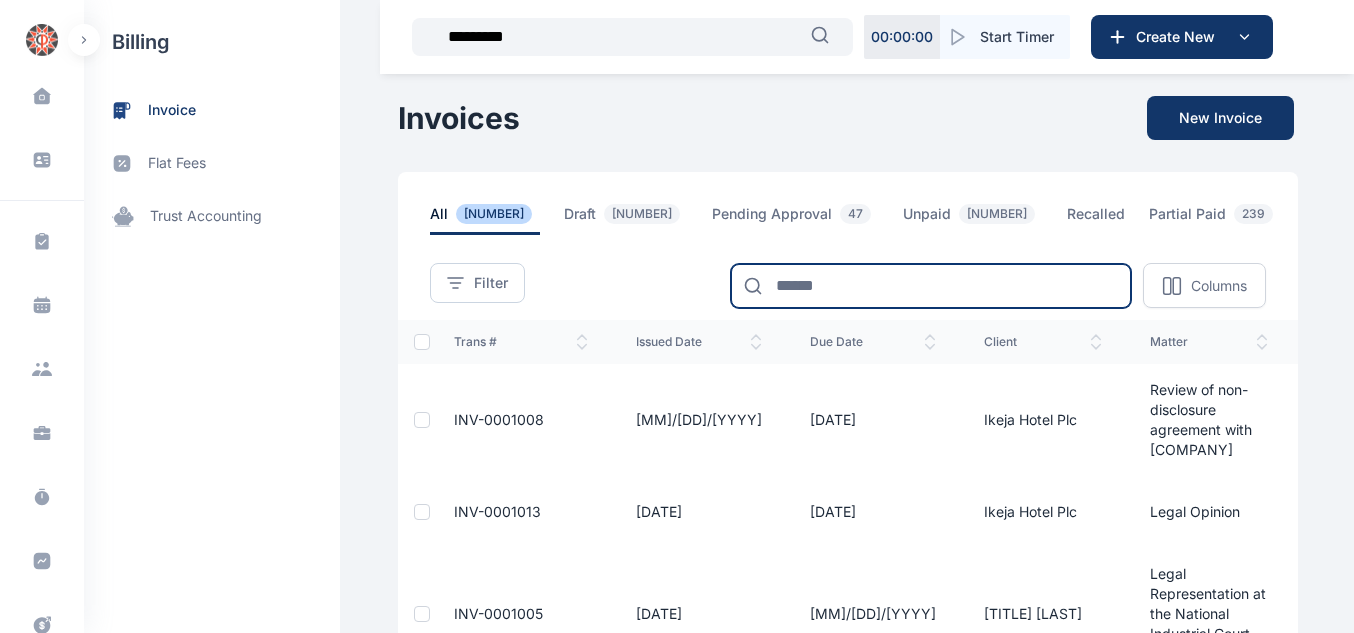 click at bounding box center [931, 286] 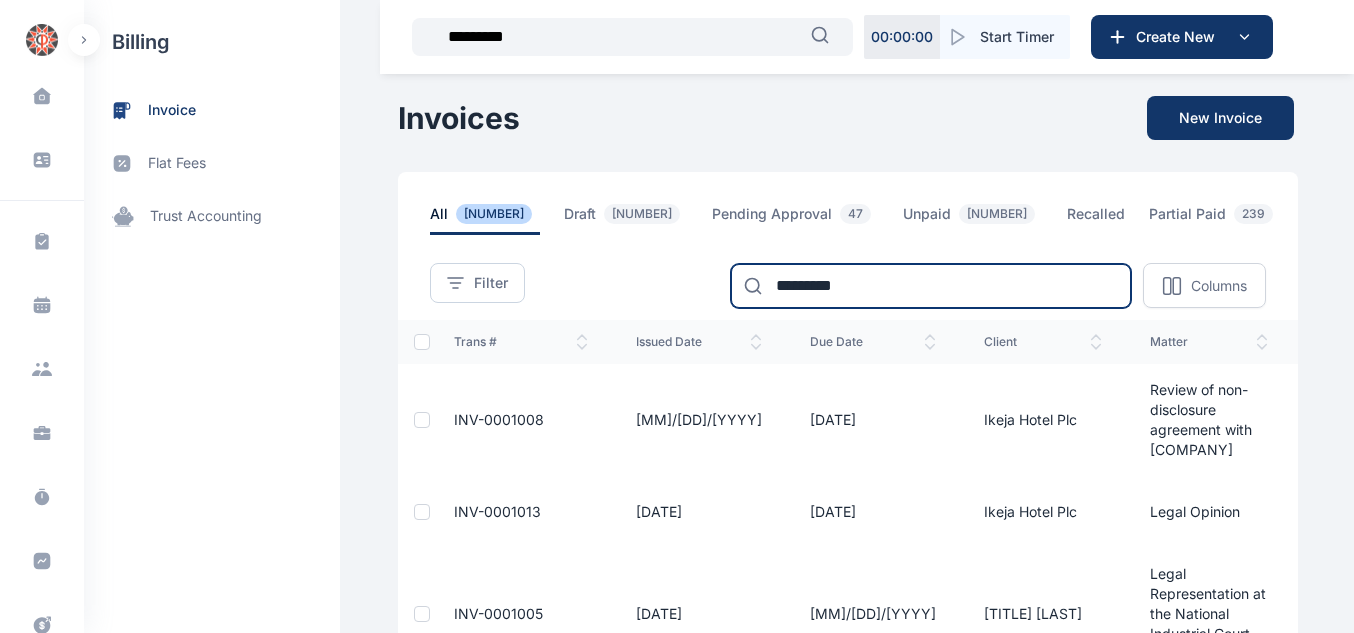 type on "*********" 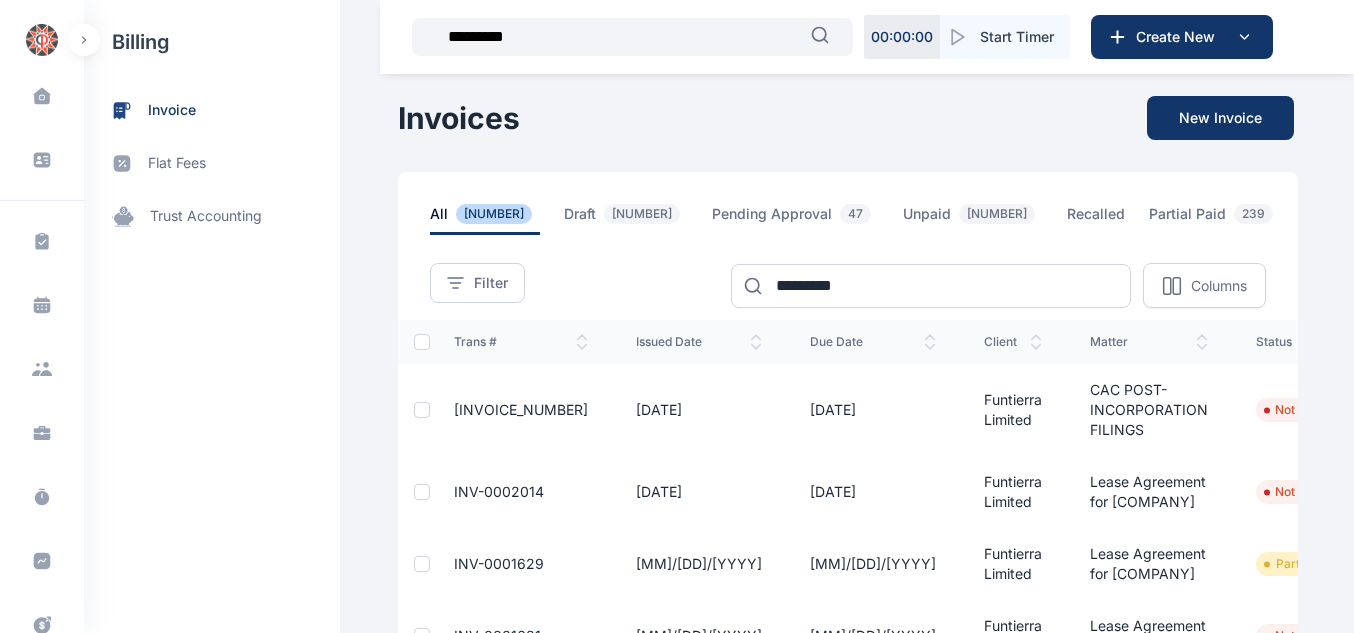 click on "[INVOICE_NUMBER]" at bounding box center (521, 410) 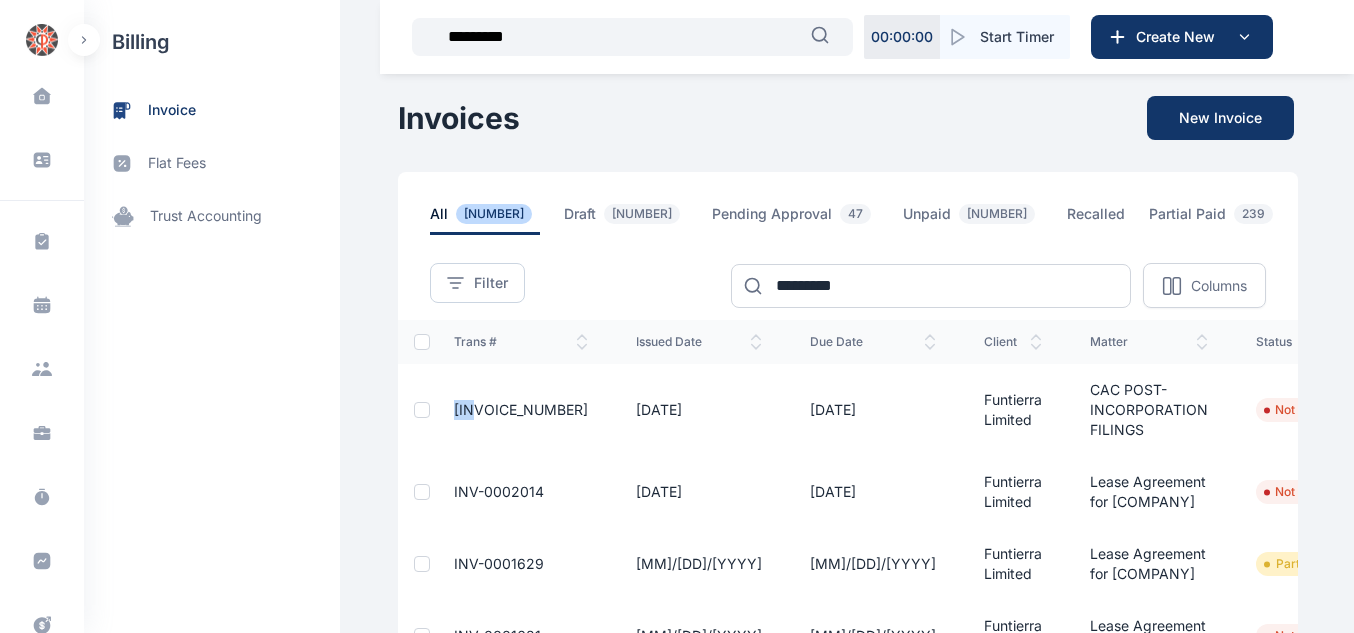 click on "[INVOICE_NUMBER]" at bounding box center [521, 410] 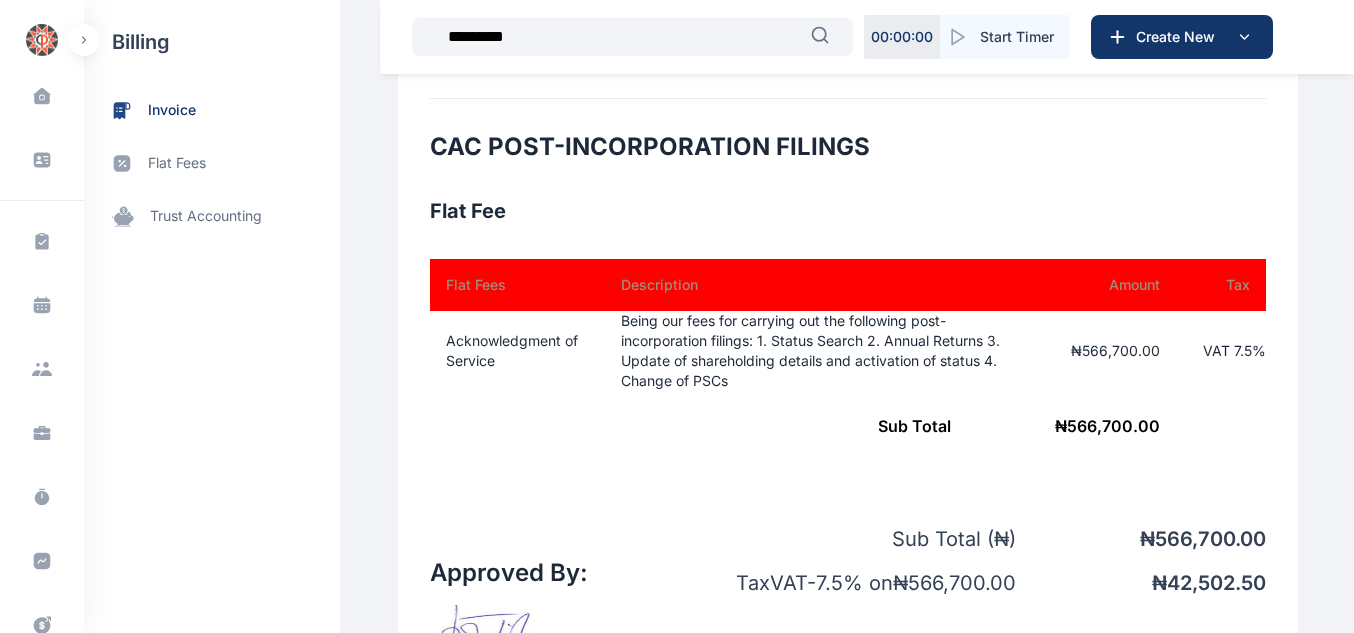 scroll, scrollTop: 661, scrollLeft: 0, axis: vertical 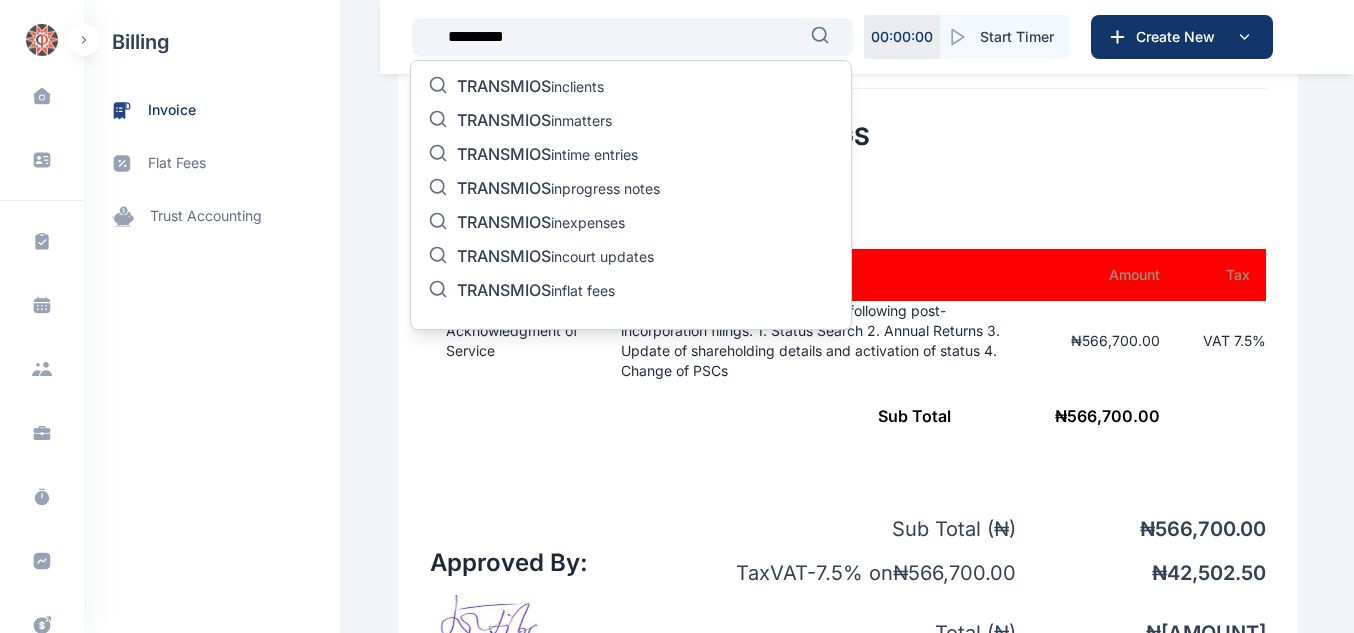 click on "*********" at bounding box center (623, 37) 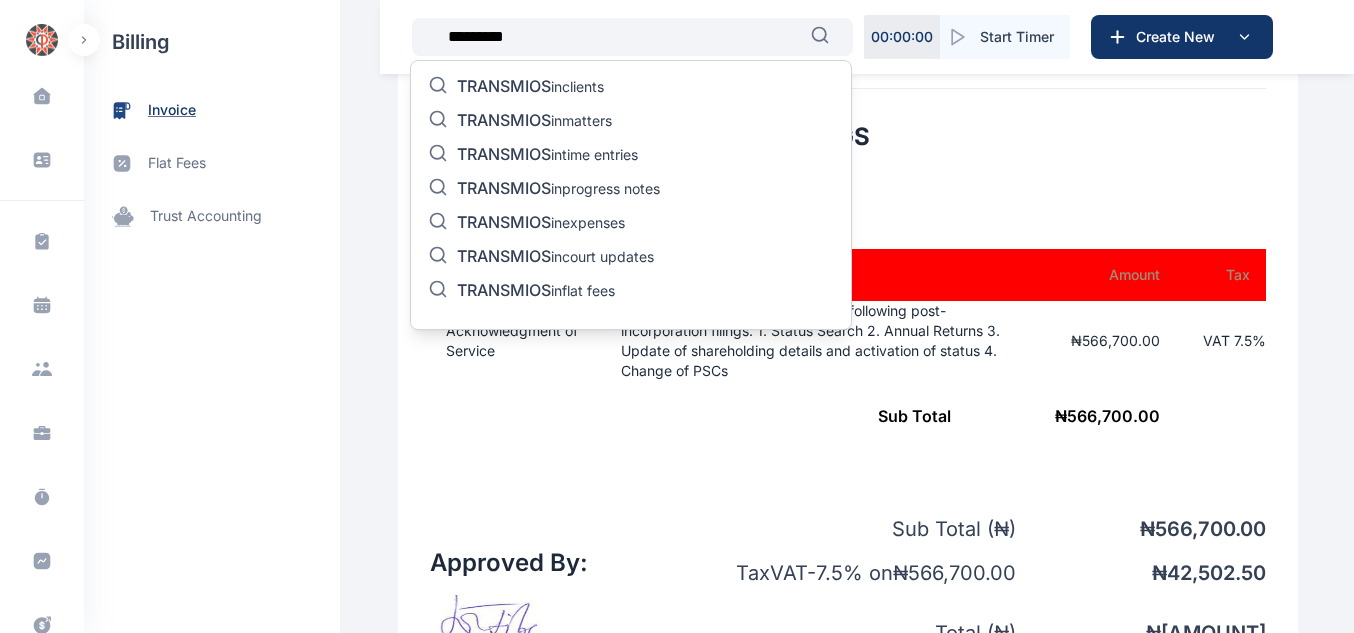 drag, startPoint x: 592, startPoint y: 30, endPoint x: 154, endPoint y: 115, distance: 446.17148 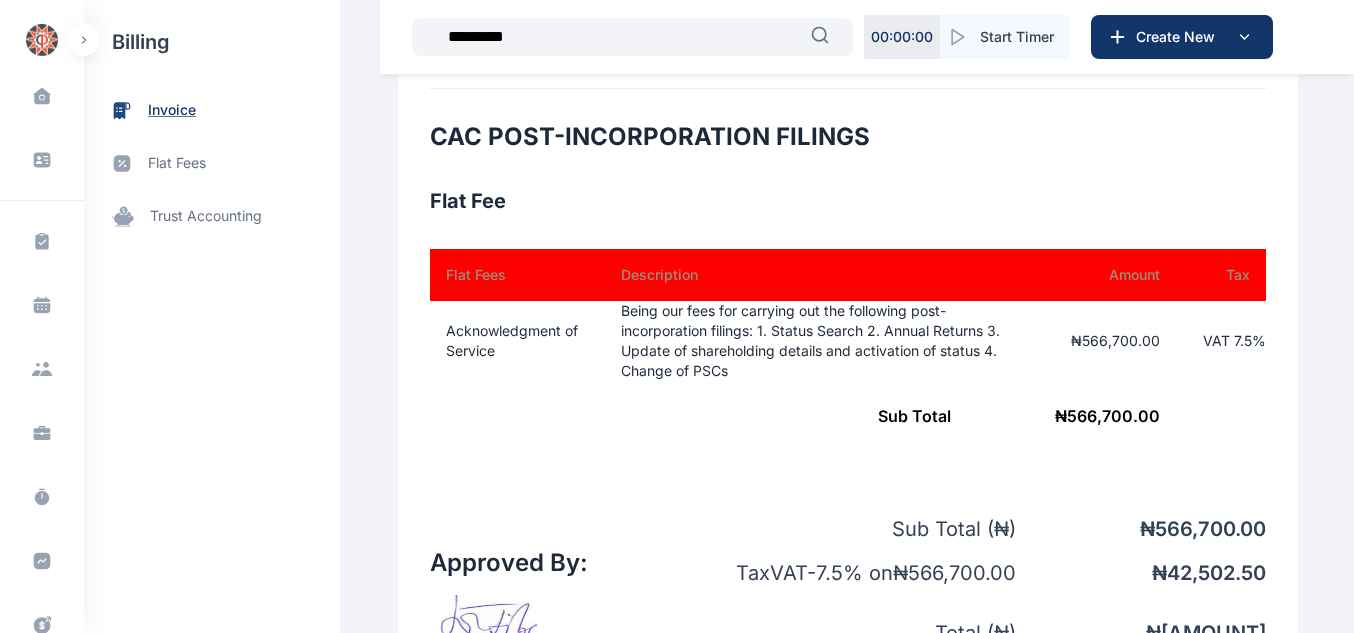 click on "invoice" at bounding box center [172, 110] 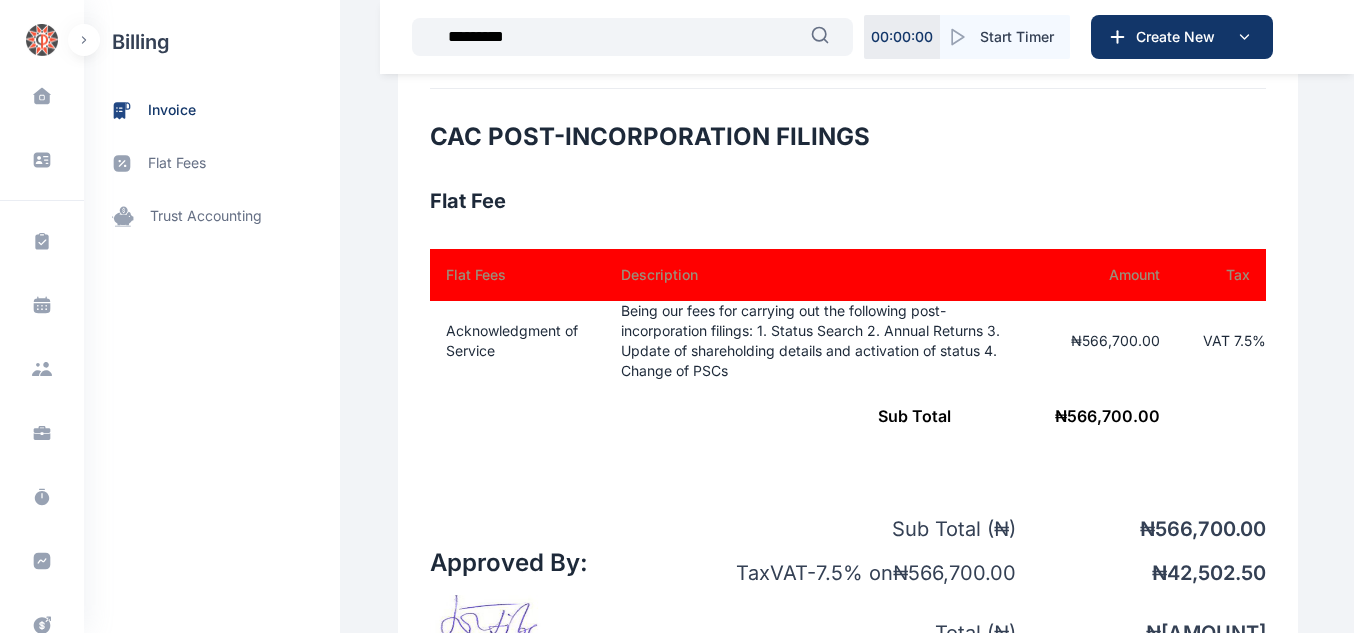 scroll, scrollTop: 0, scrollLeft: 0, axis: both 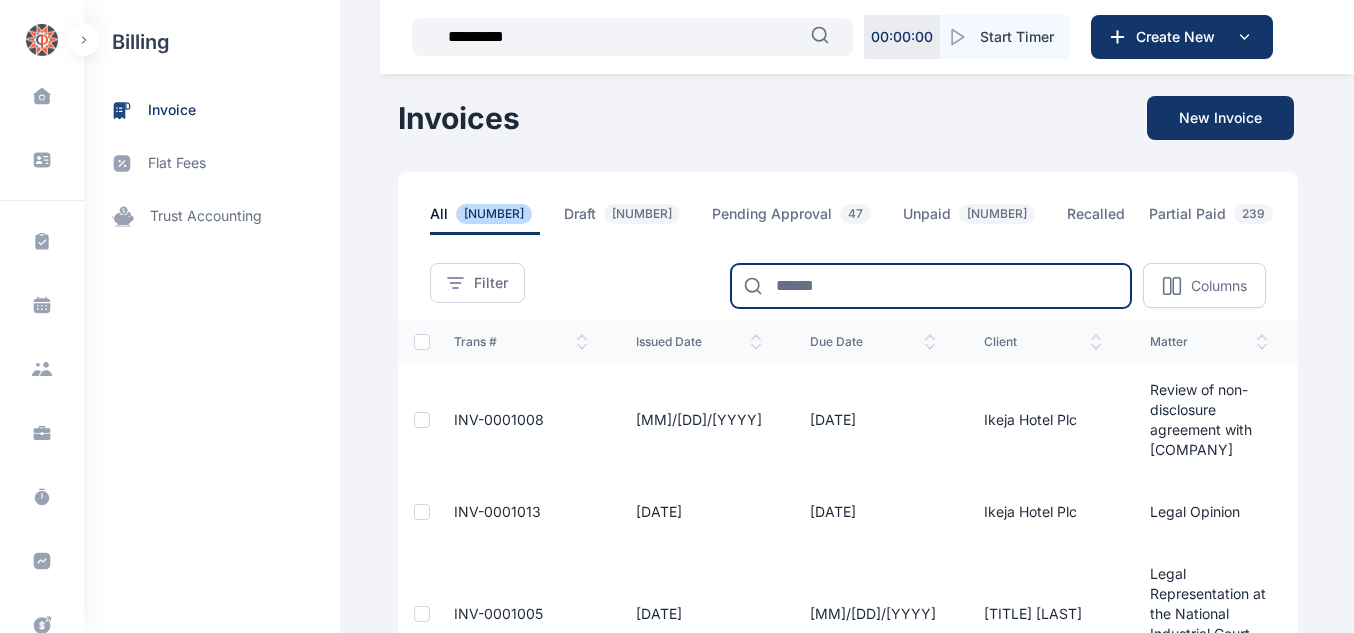 click at bounding box center [931, 286] 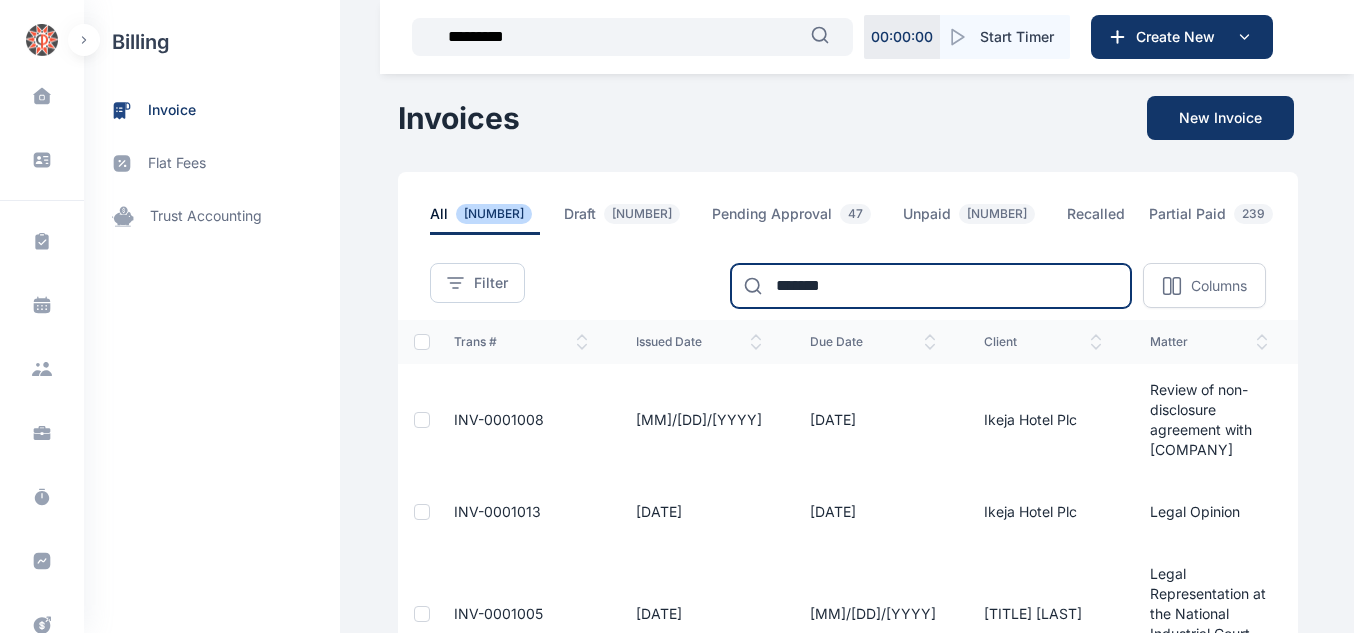 type on "[MASKED]" 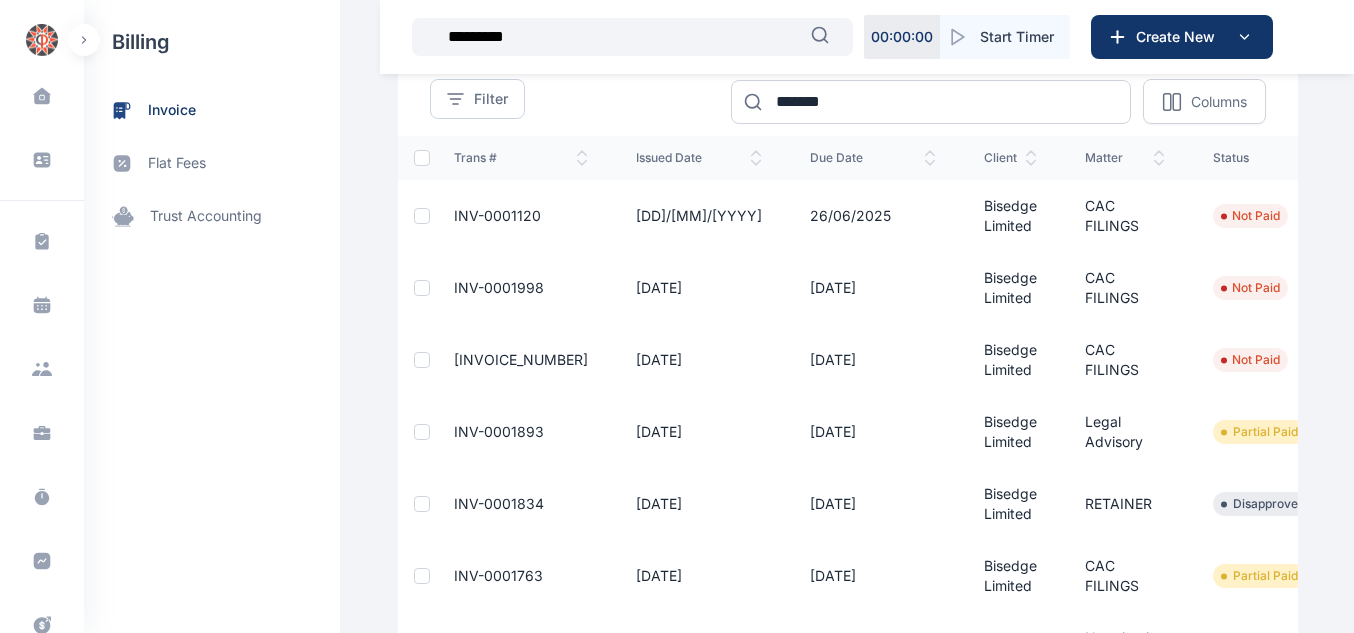 scroll, scrollTop: 187, scrollLeft: 0, axis: vertical 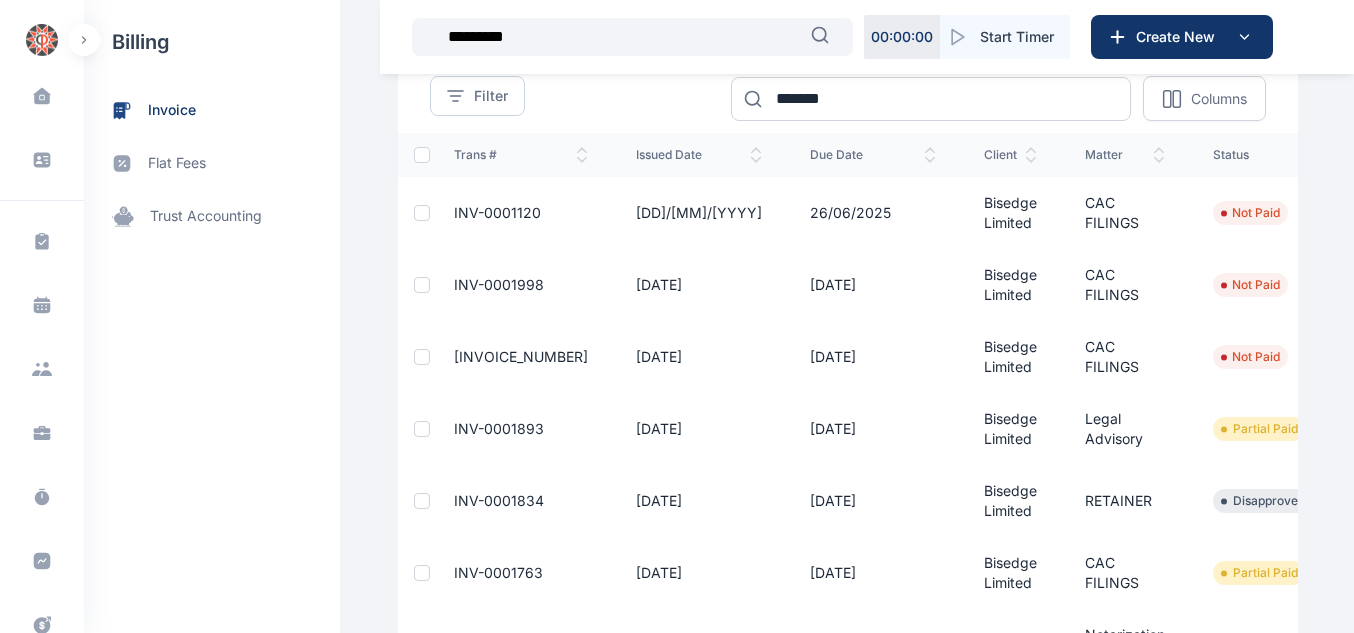 click on "INV-0001998" at bounding box center [499, 284] 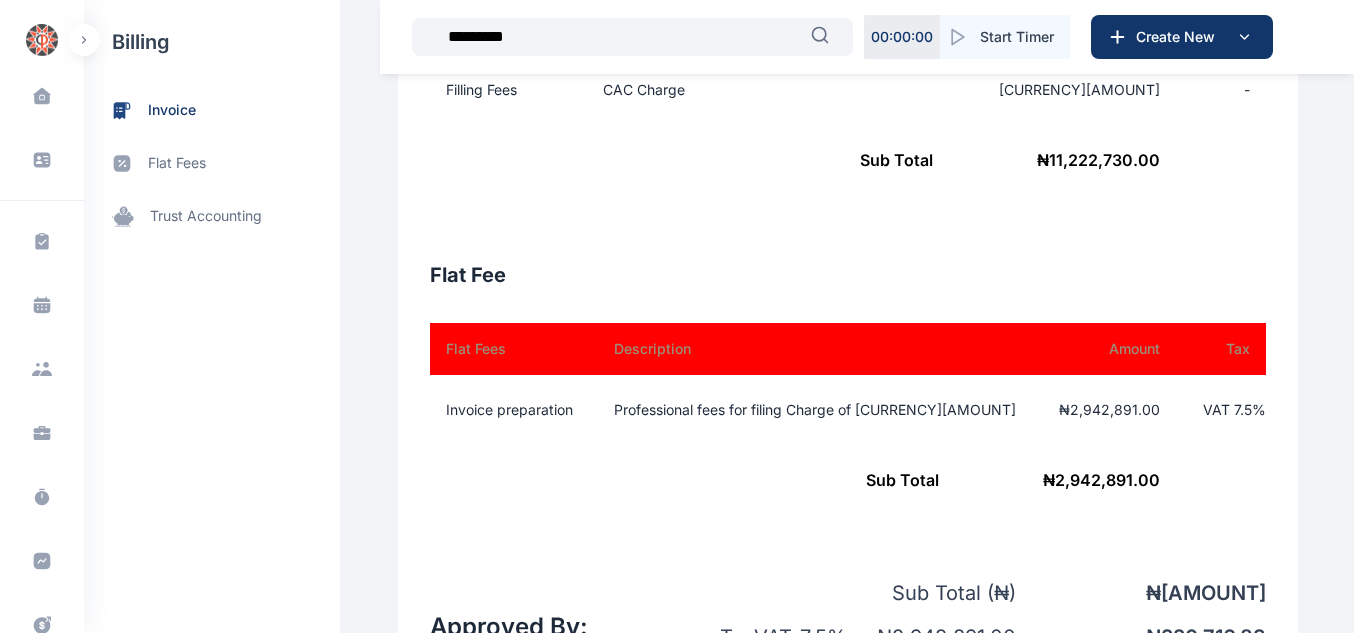 scroll, scrollTop: 1131, scrollLeft: 0, axis: vertical 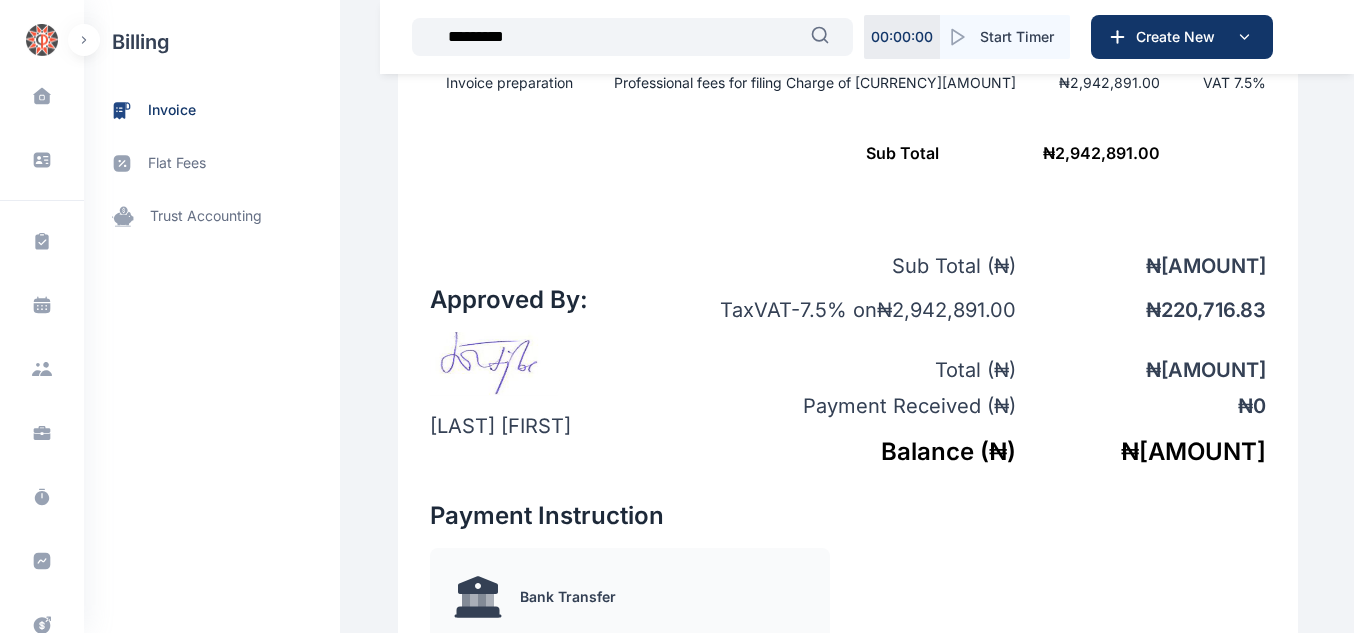 drag, startPoint x: 1138, startPoint y: 264, endPoint x: 1329, endPoint y: 264, distance: 191 